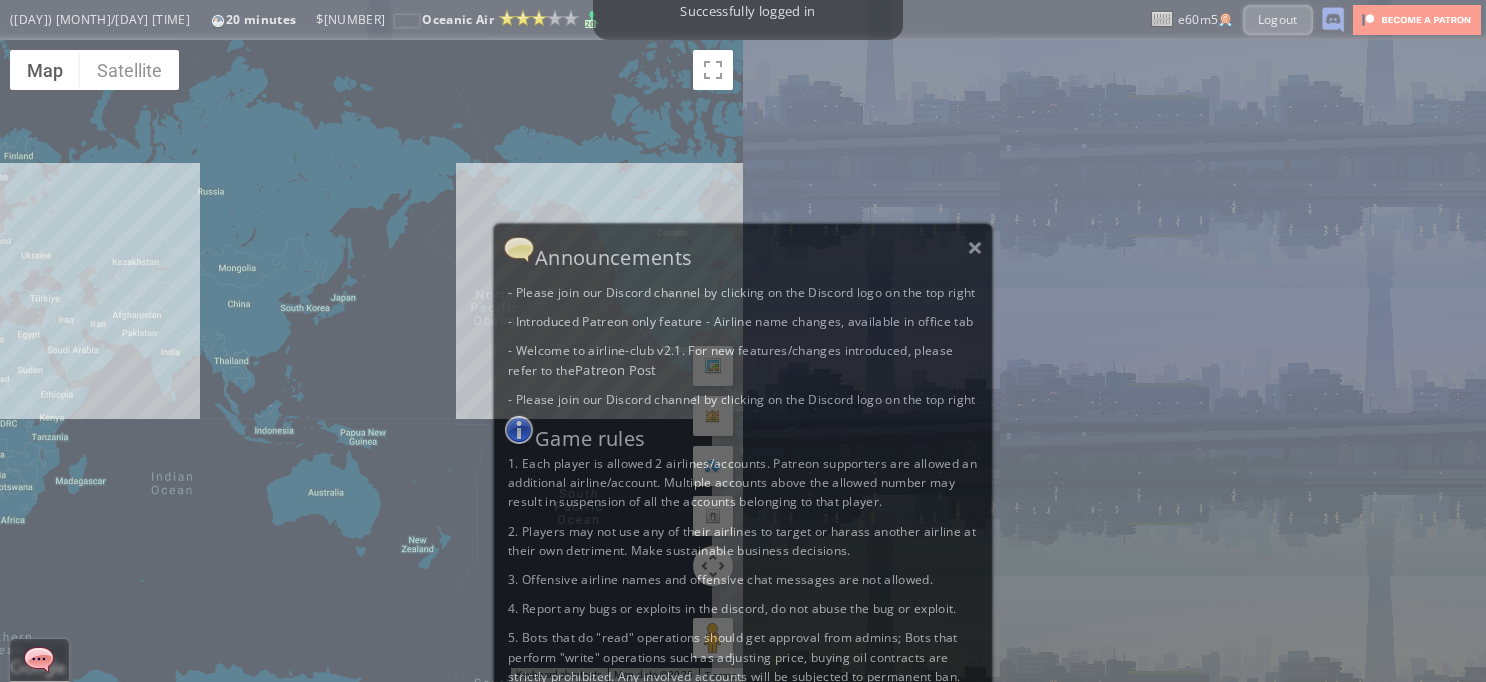 scroll, scrollTop: 0, scrollLeft: 0, axis: both 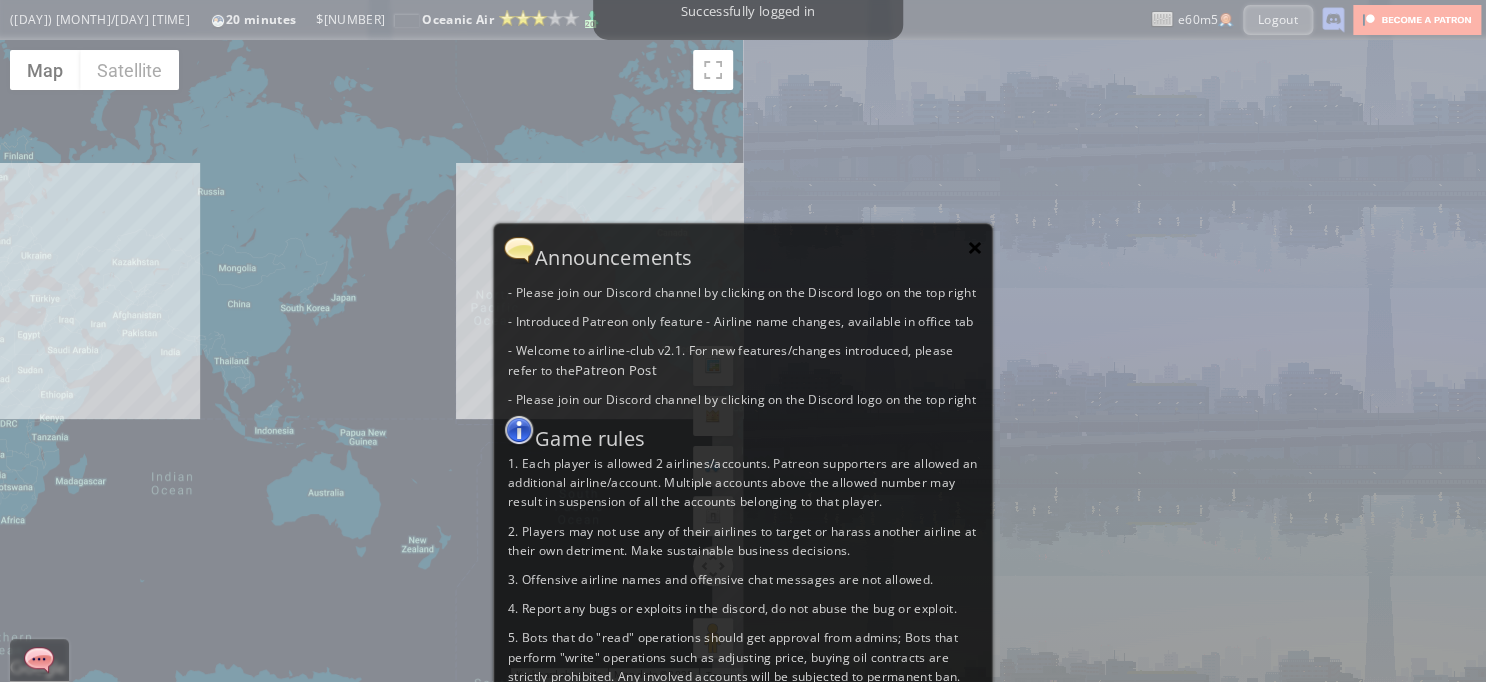 click on "×" at bounding box center [975, 247] 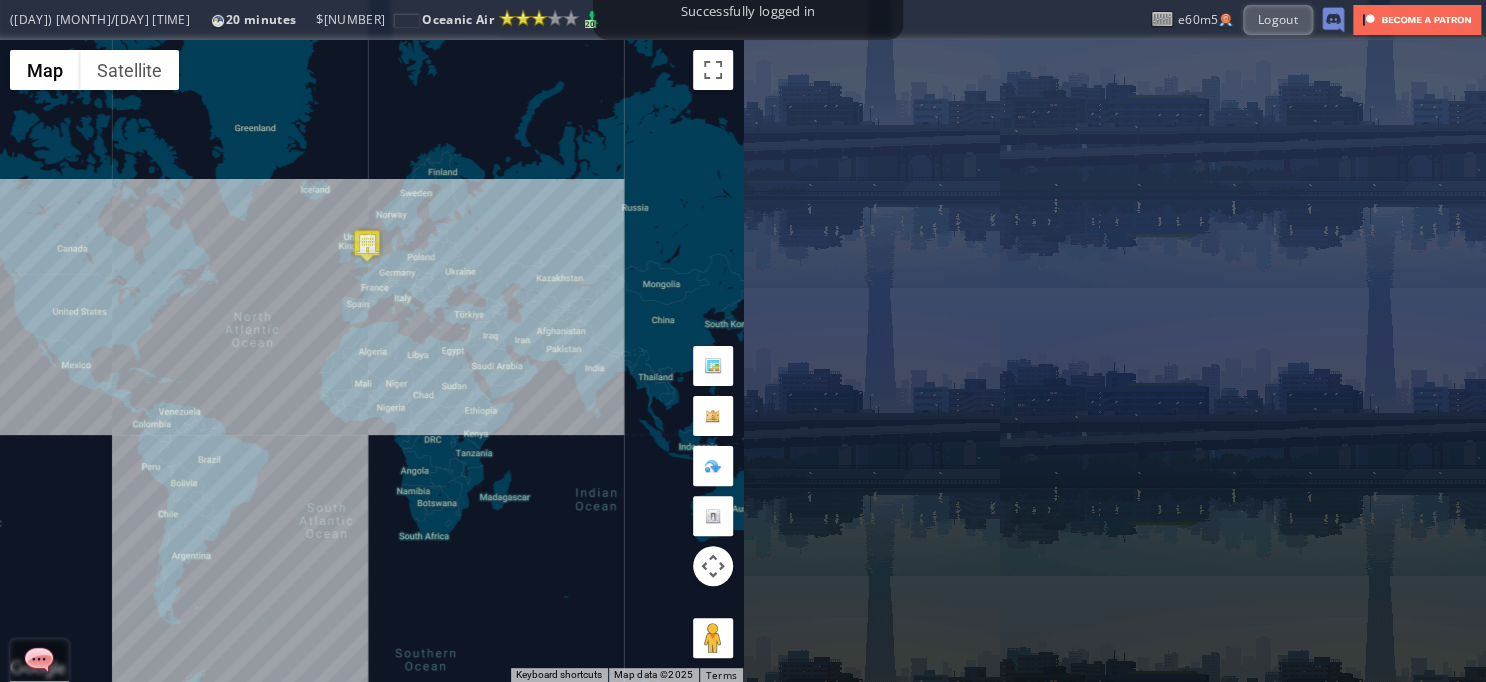 drag, startPoint x: 656, startPoint y: 343, endPoint x: 45, endPoint y: 362, distance: 611.29535 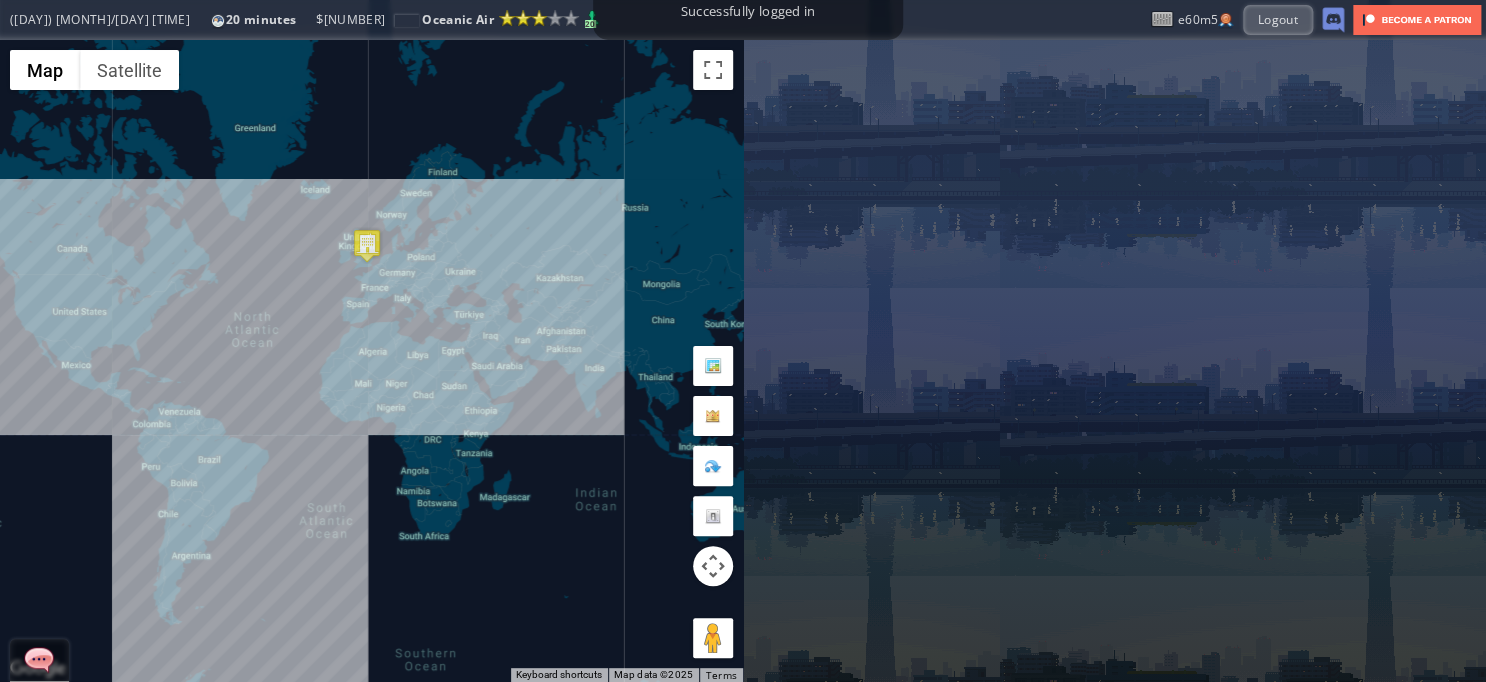 click on "To navigate, press the arrow keys." at bounding box center (371, 361) 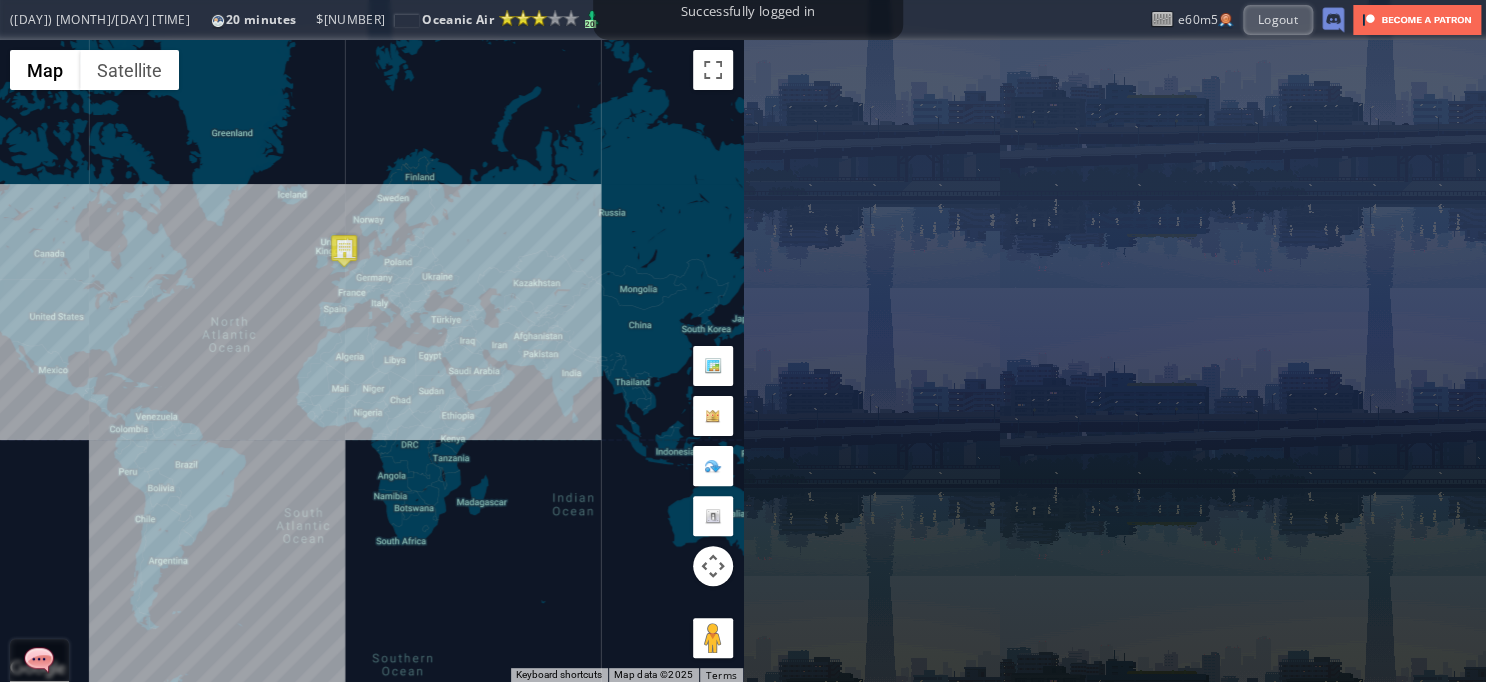 click on "To navigate, press the arrow keys." at bounding box center [371, 361] 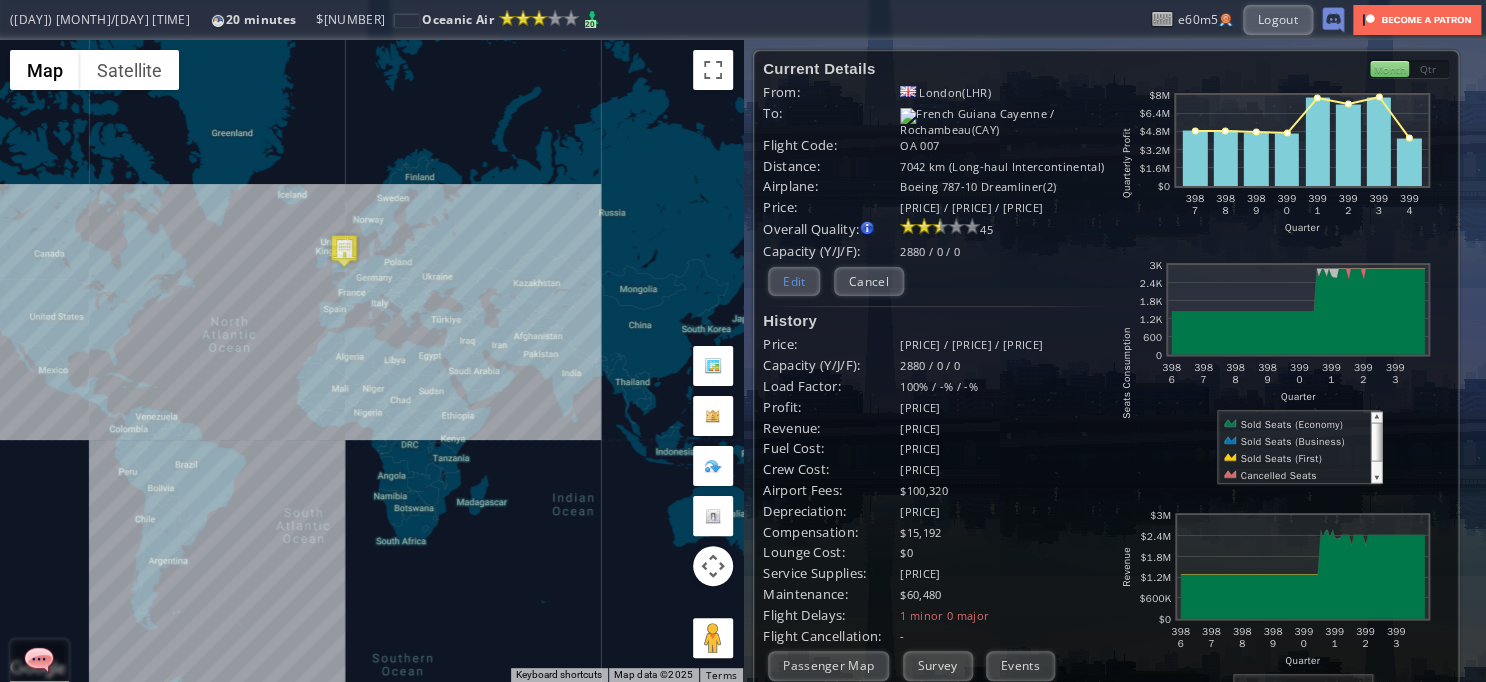 click on "Edit" at bounding box center (794, 281) 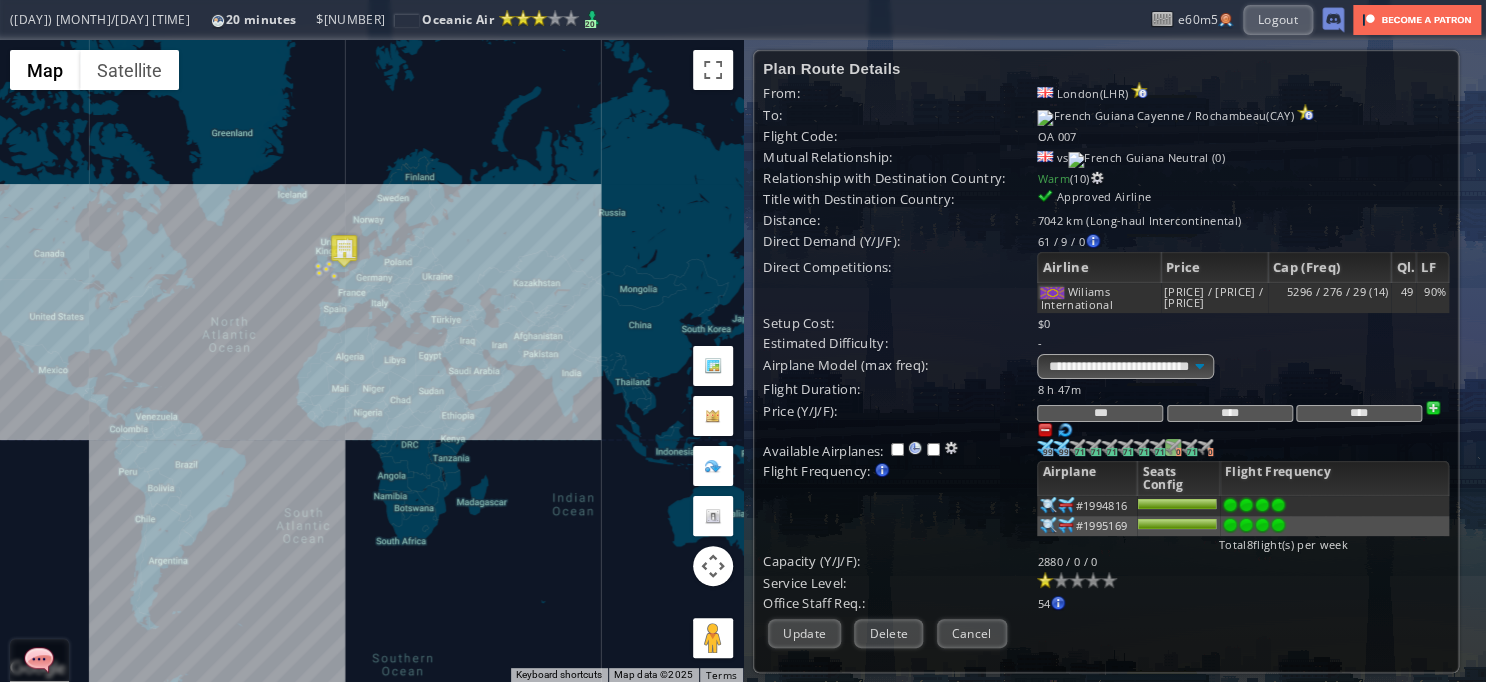 click at bounding box center (1045, 447) 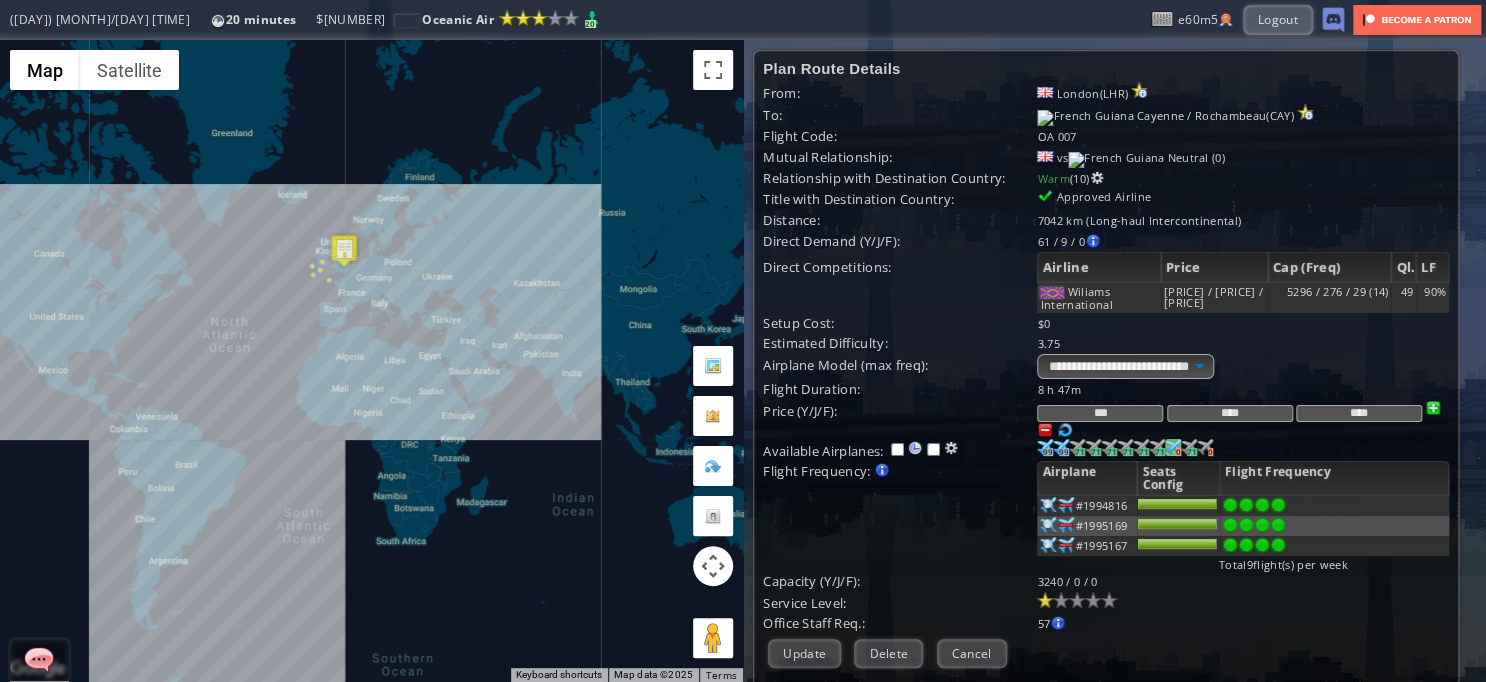 click at bounding box center (1278, 505) 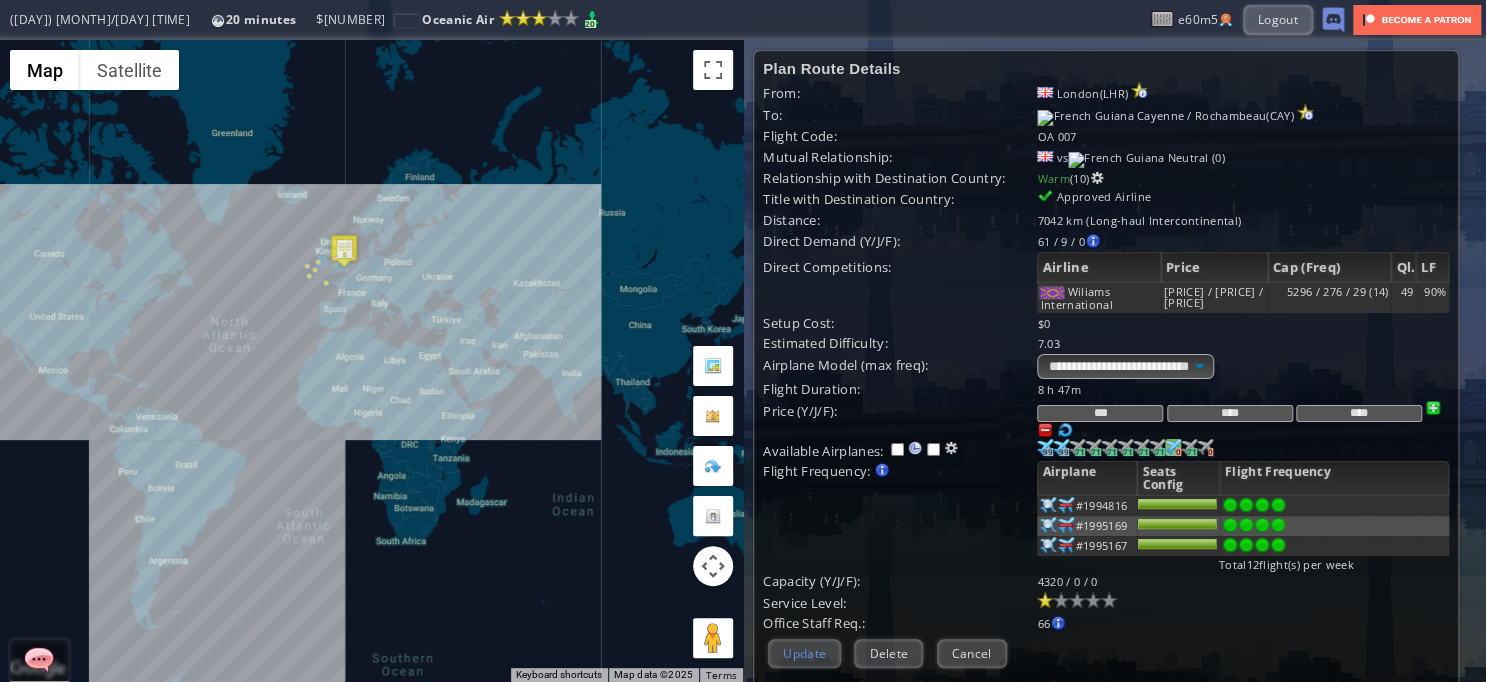 drag, startPoint x: 812, startPoint y: 660, endPoint x: 805, endPoint y: 574, distance: 86.28442 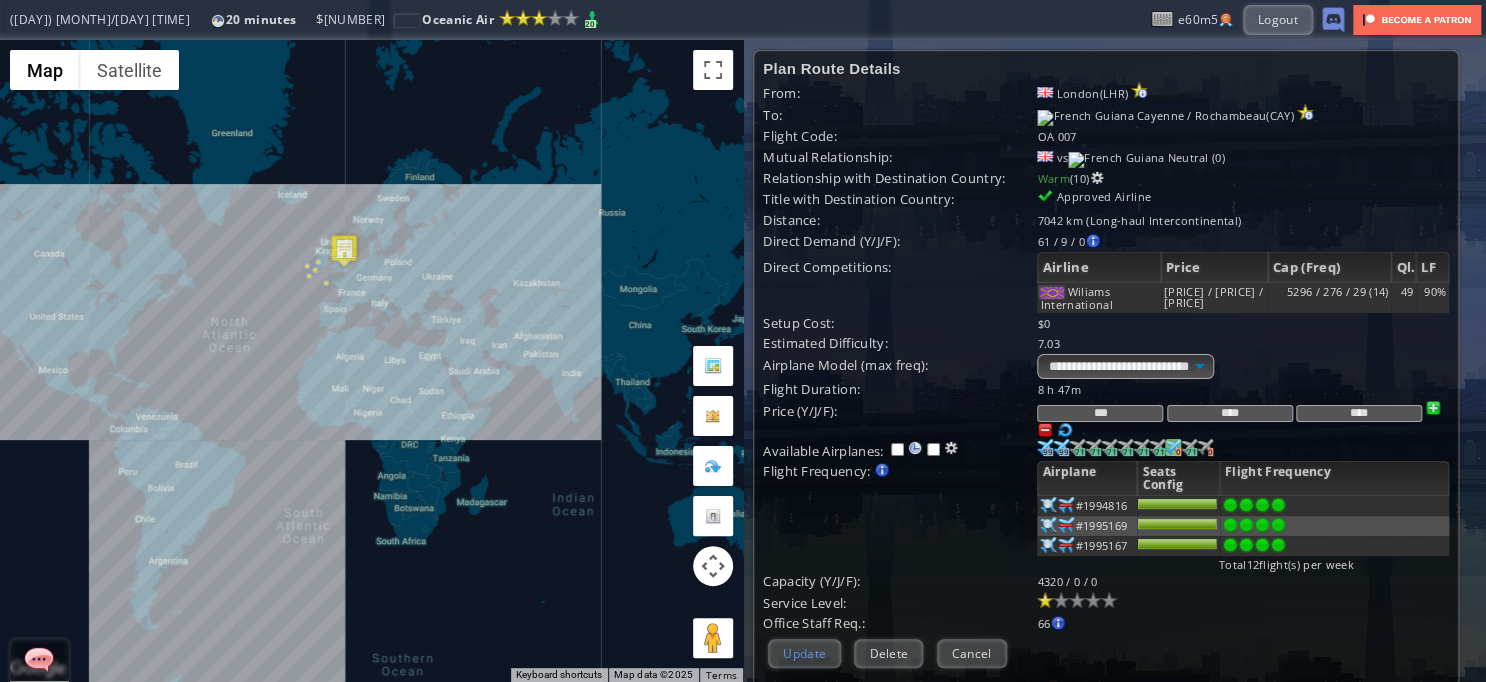 click on "Update" at bounding box center (804, 653) 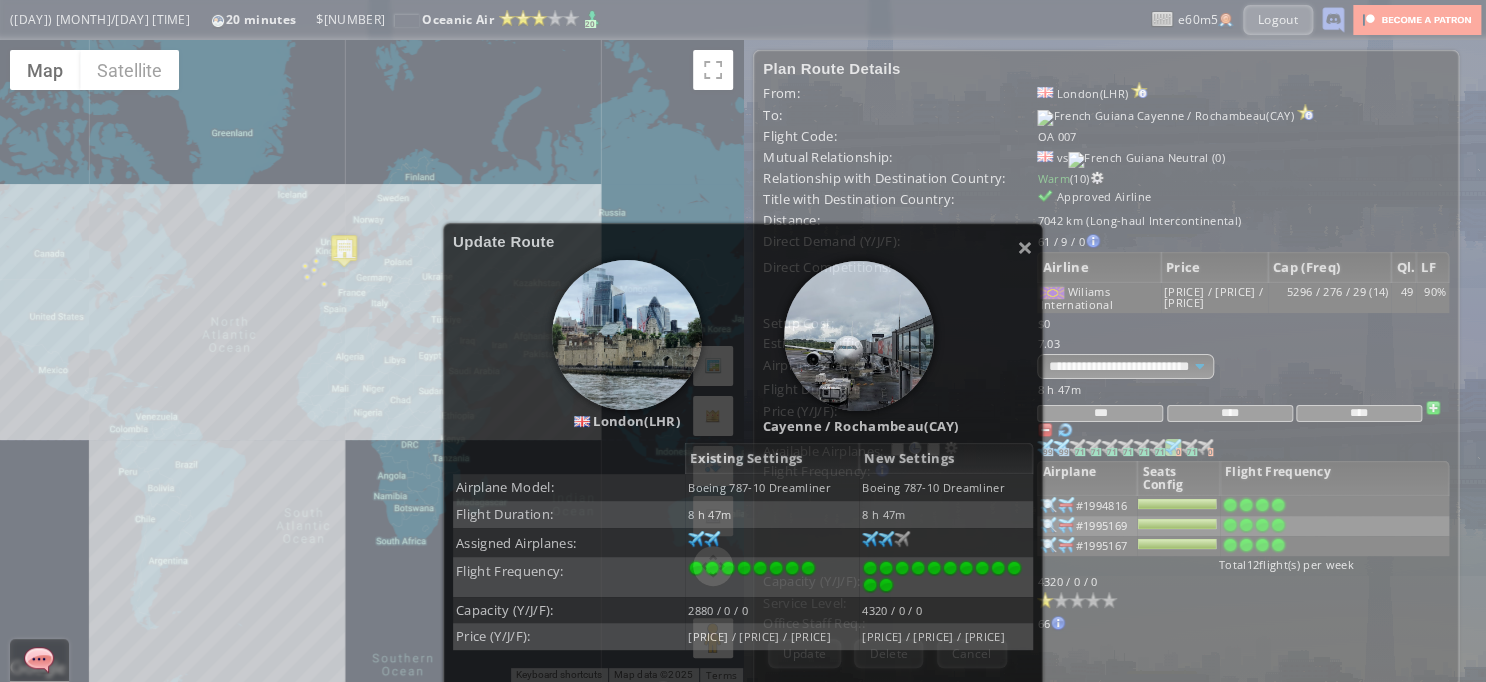scroll, scrollTop: 300, scrollLeft: 0, axis: vertical 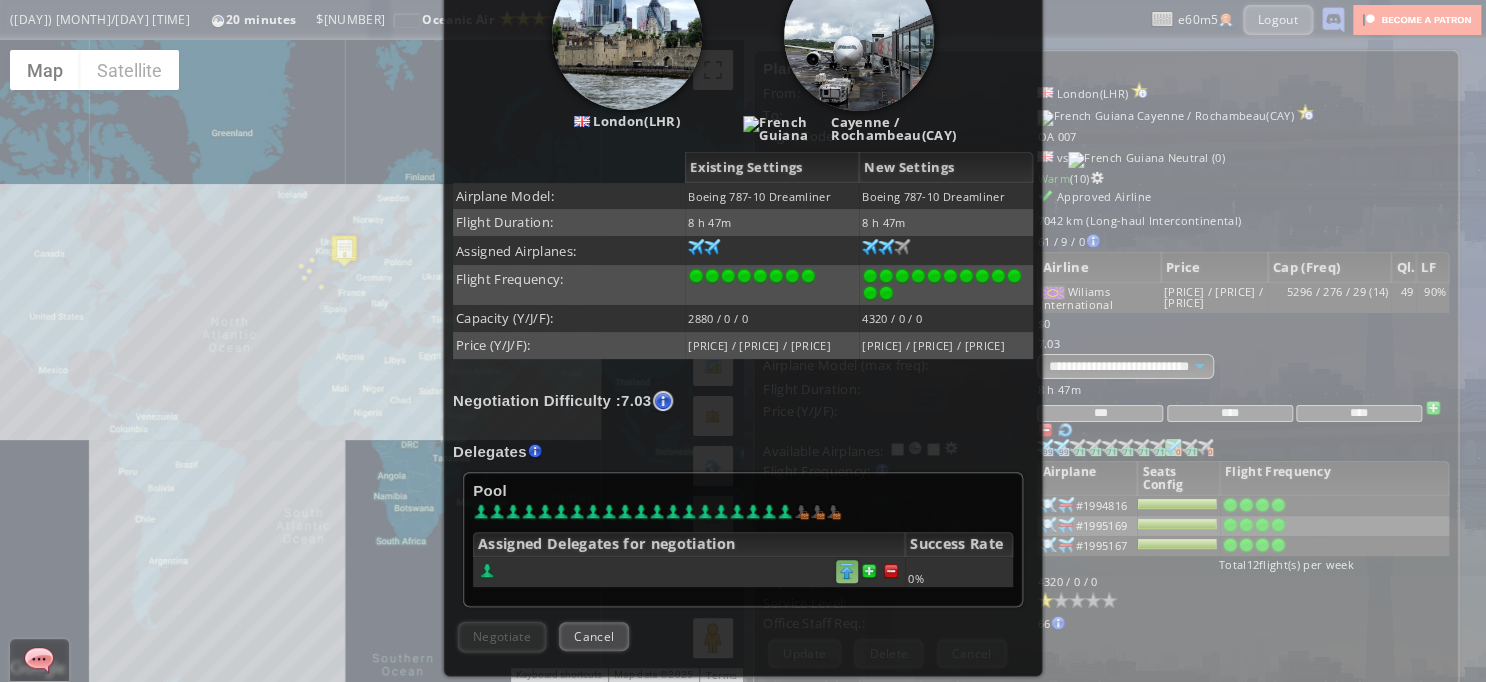 click at bounding box center (847, 571) 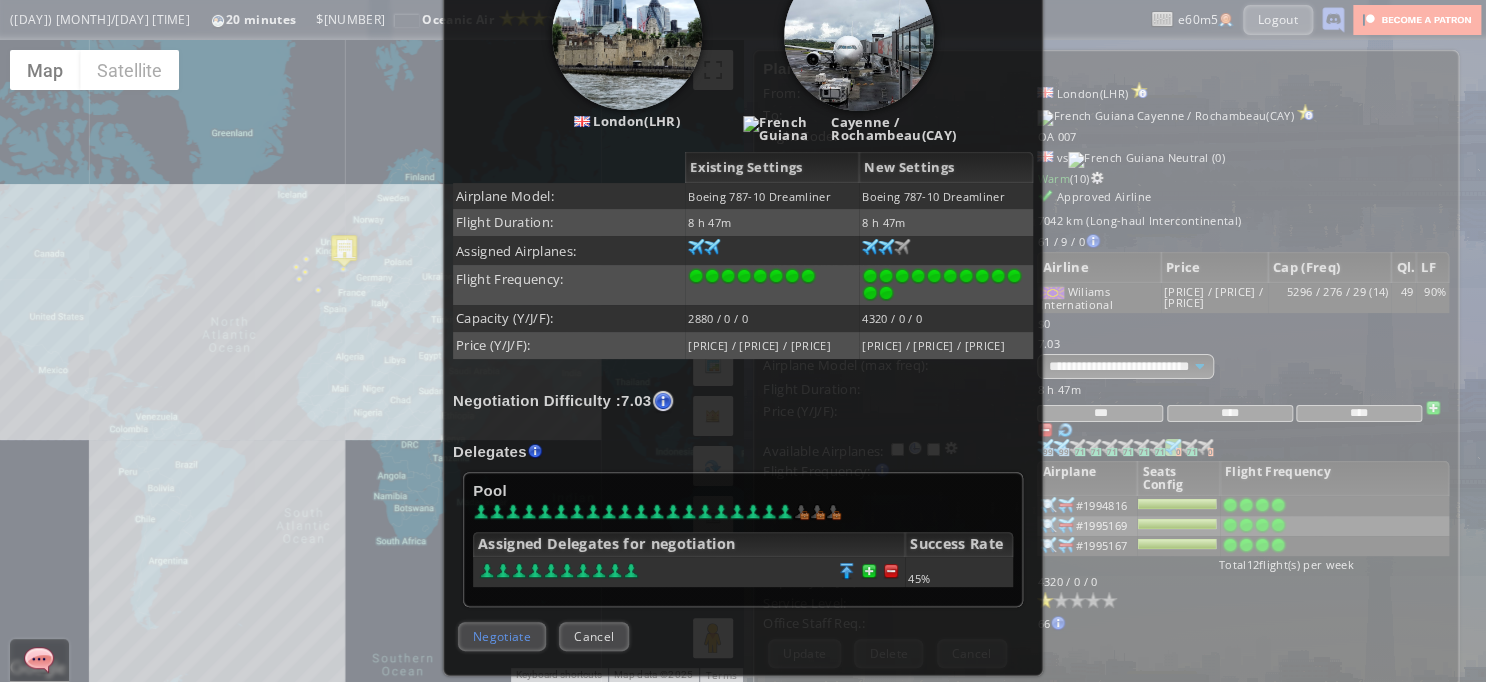 click on "Negotiate" at bounding box center [502, 636] 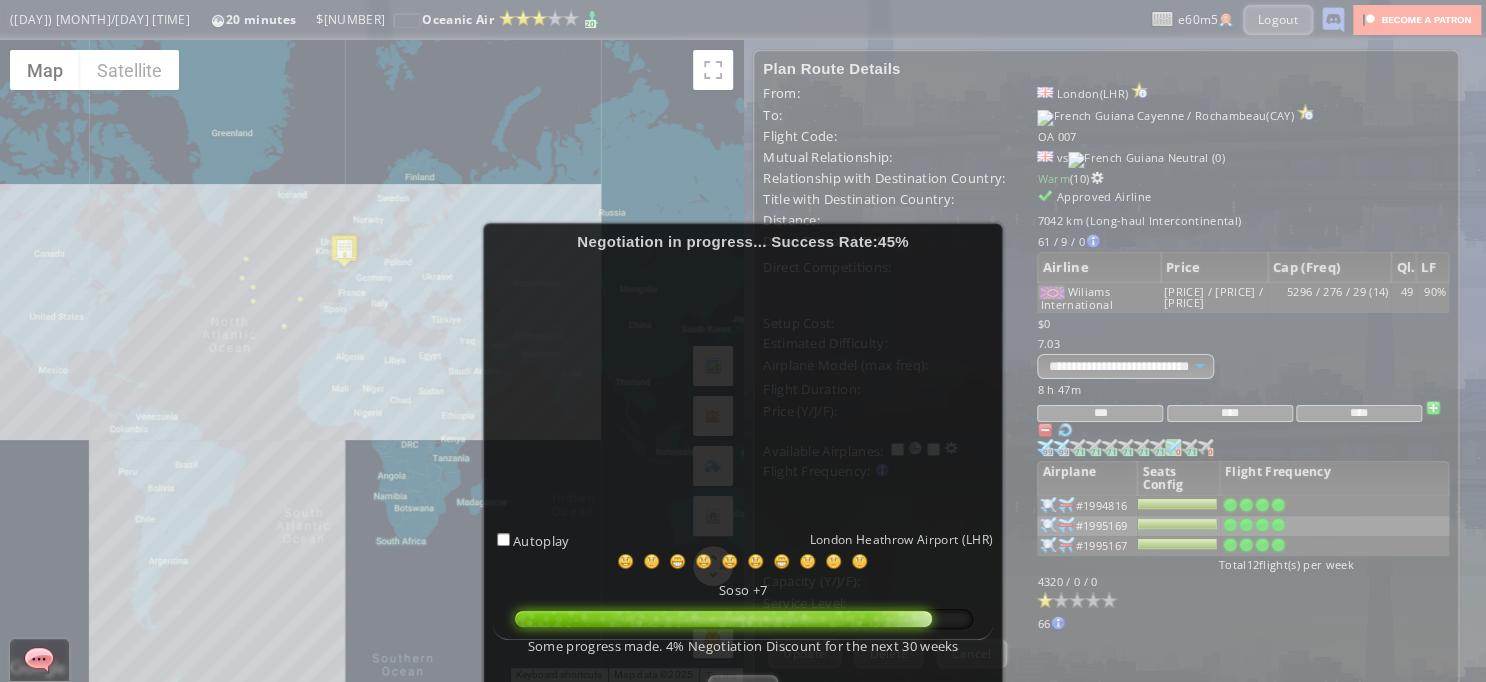 scroll, scrollTop: 267, scrollLeft: 0, axis: vertical 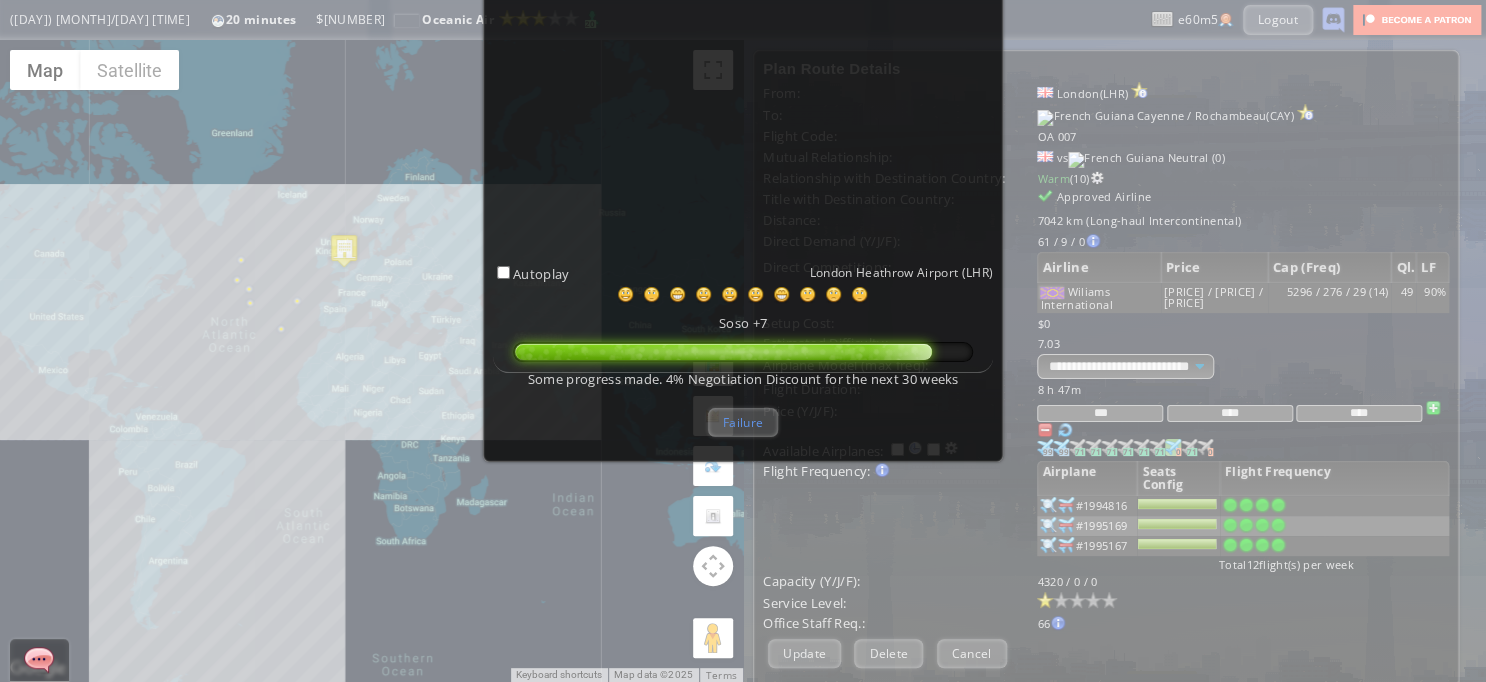 click on "Failure" at bounding box center (743, 422) 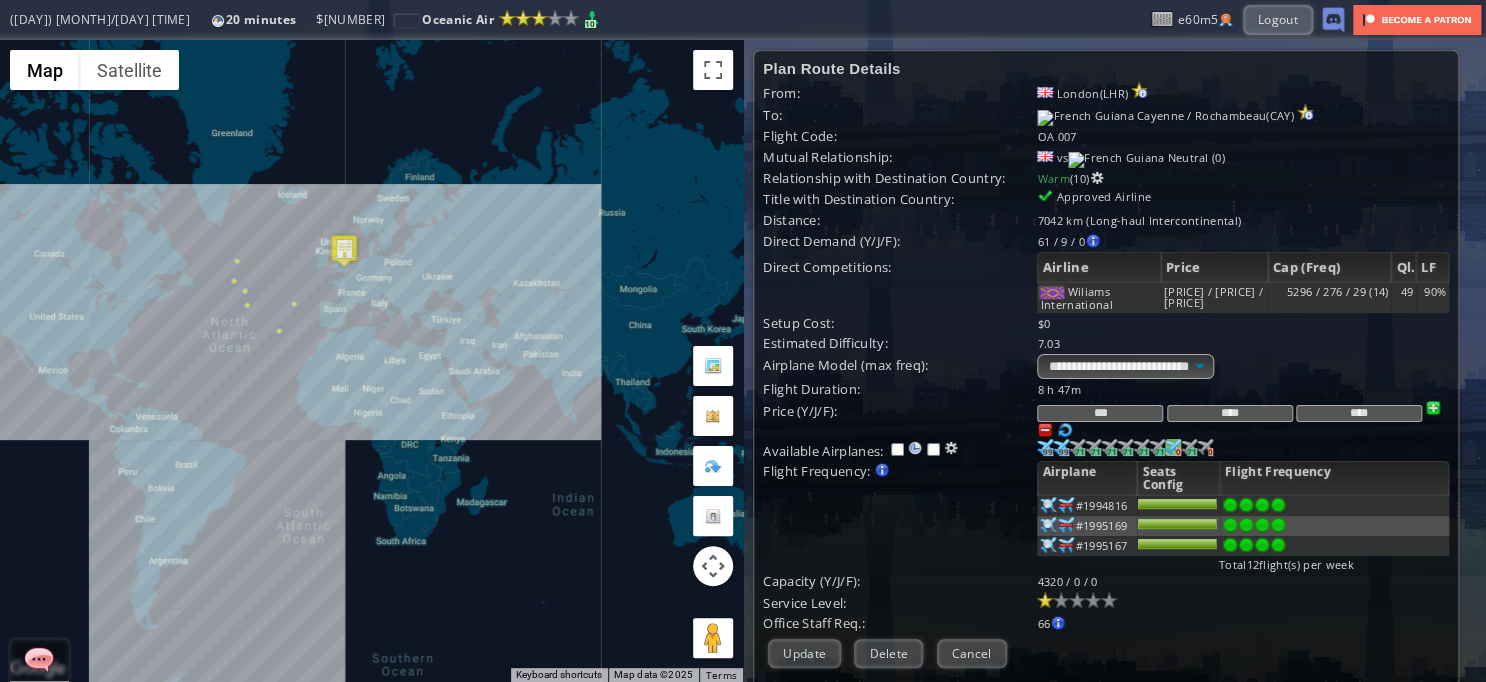 drag, startPoint x: 316, startPoint y: 443, endPoint x: 461, endPoint y: 460, distance: 145.99315 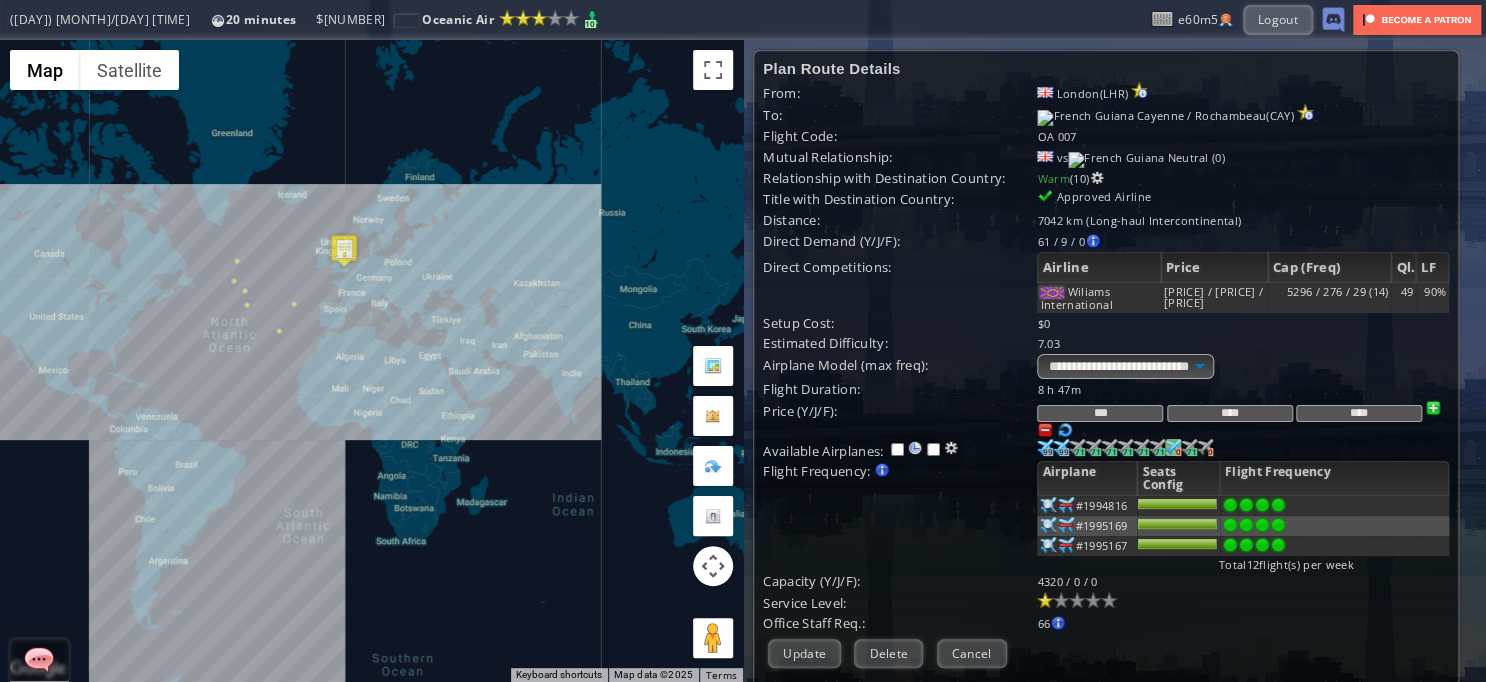 click on "To navigate, press the arrow keys." at bounding box center [371, 361] 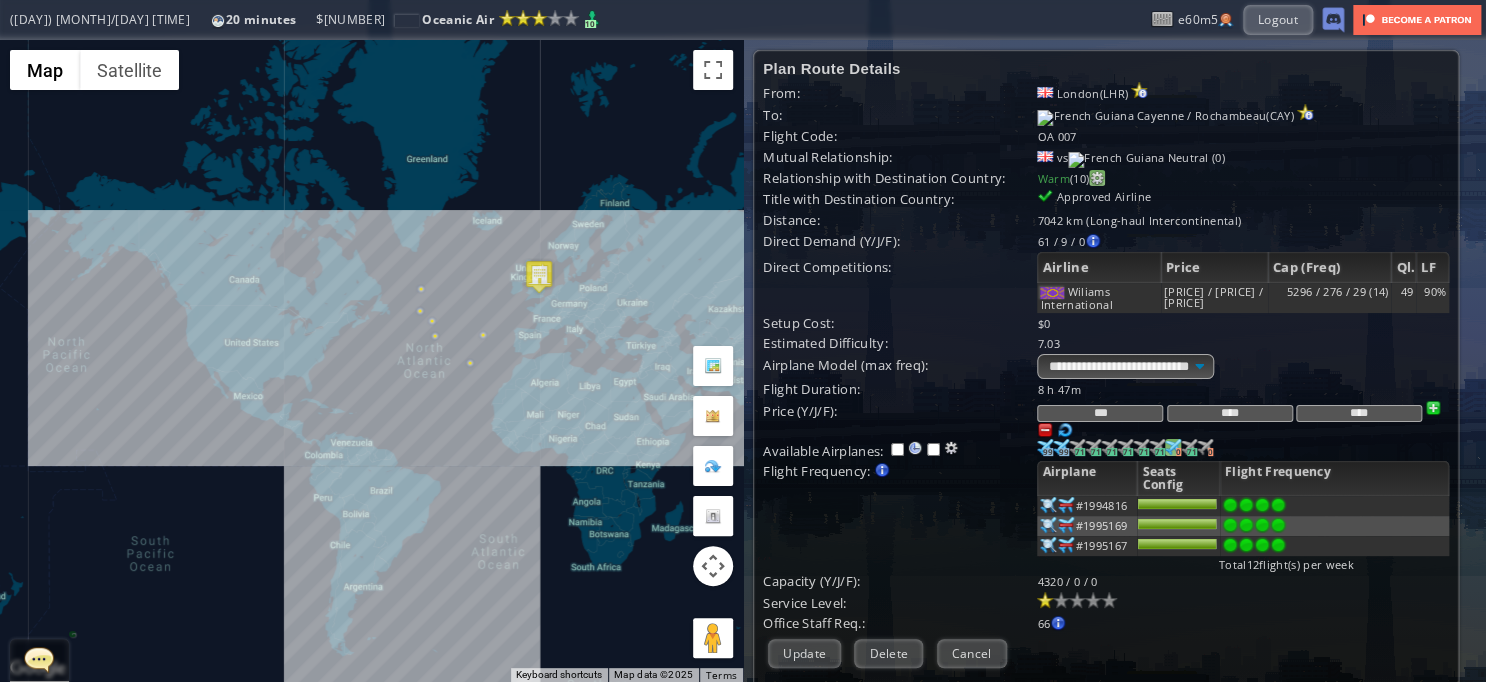 click at bounding box center (1097, 178) 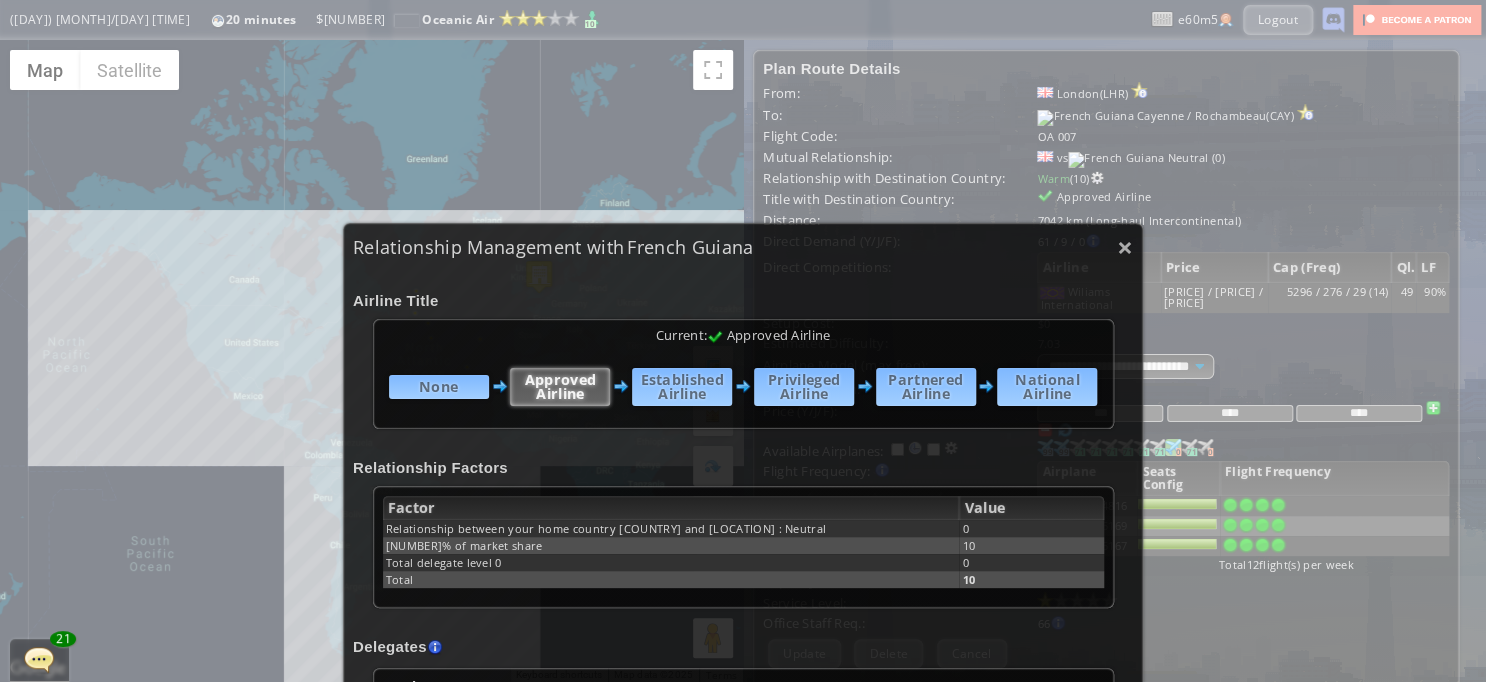 scroll, scrollTop: 300, scrollLeft: 0, axis: vertical 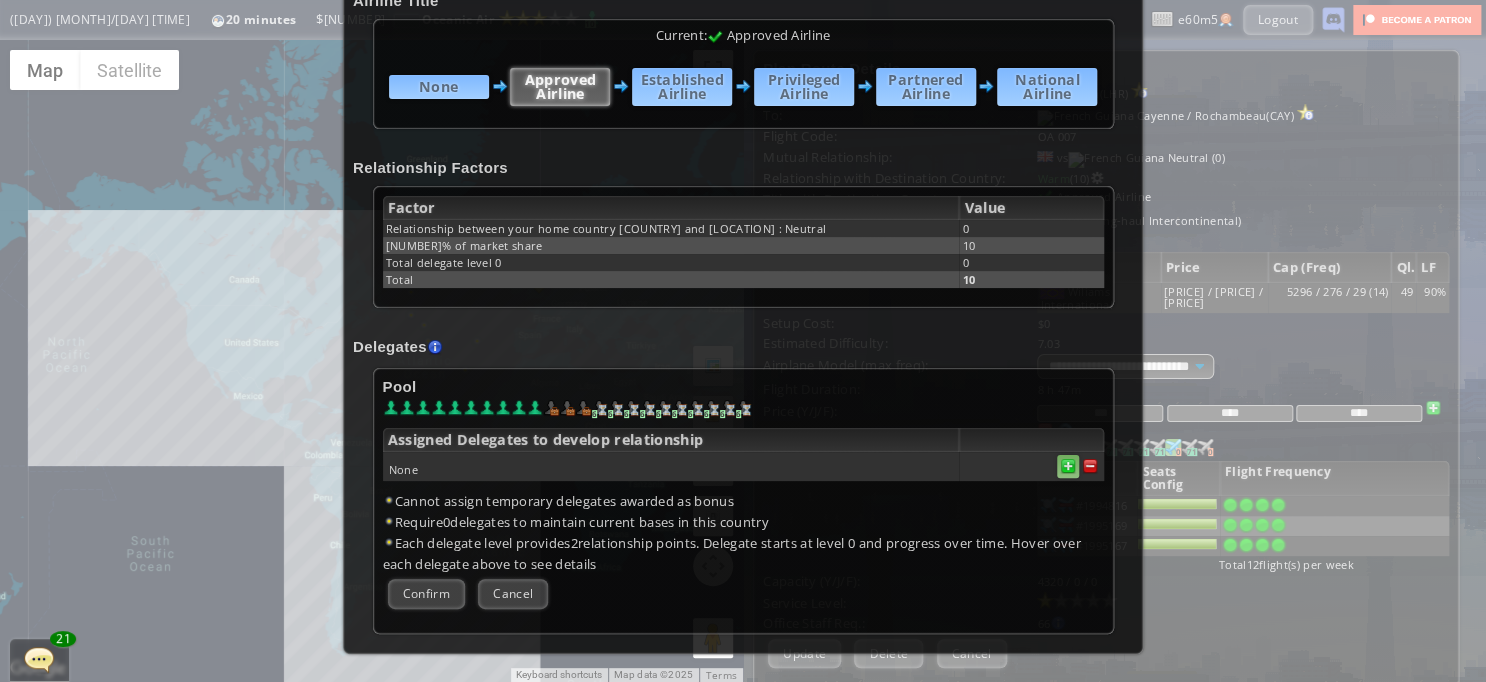 click at bounding box center [1090, 466] 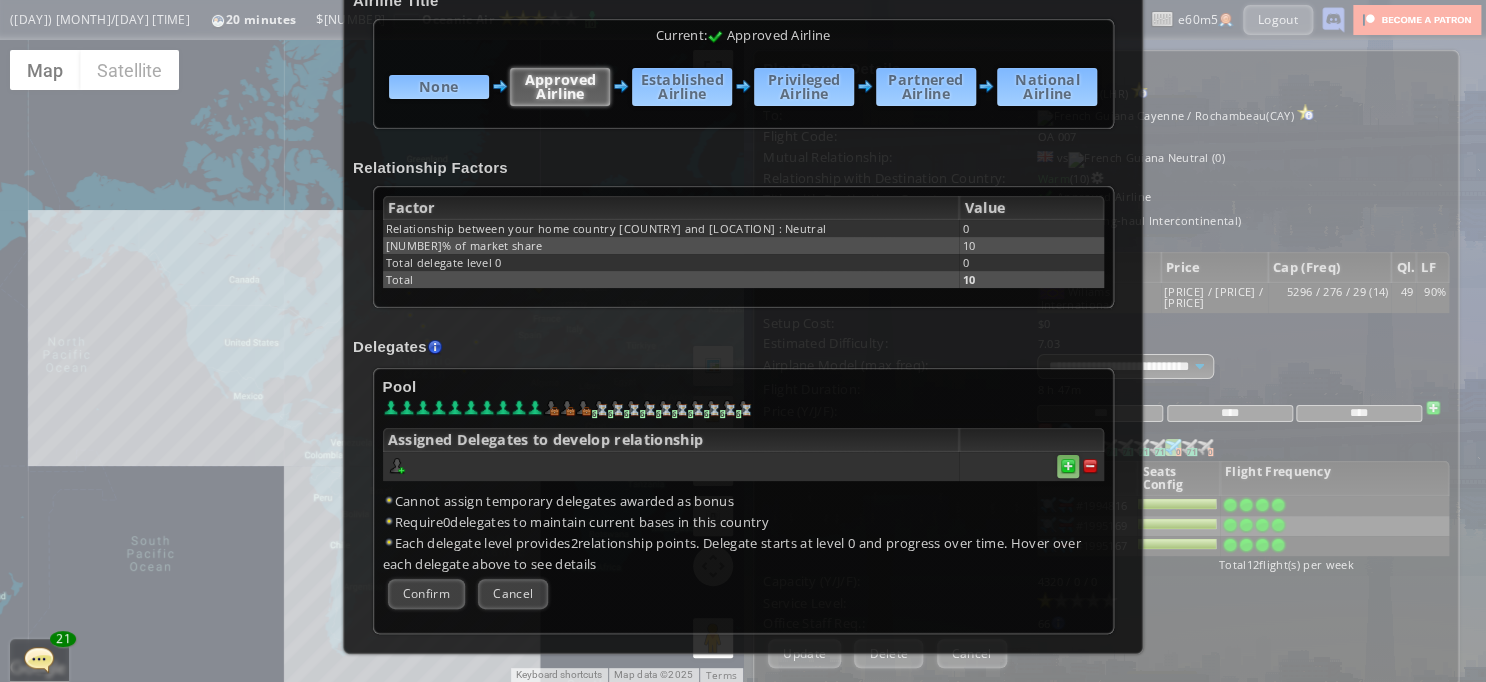 click at bounding box center (1090, 466) 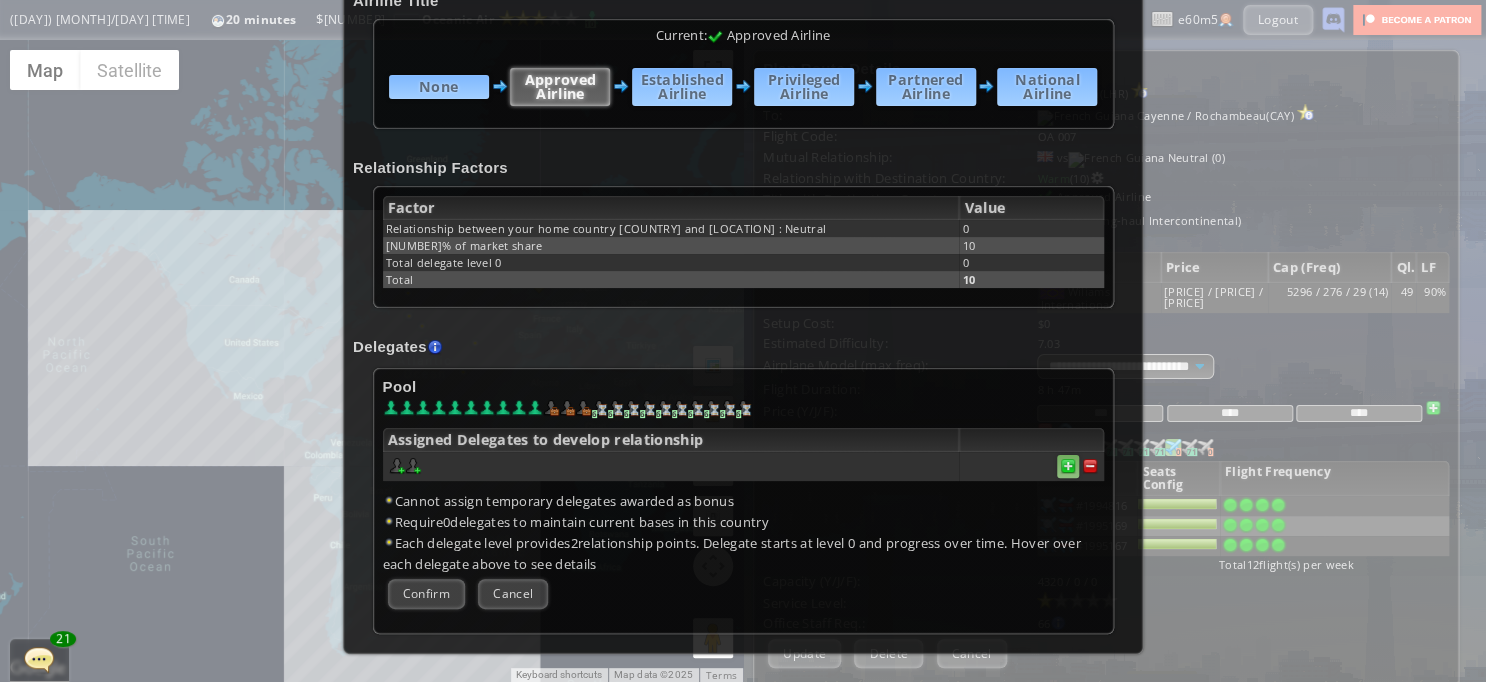 click at bounding box center (1090, 466) 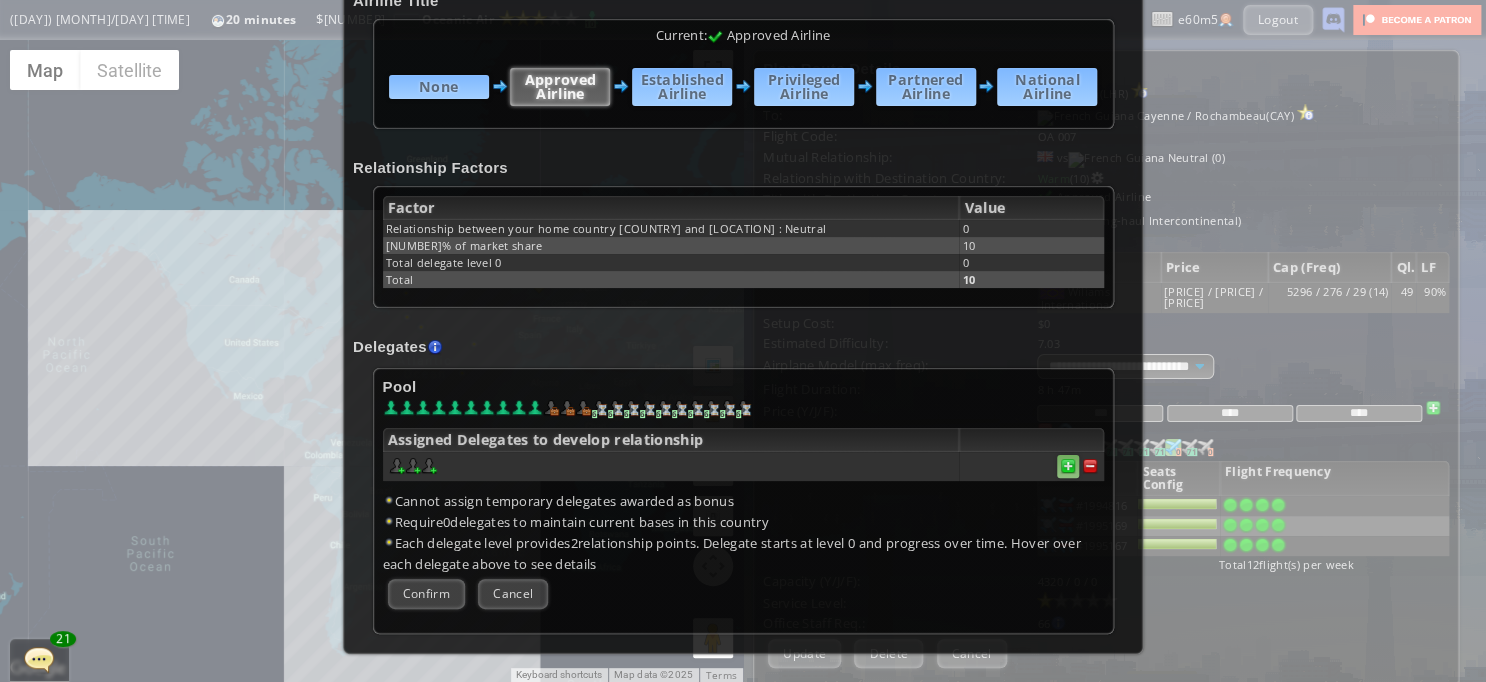 click at bounding box center [1090, 466] 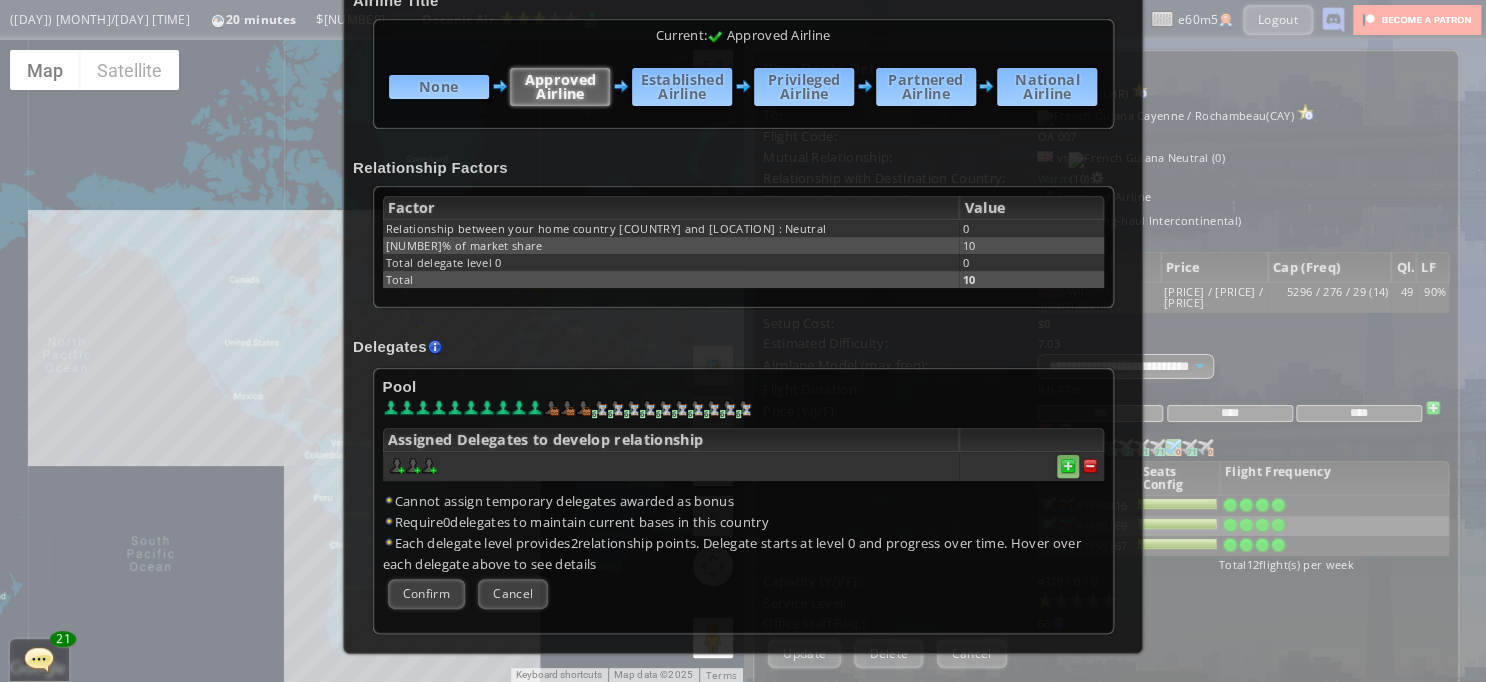 click at bounding box center [1090, 466] 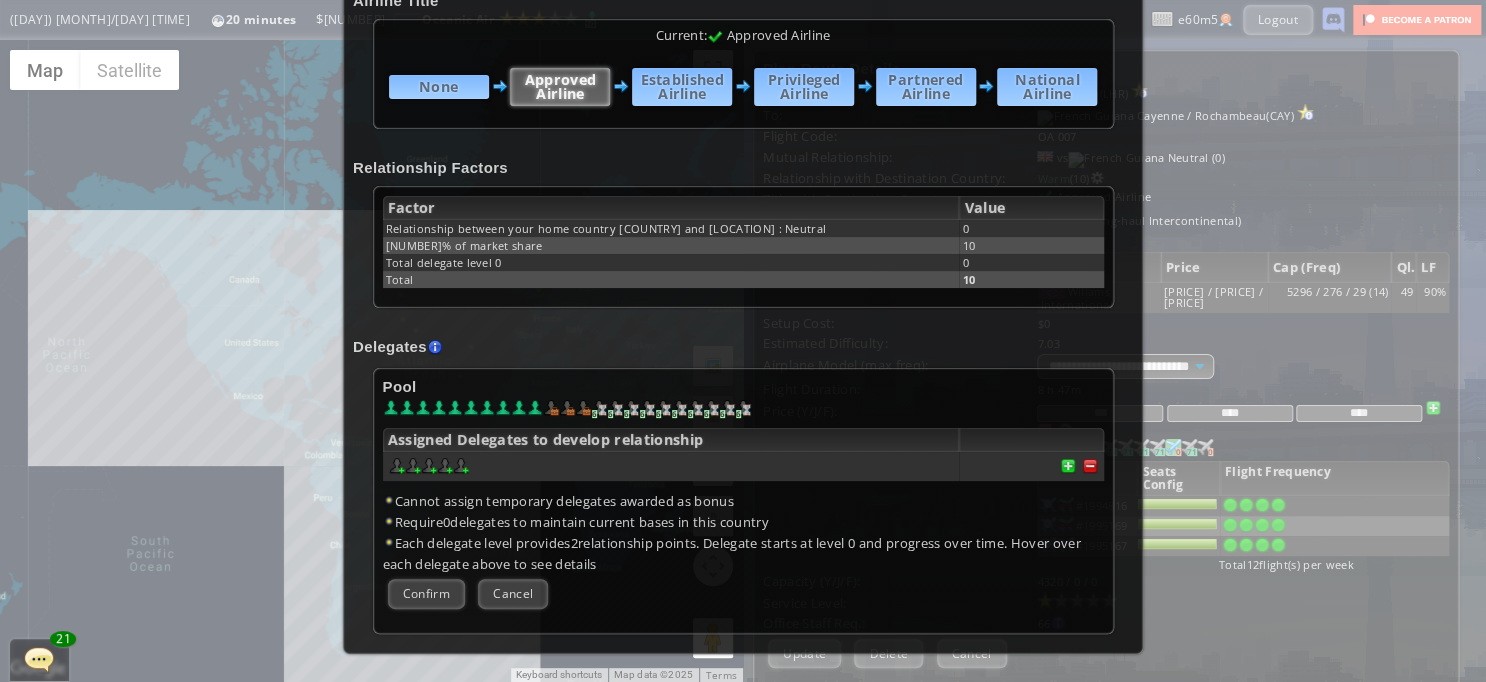 click on "Pool
[NUMBER] [NUMBER] [NUMBER] [NUMBER] [NUMBER] [NUMBER] [NUMBER] [NUMBER] [NUMBER] [NUMBER]
Assigned Delegates to develop relationship
Cannot assign temporary delegates awarded as bonus
Require  [NUMBER]  delegates to maintain current bases in this country
Each delegate level provides  [NUMBER]  relationship points. Delegate starts at level [NUMBER] and progress over time. Hover over each delegate above to see details
Confirm
Cancel" at bounding box center [743, 501] 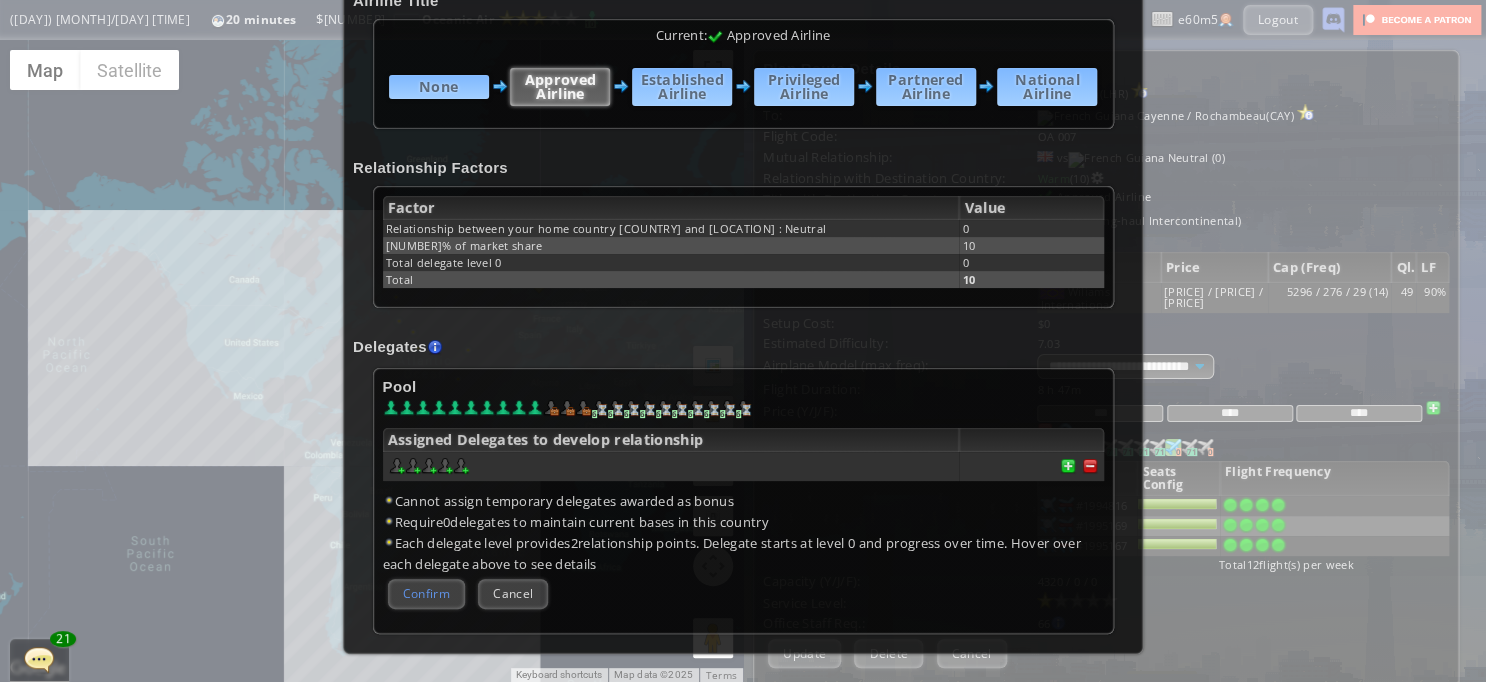 click on "Confirm" at bounding box center (426, 593) 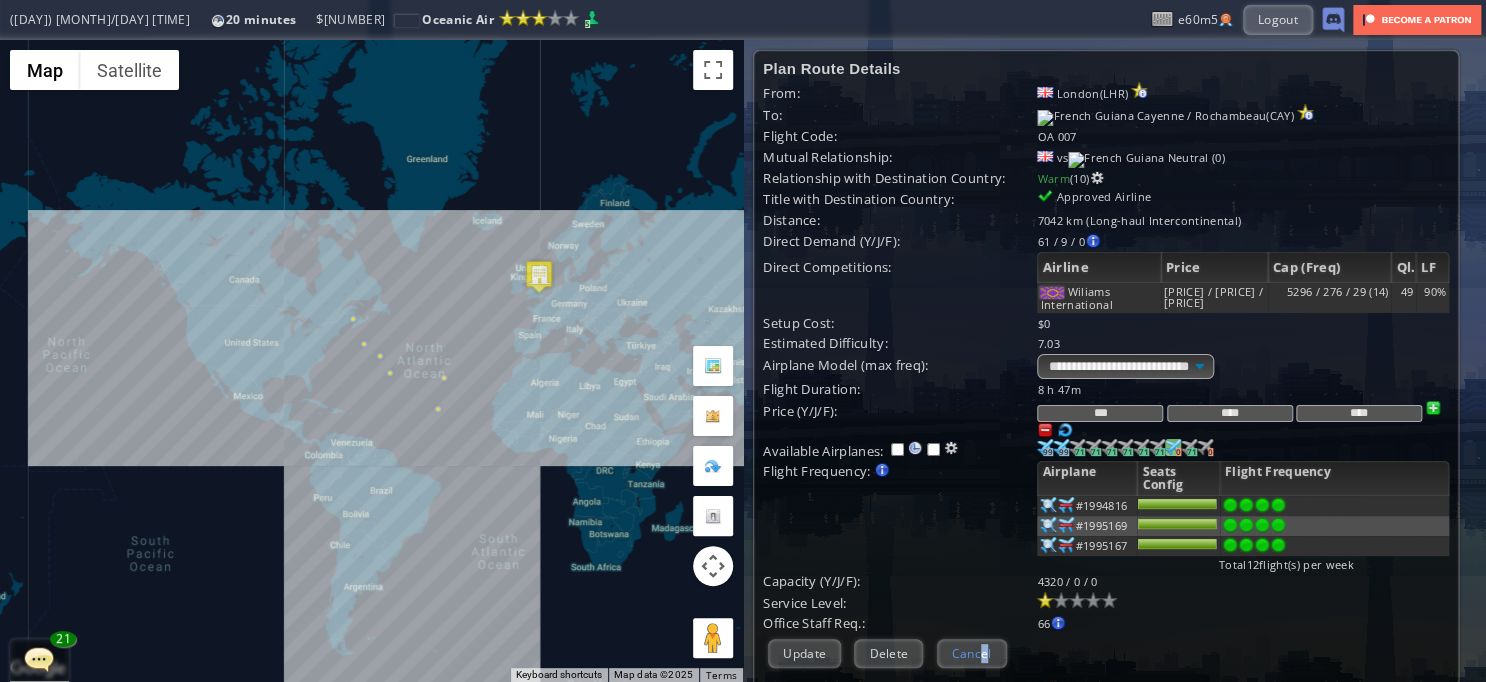click on "Cancel" at bounding box center [972, 653] 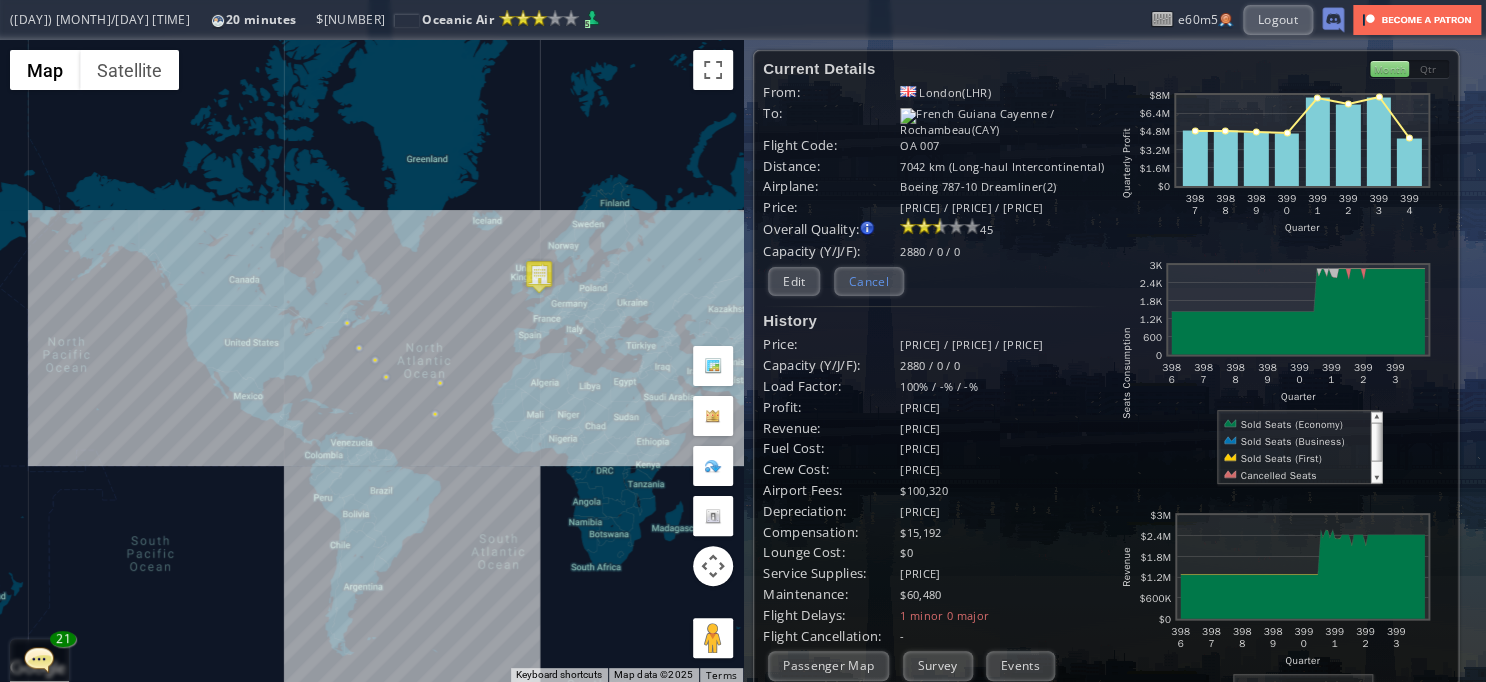 click on "Cancel" at bounding box center [869, 281] 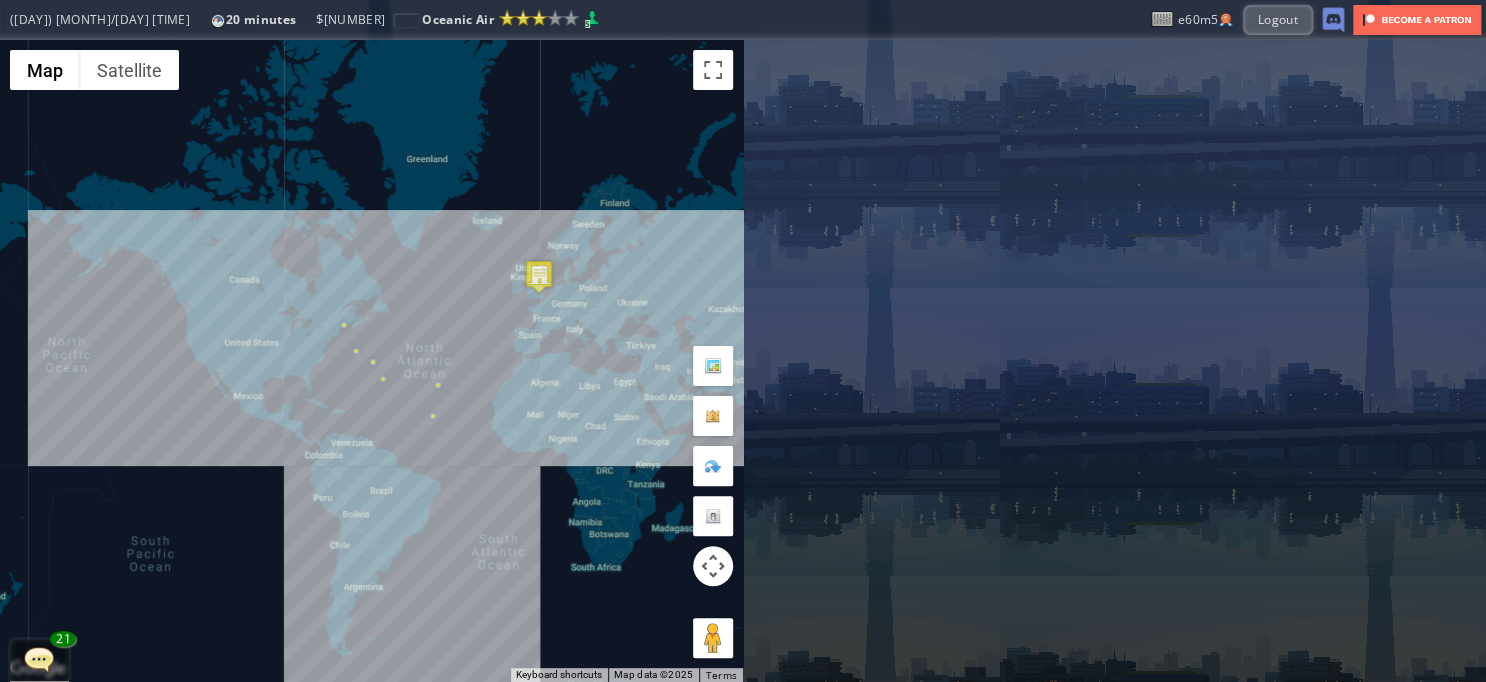 click on "To navigate, press the arrow keys." at bounding box center (371, 361) 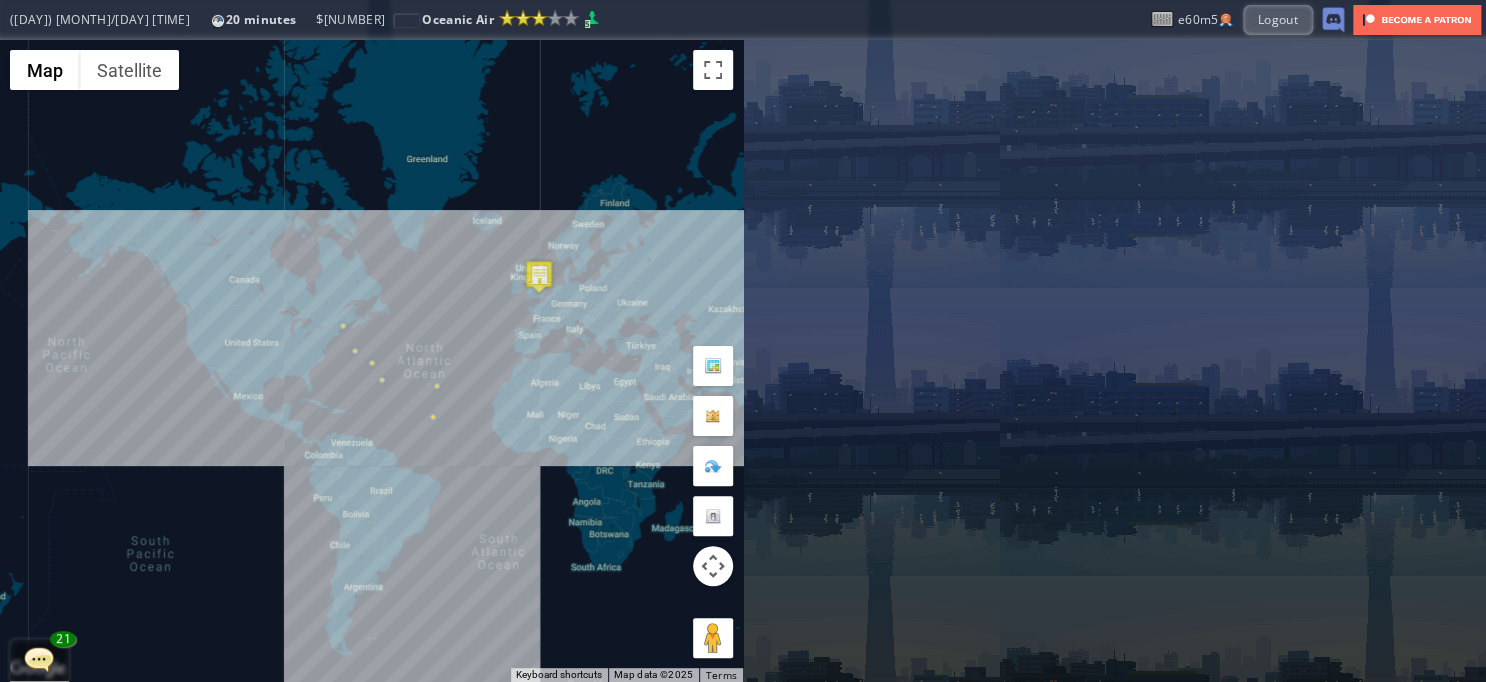 click on "To navigate, press the arrow keys." at bounding box center [371, 361] 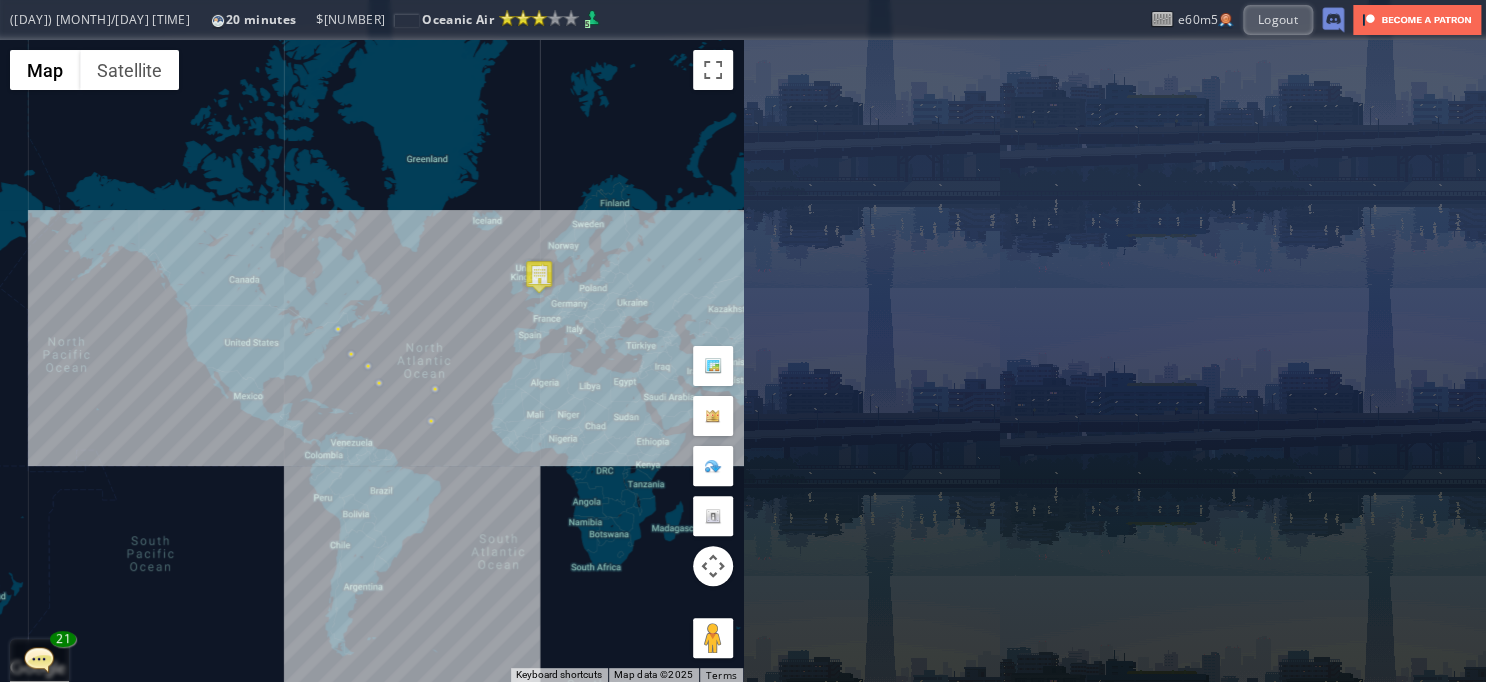 click on "To navigate, press the arrow keys." at bounding box center (371, 361) 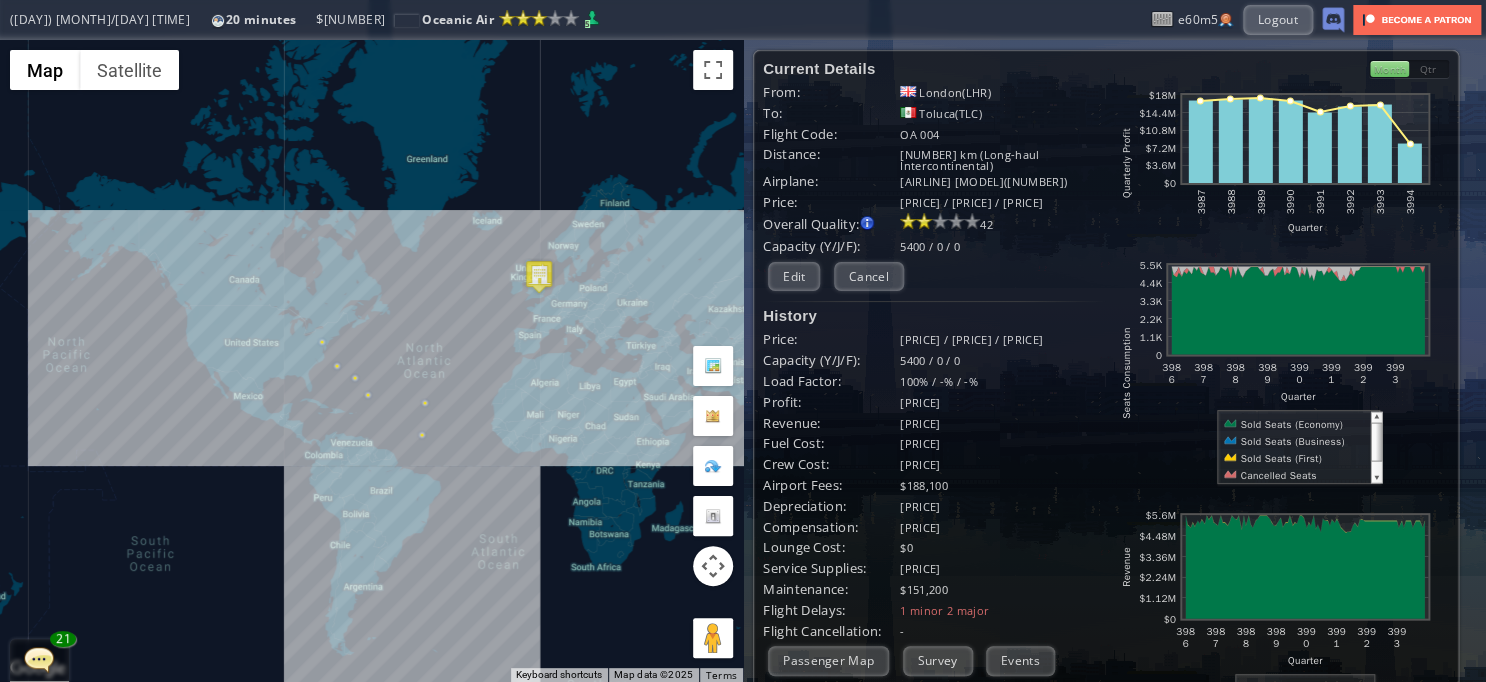 click on "To navigate, press the arrow keys." at bounding box center [371, 361] 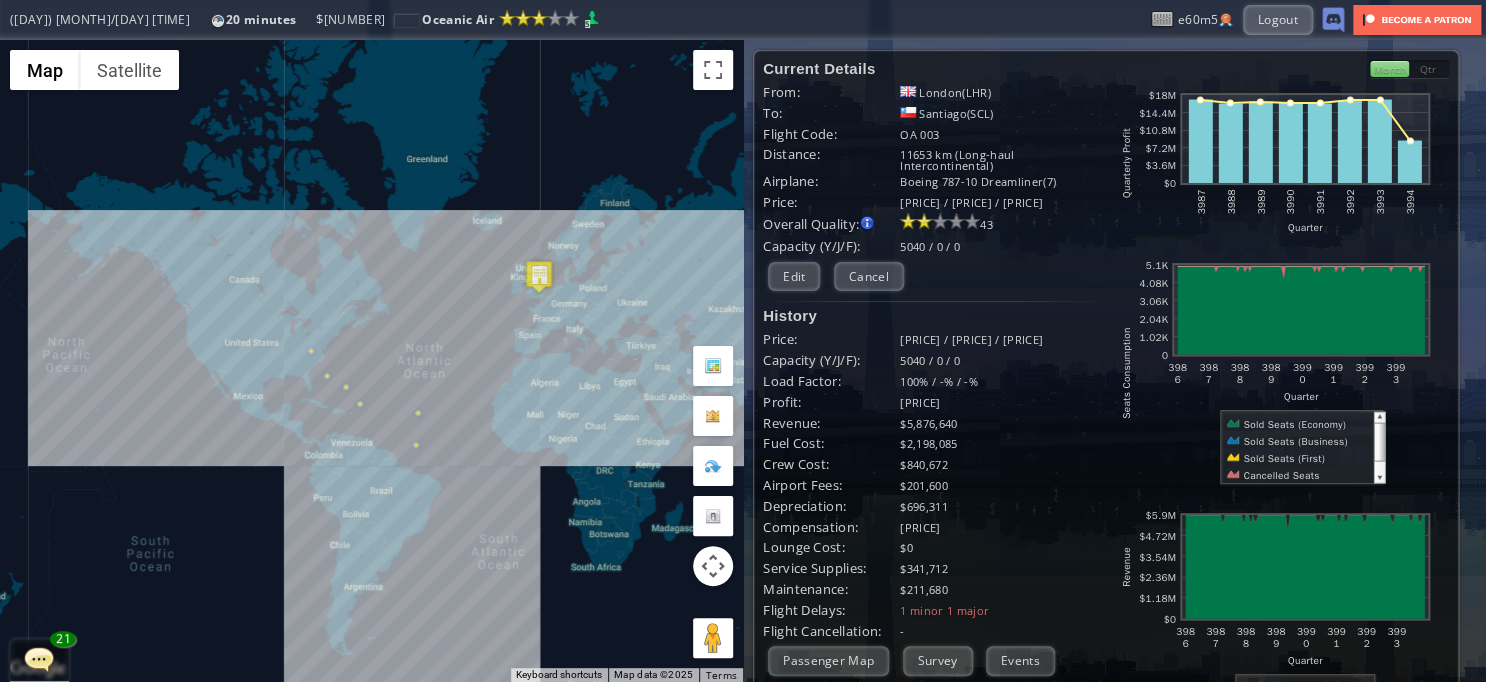 click on "To navigate, press the arrow keys." at bounding box center [371, 361] 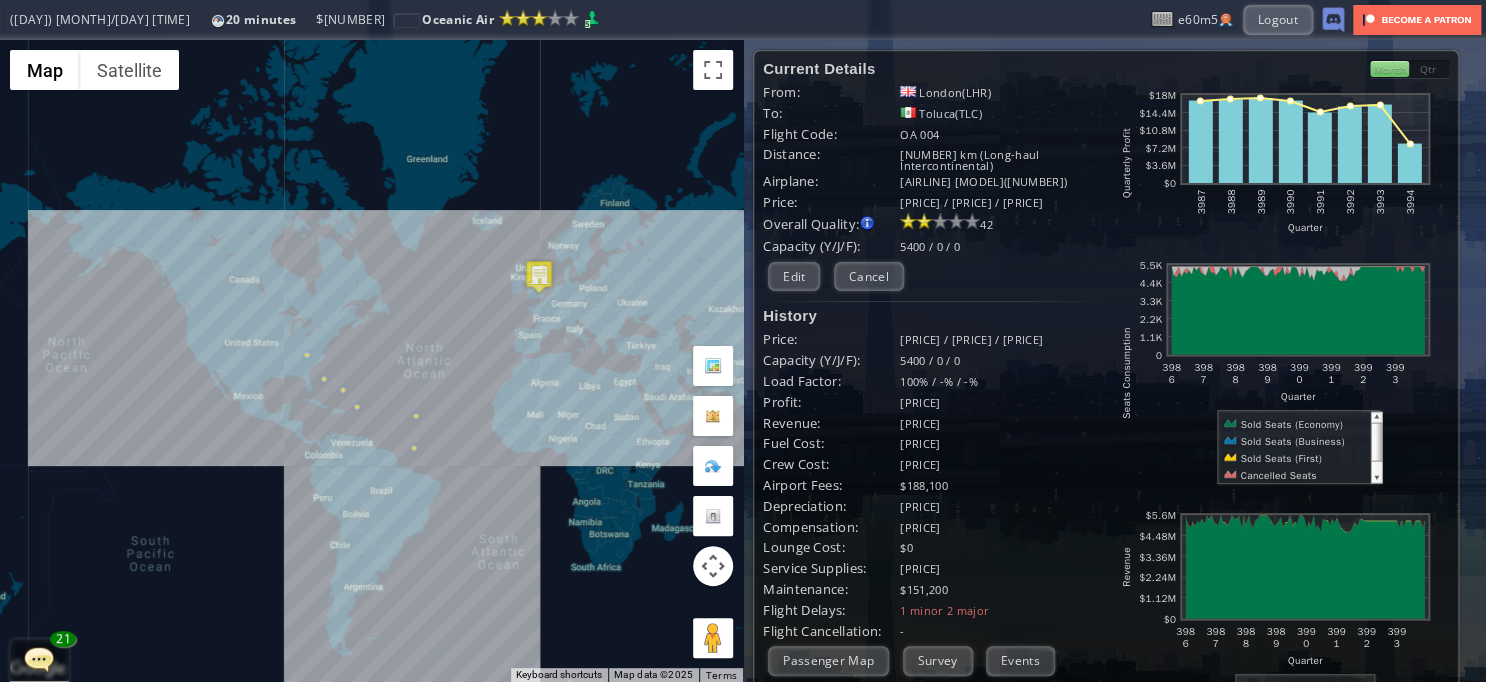 click on "To navigate, press the arrow keys." at bounding box center (371, 361) 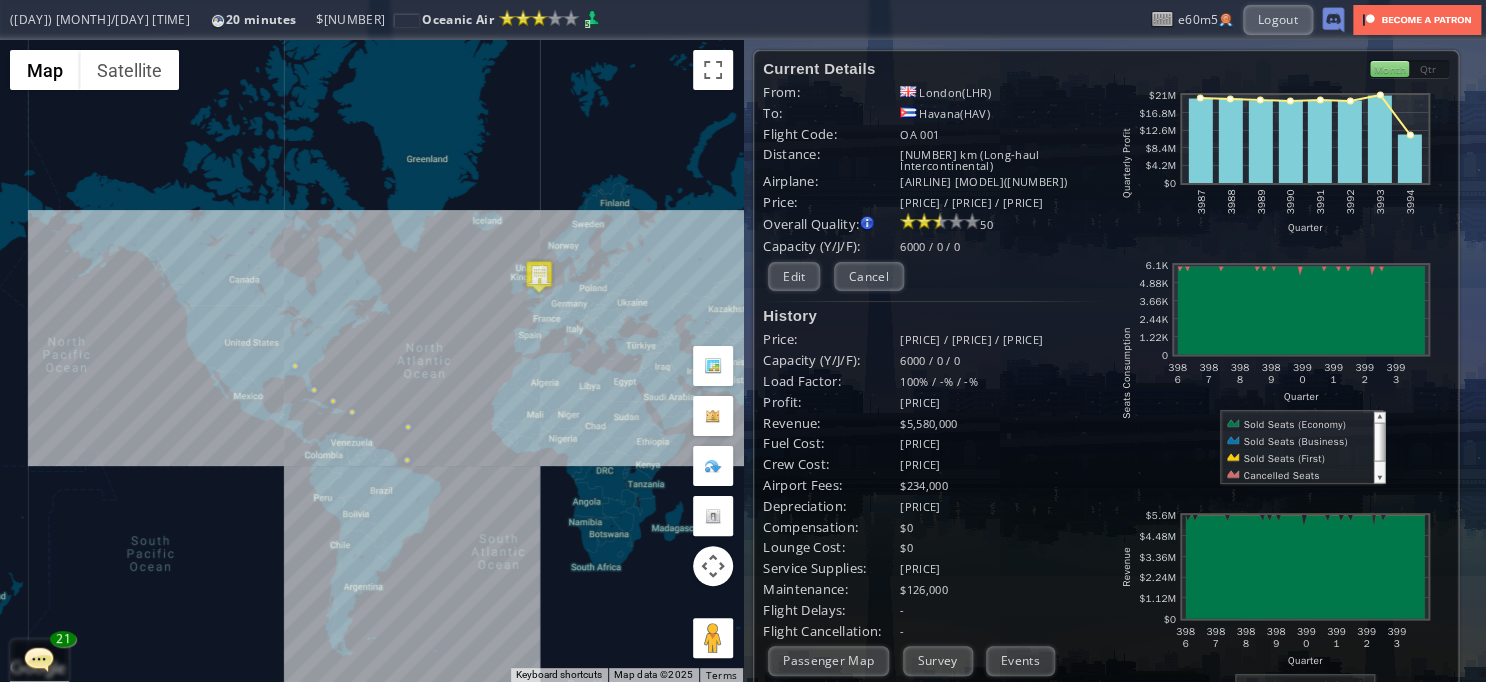 click on "To navigate, press the arrow keys." at bounding box center (371, 361) 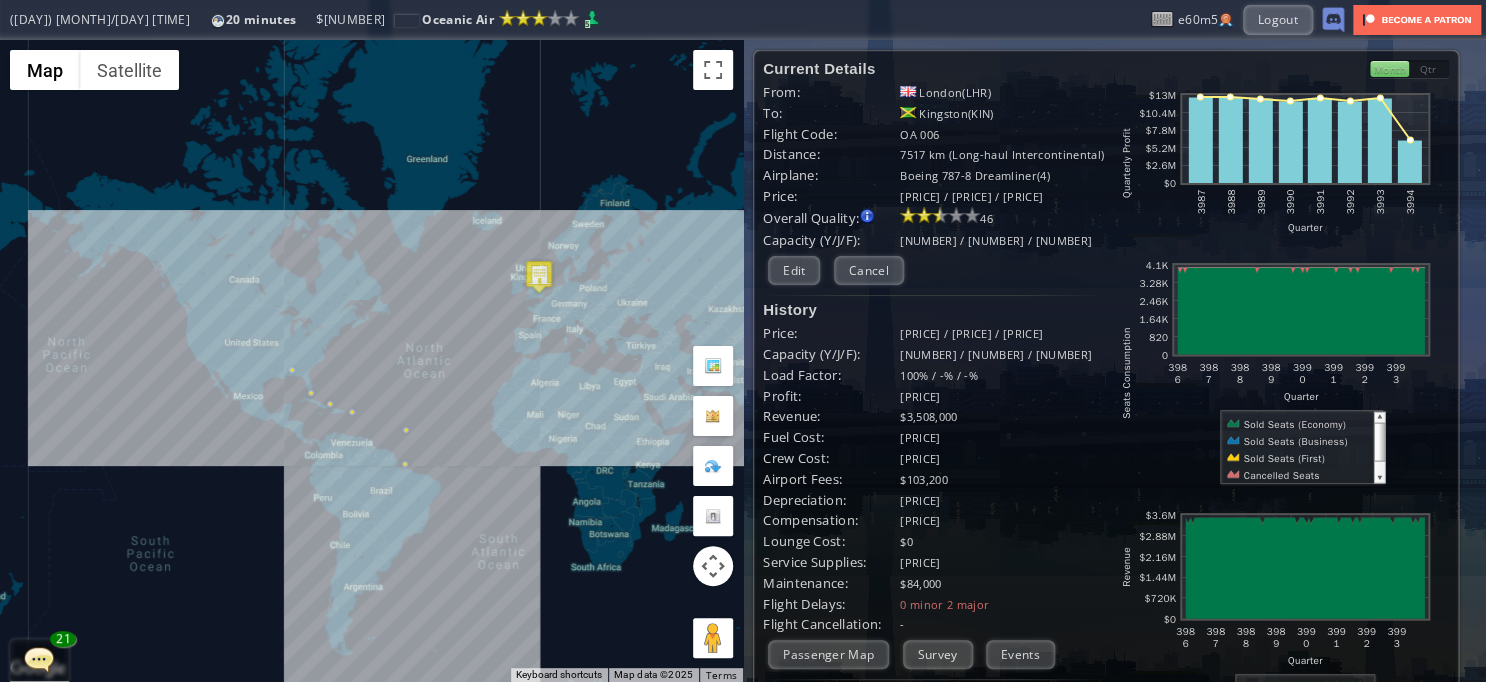 click on "To navigate, press the arrow keys." at bounding box center (371, 361) 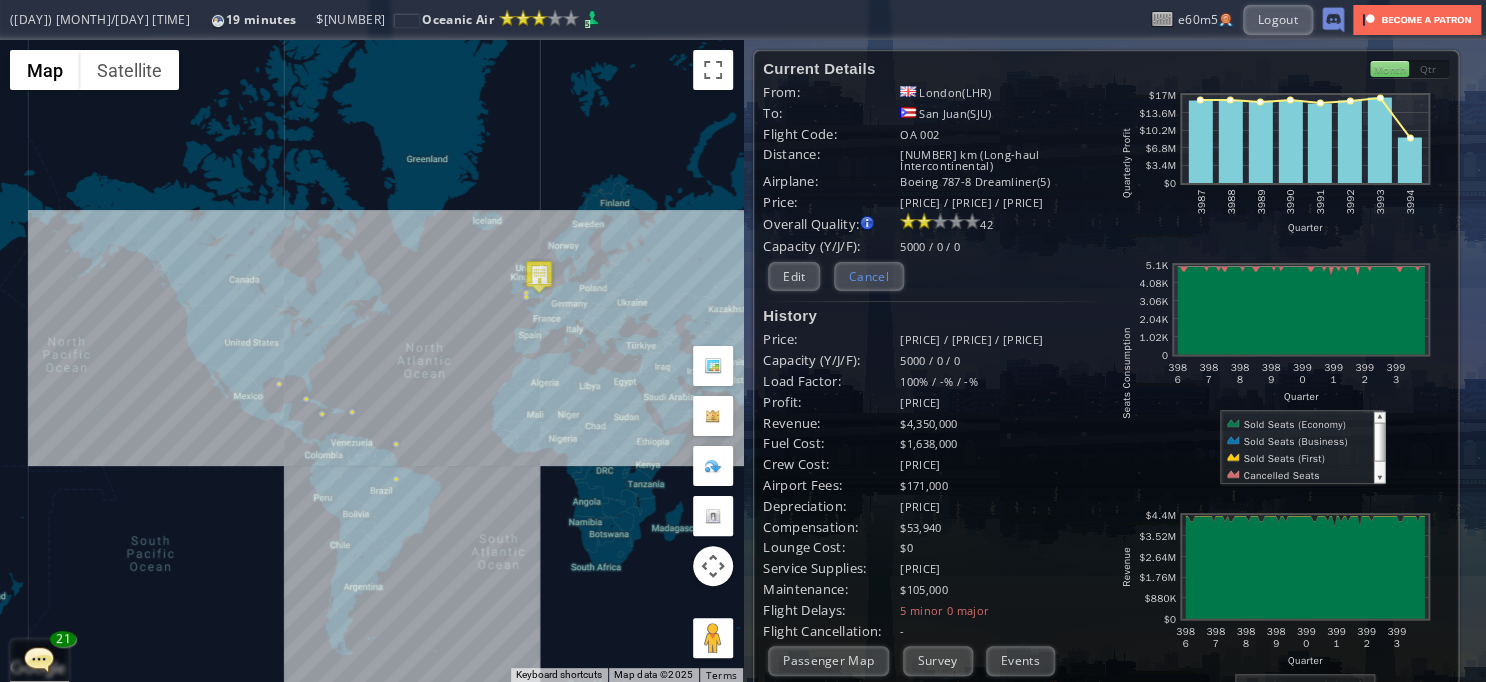 click on "Cancel" at bounding box center [869, 276] 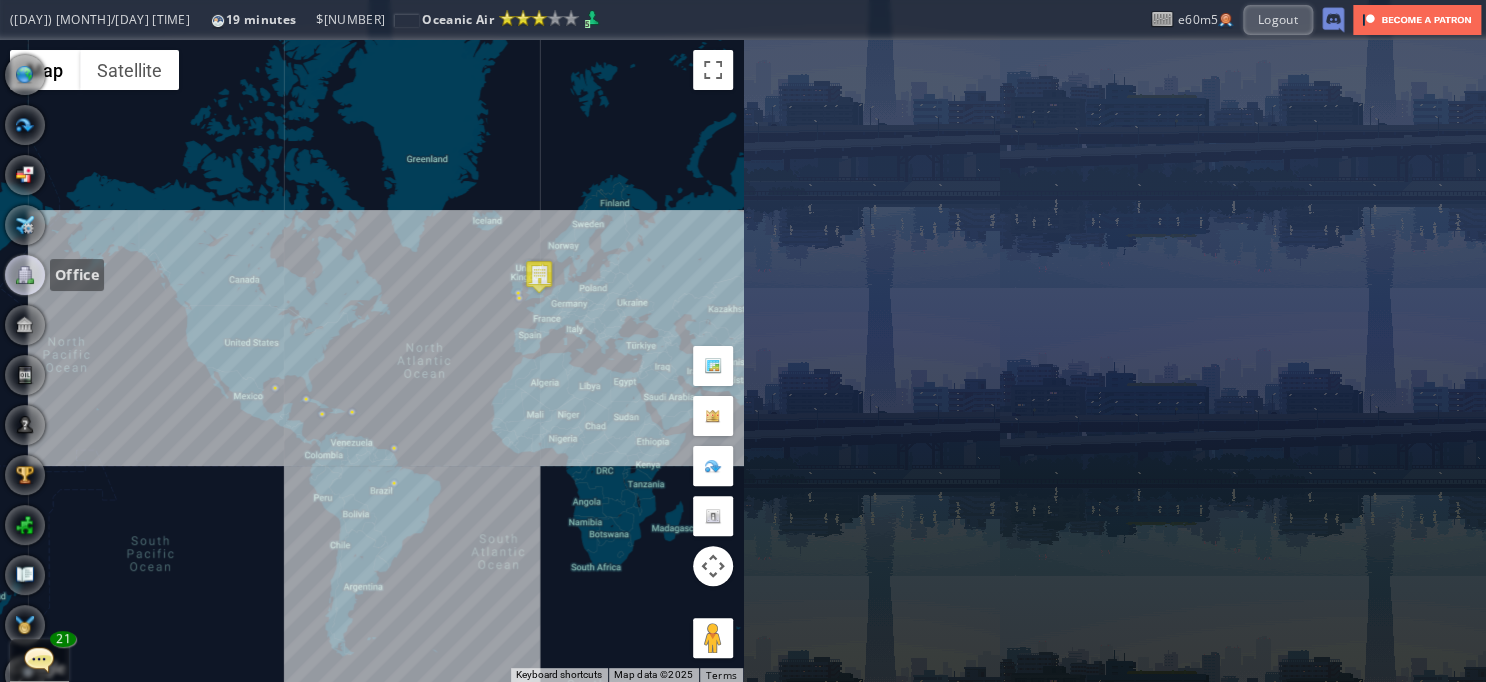 click at bounding box center [25, 275] 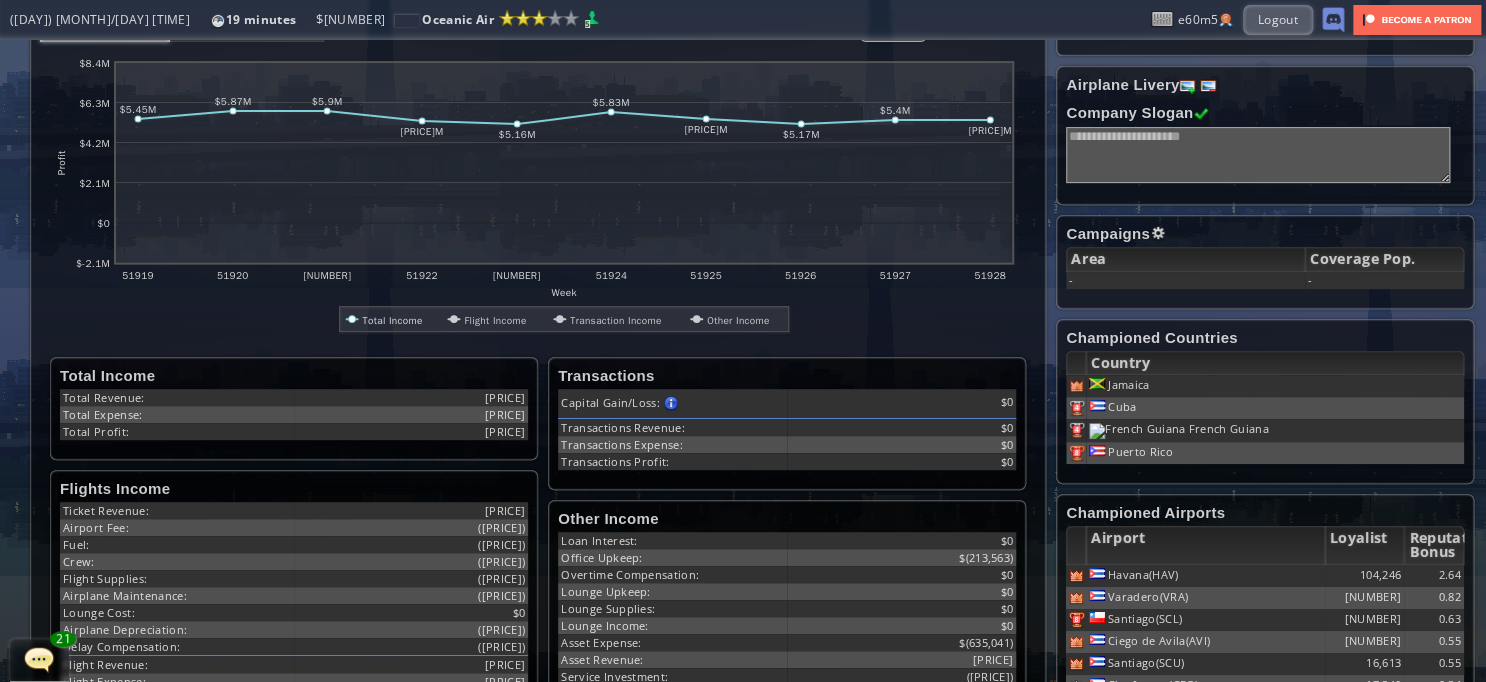 scroll, scrollTop: 0, scrollLeft: 0, axis: both 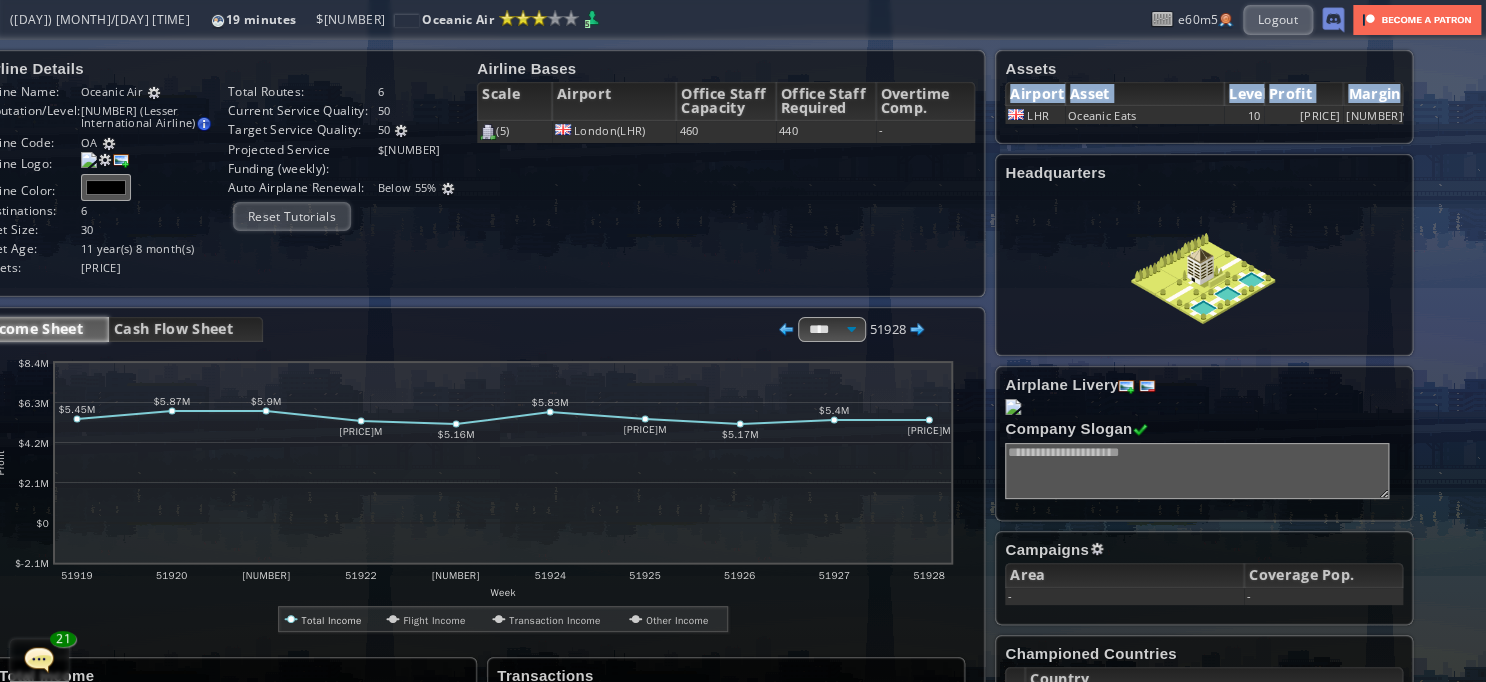 drag, startPoint x: 1060, startPoint y: 94, endPoint x: 1392, endPoint y: 101, distance: 332.0738 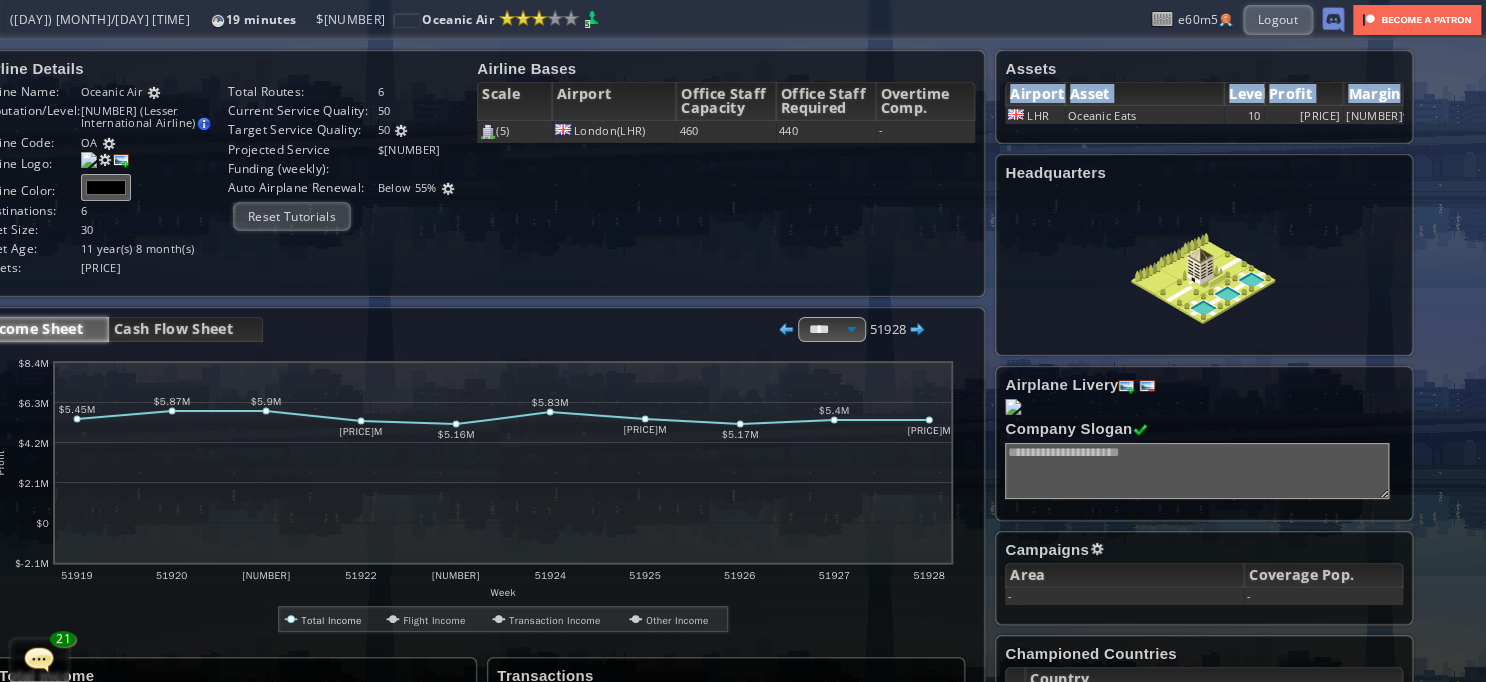 click on "Assets
Airport
Asset
Level
Profit
Margin
LHR[BRAND] [NUMBER] [PRICE] [NUMBER]%" at bounding box center [1204, 97] 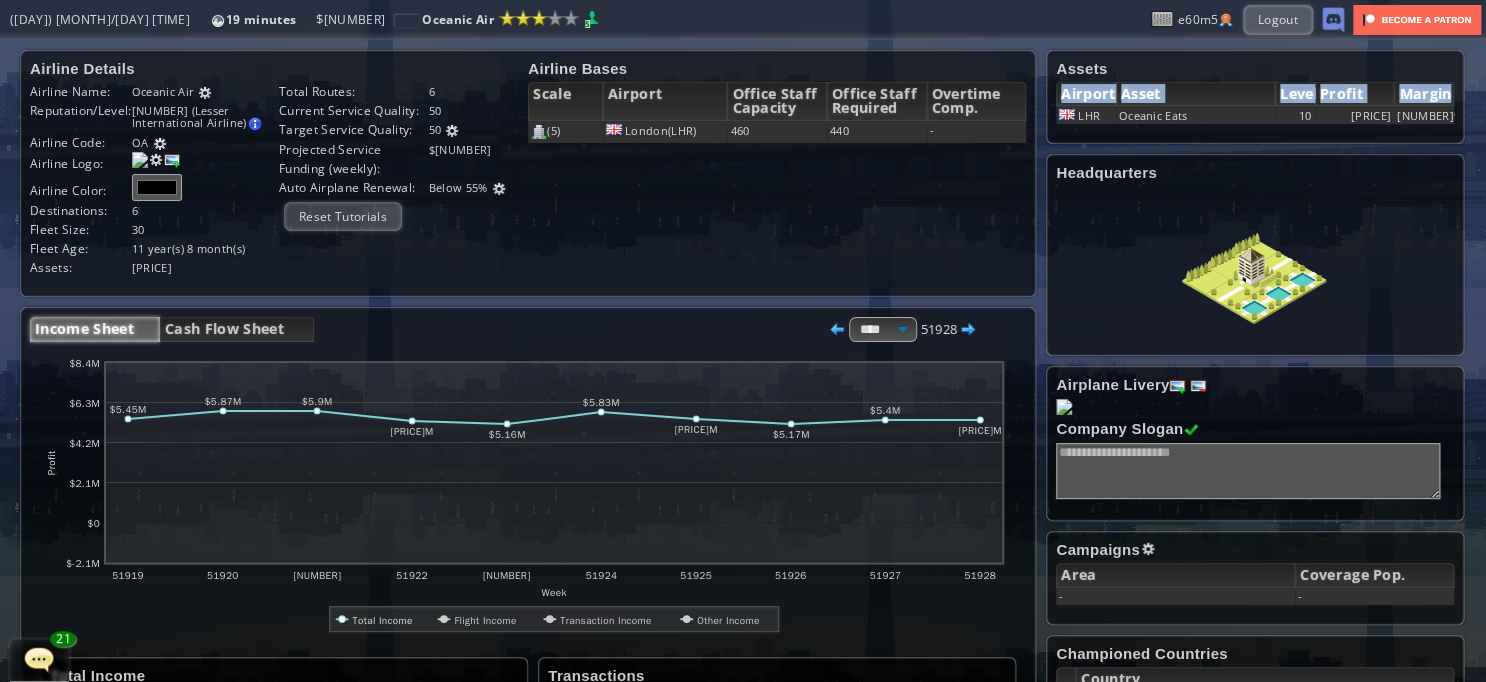 scroll, scrollTop: 0, scrollLeft: 0, axis: both 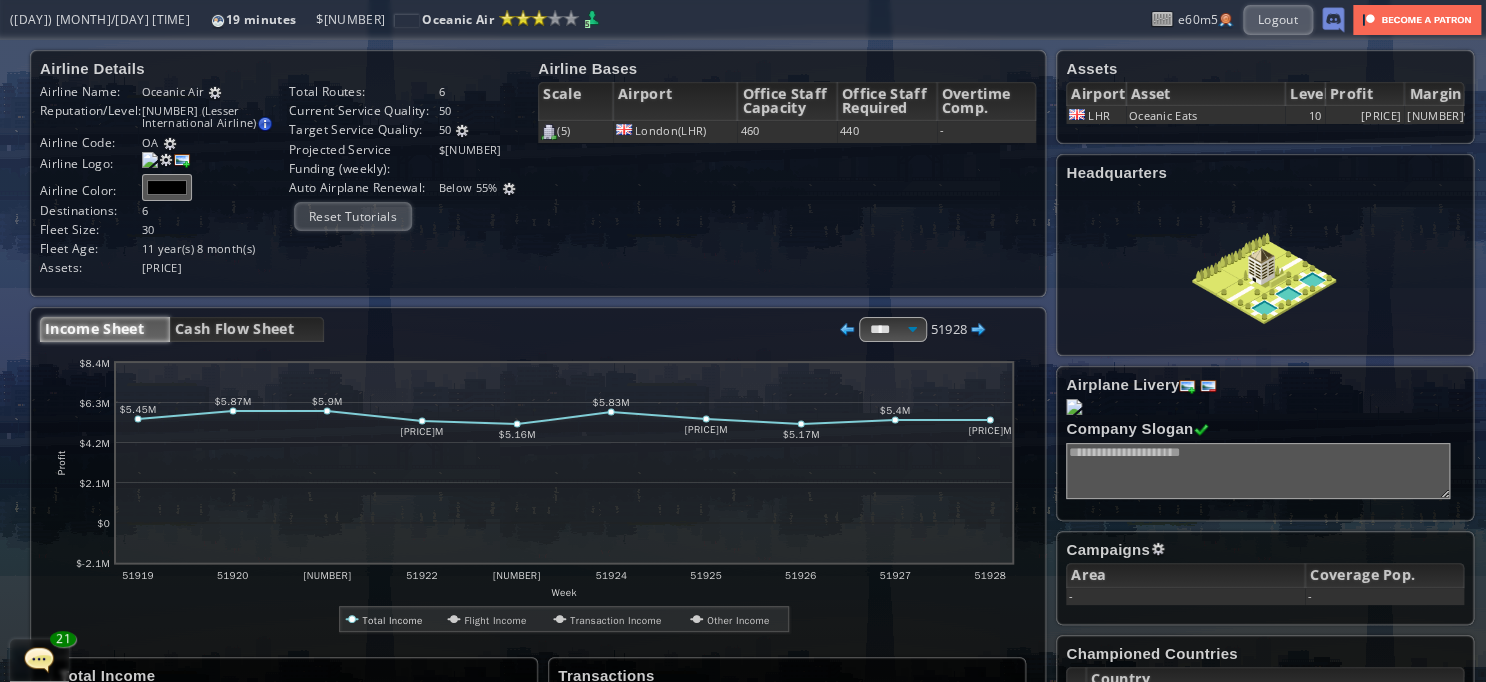 click at bounding box center [39, 659] 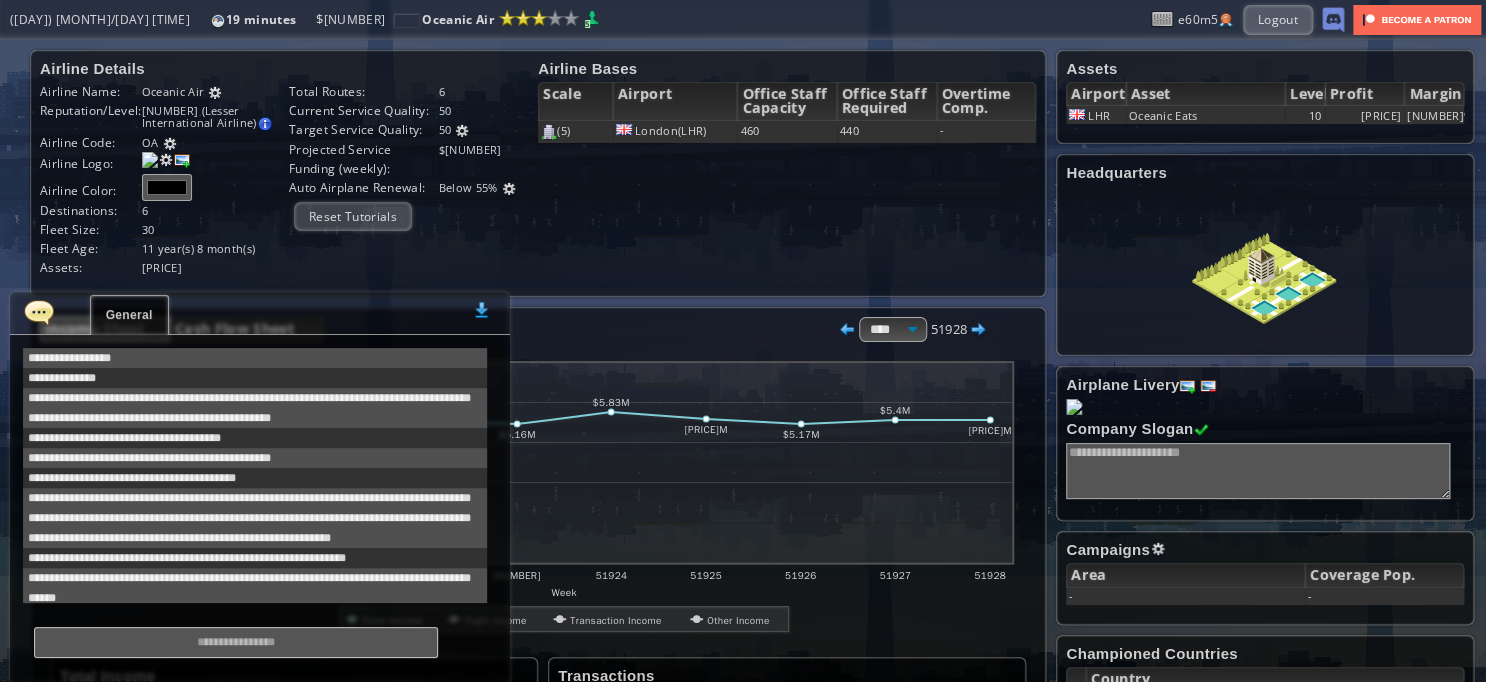 scroll, scrollTop: 340, scrollLeft: 0, axis: vertical 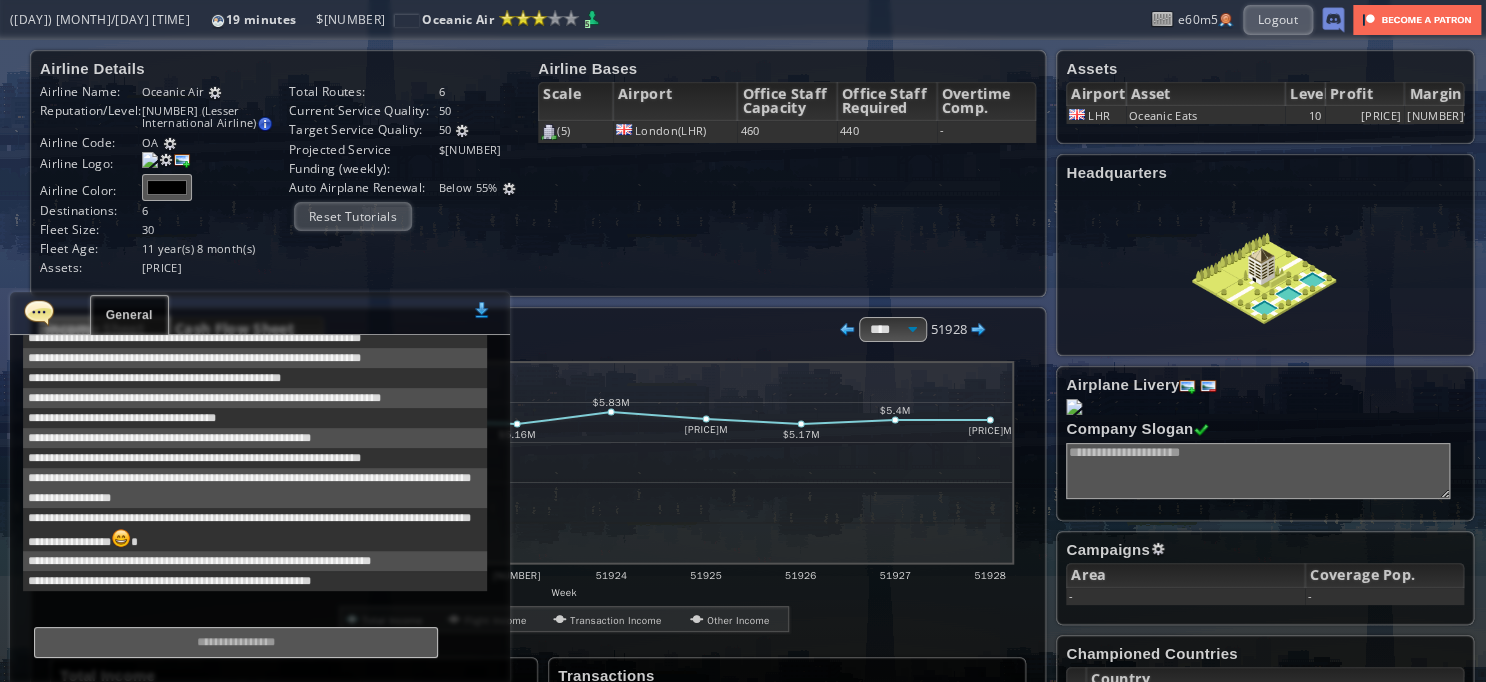 click at bounding box center [39, 312] 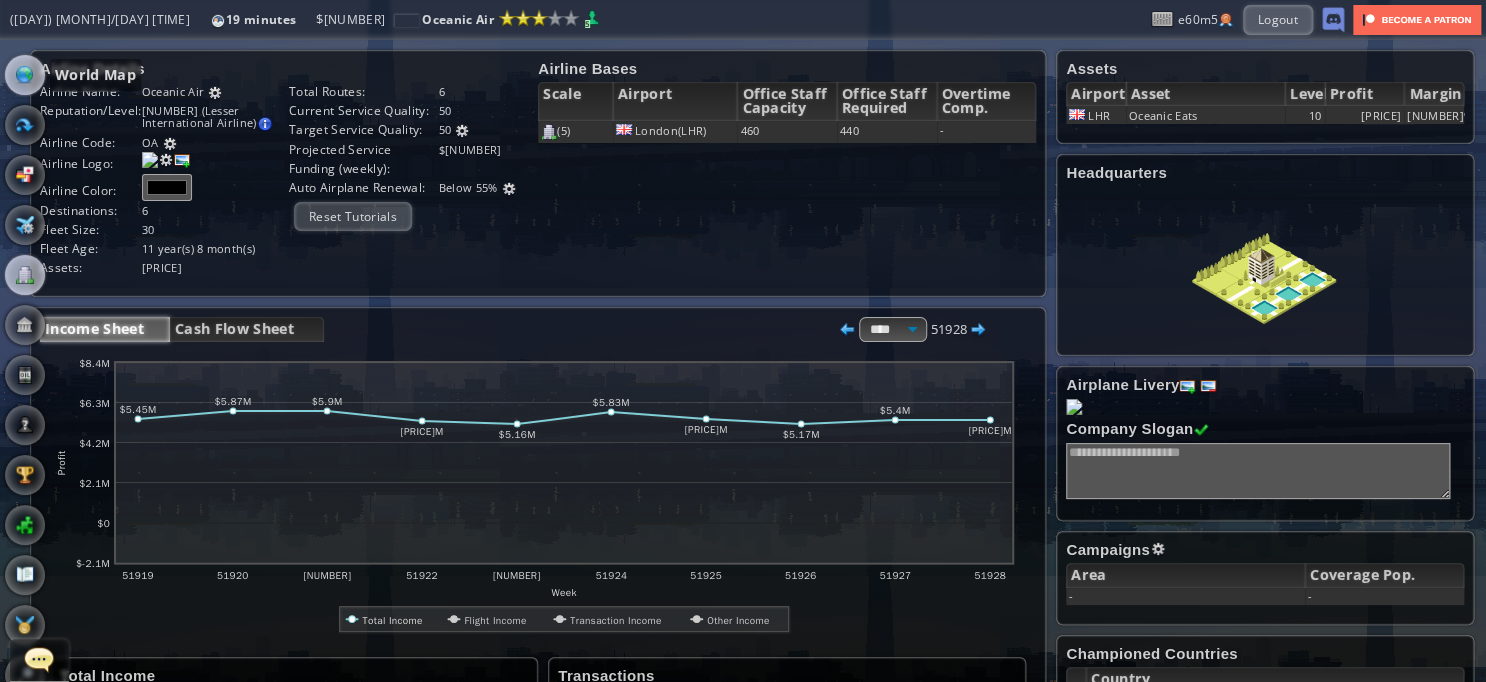 click at bounding box center (25, 75) 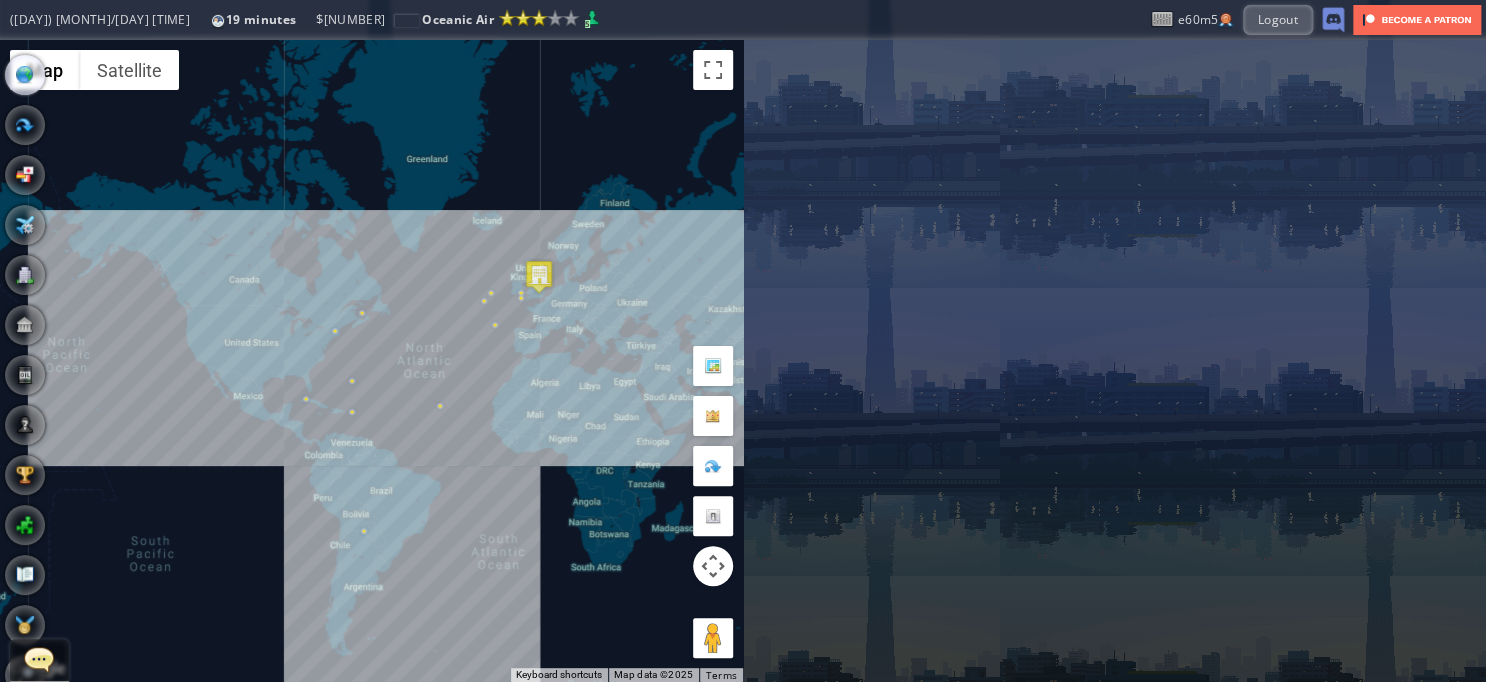 click at bounding box center (539, 276) 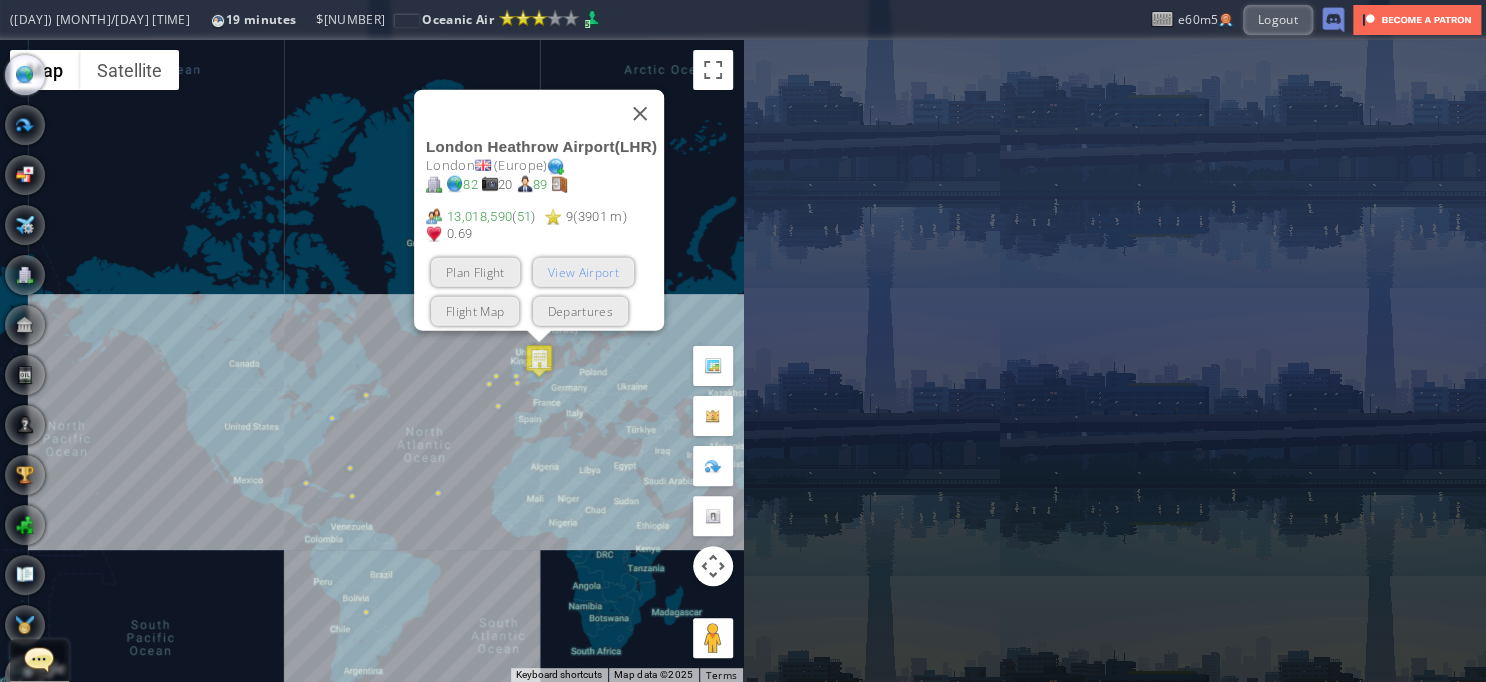 click on "View Airport" at bounding box center (582, 272) 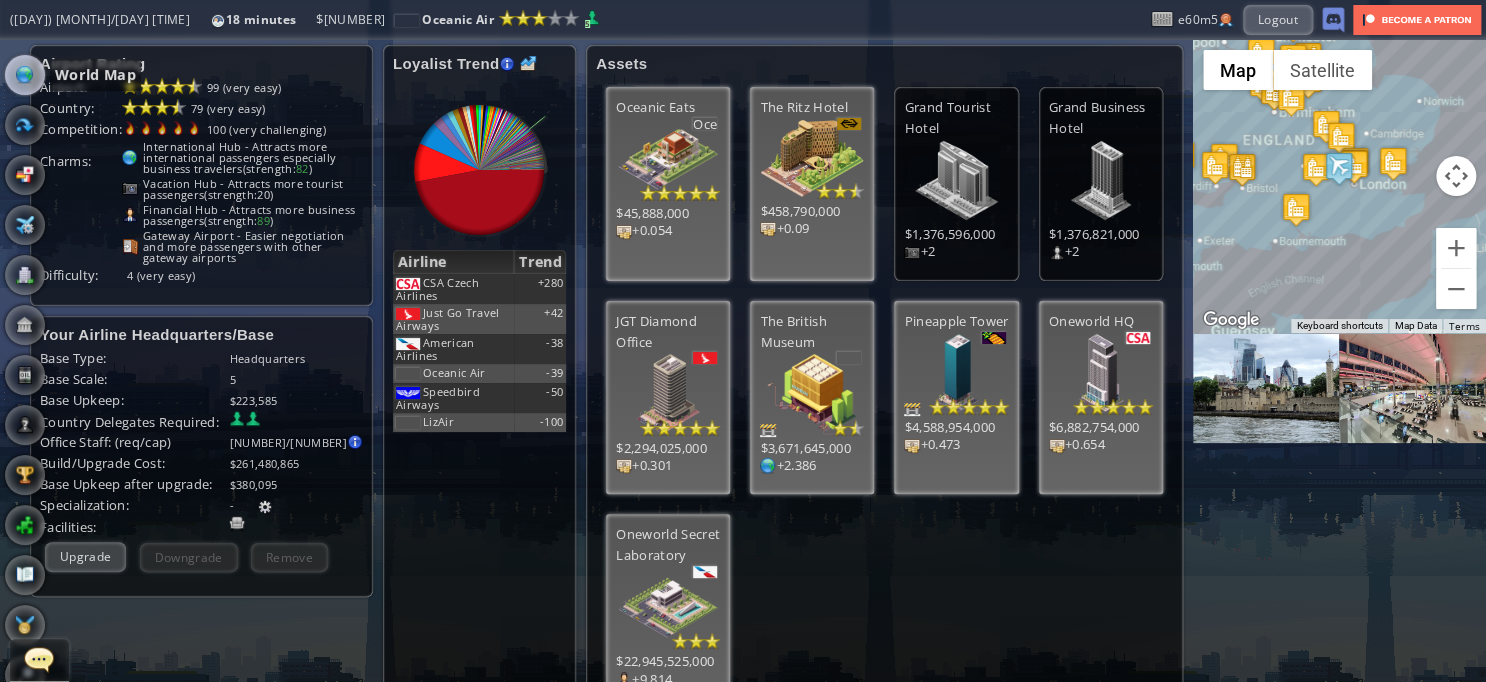 click at bounding box center (25, 75) 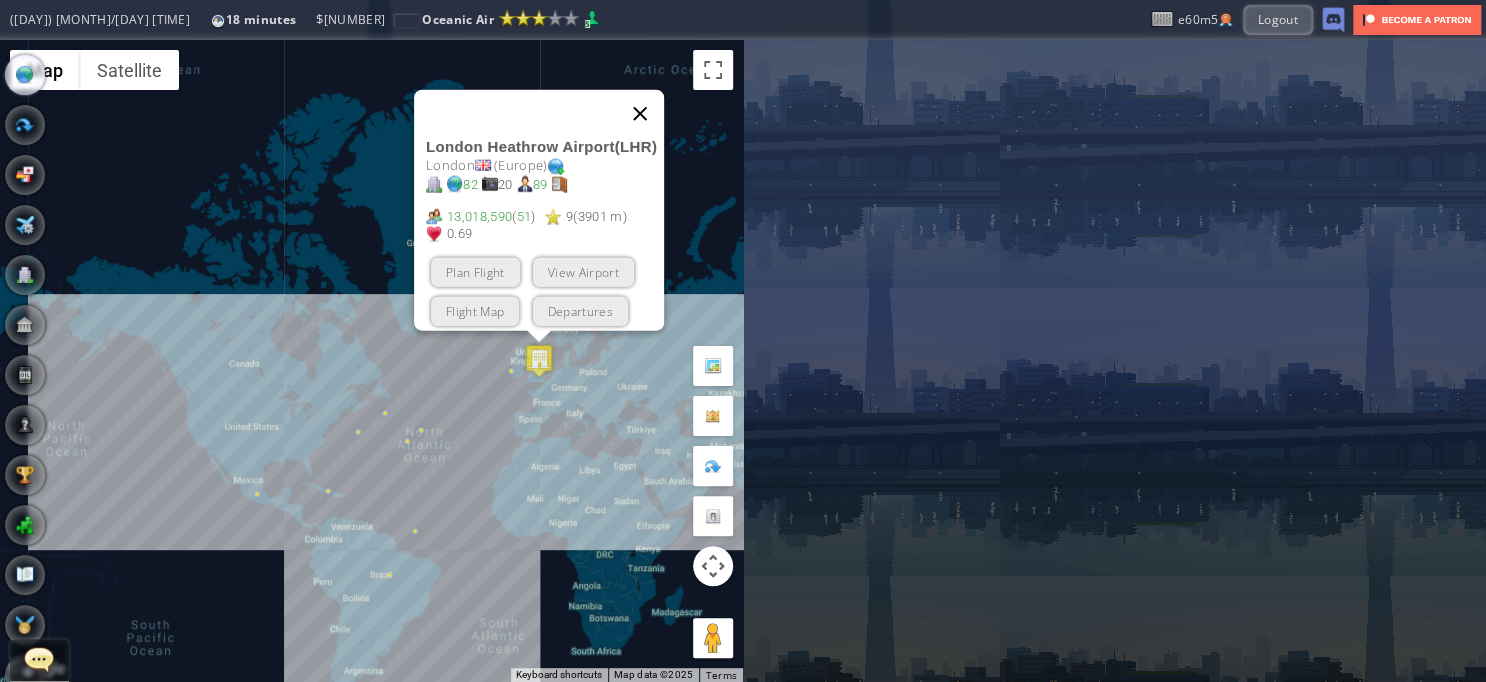 click at bounding box center (640, 114) 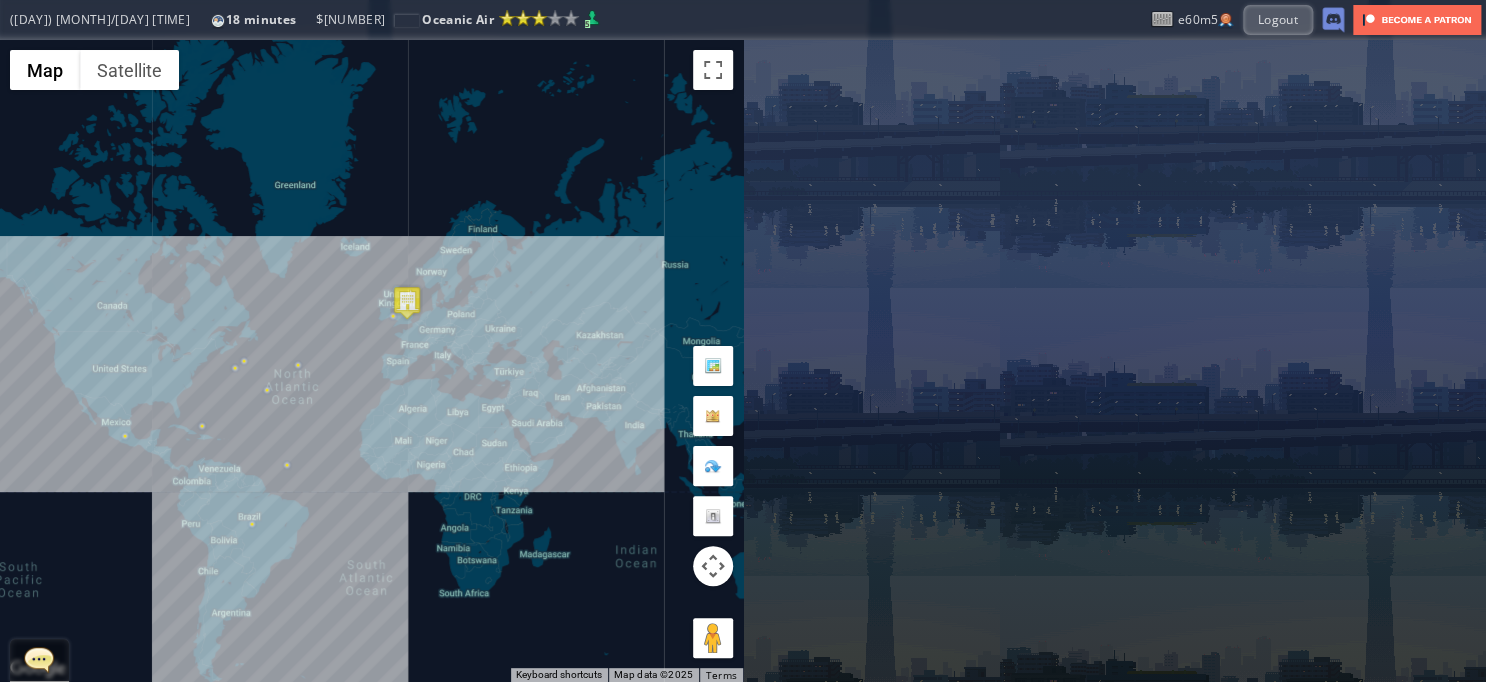 drag, startPoint x: 600, startPoint y: 431, endPoint x: 469, endPoint y: 371, distance: 144.08678 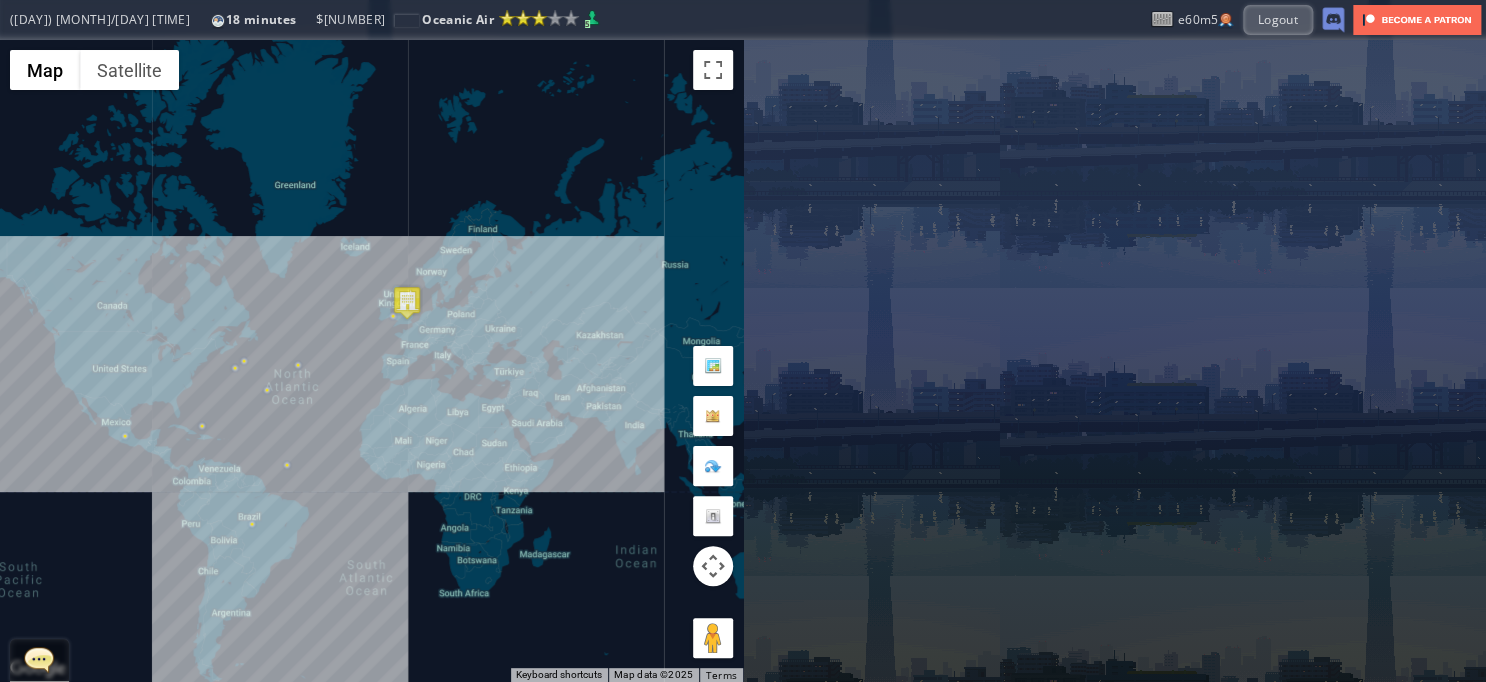 click on "To navigate, press the arrow keys." at bounding box center [371, 361] 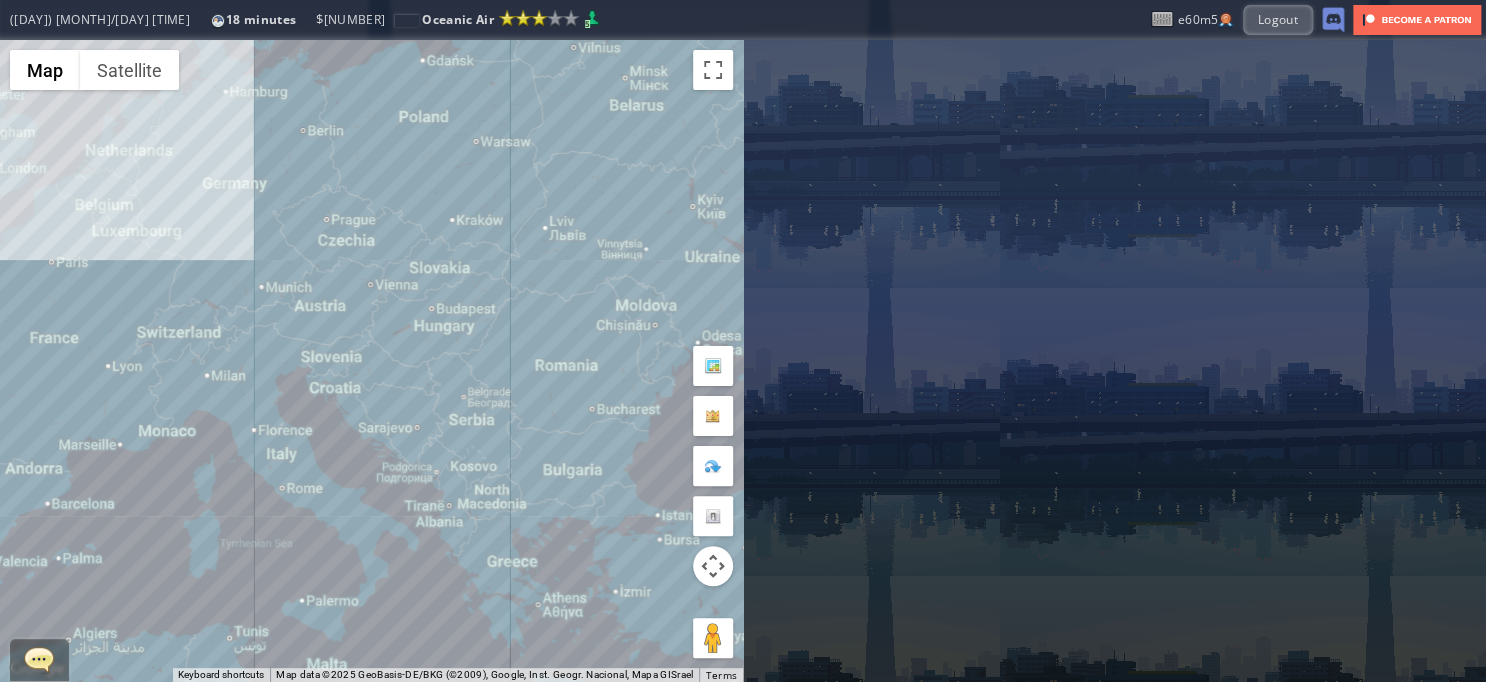 drag, startPoint x: 387, startPoint y: 311, endPoint x: 110, endPoint y: 443, distance: 306.8436 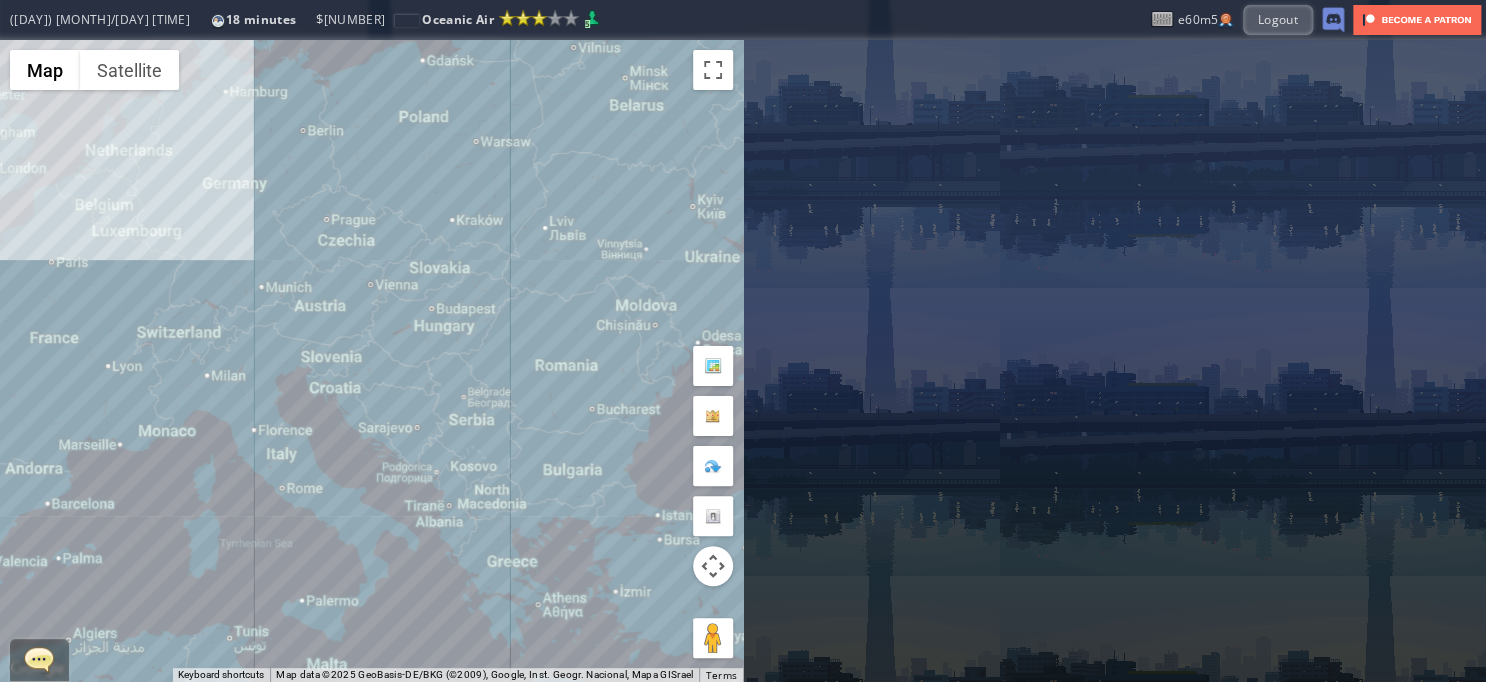 click on "To navigate, press the arrow keys." at bounding box center (371, 361) 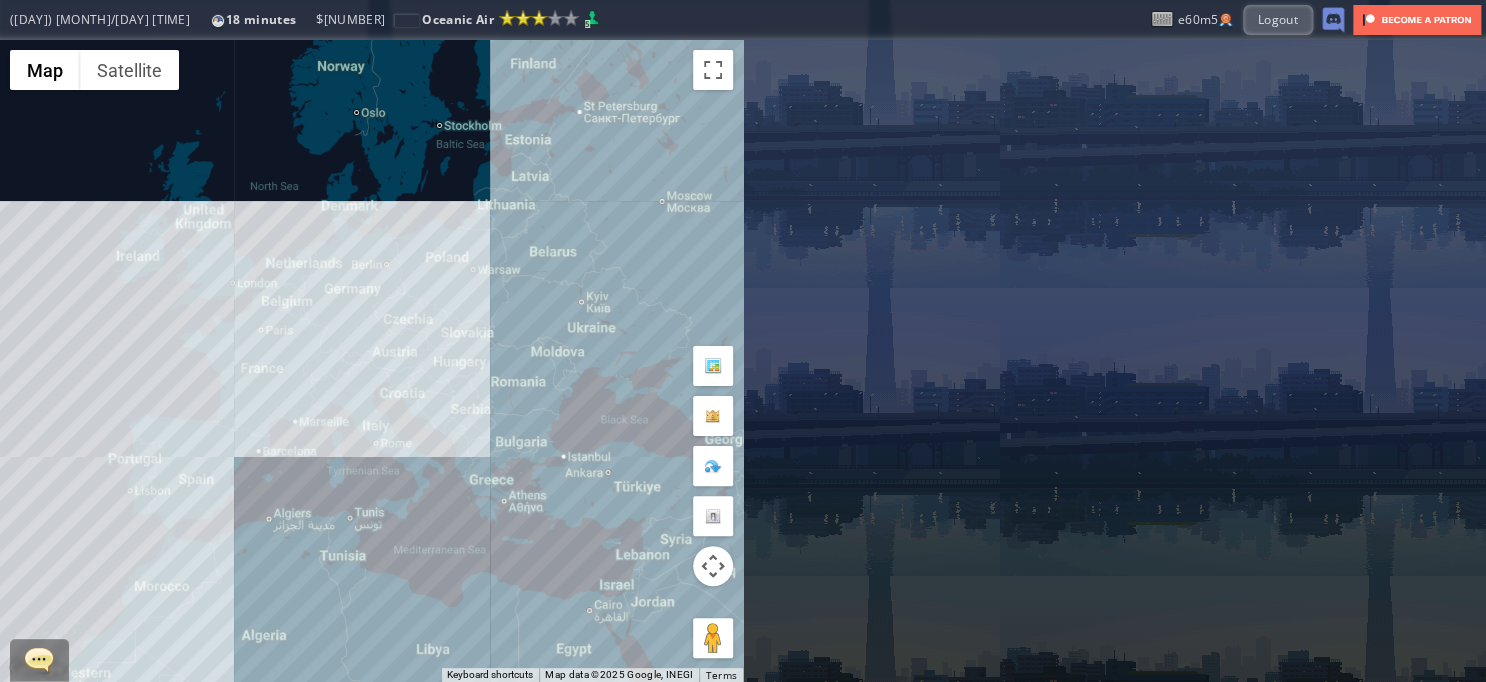 drag, startPoint x: 345, startPoint y: 467, endPoint x: 404, endPoint y: 463, distance: 59.135437 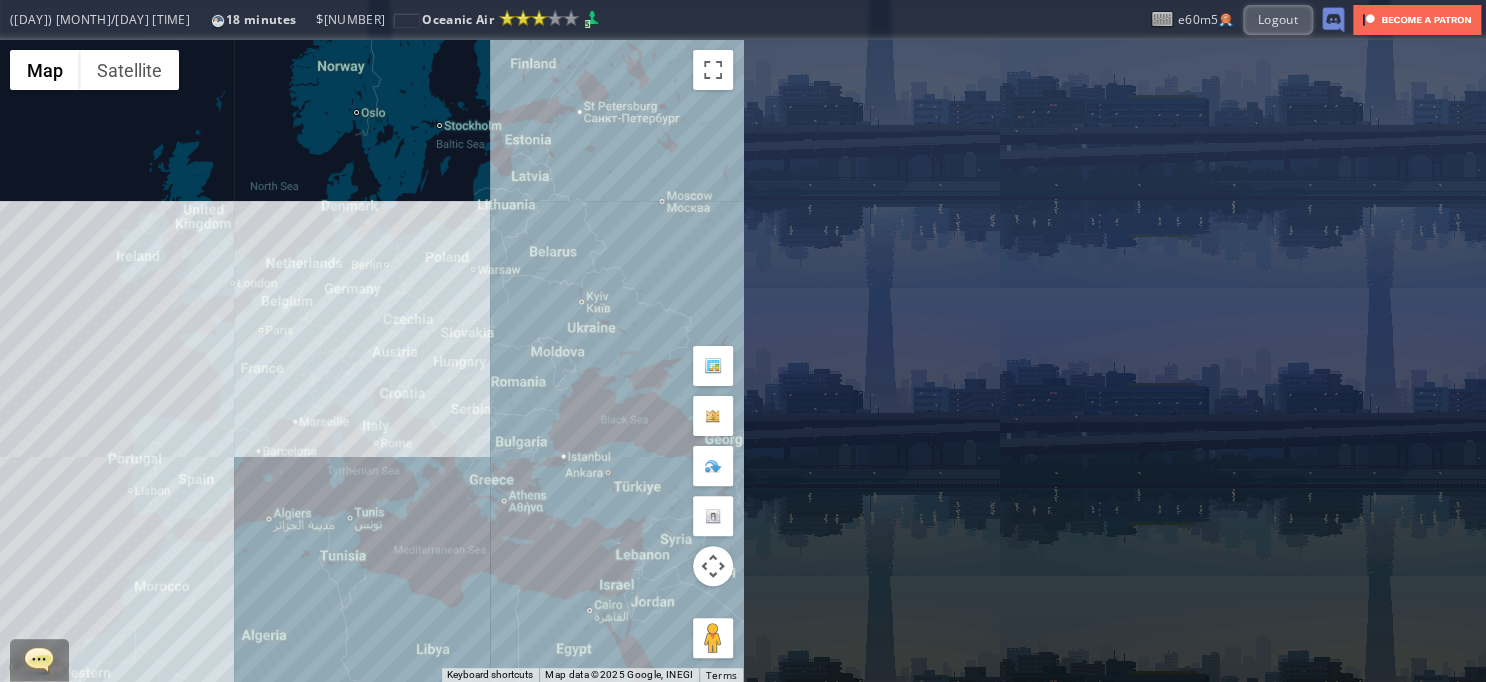 click on "To navigate, press the arrow keys." at bounding box center [371, 361] 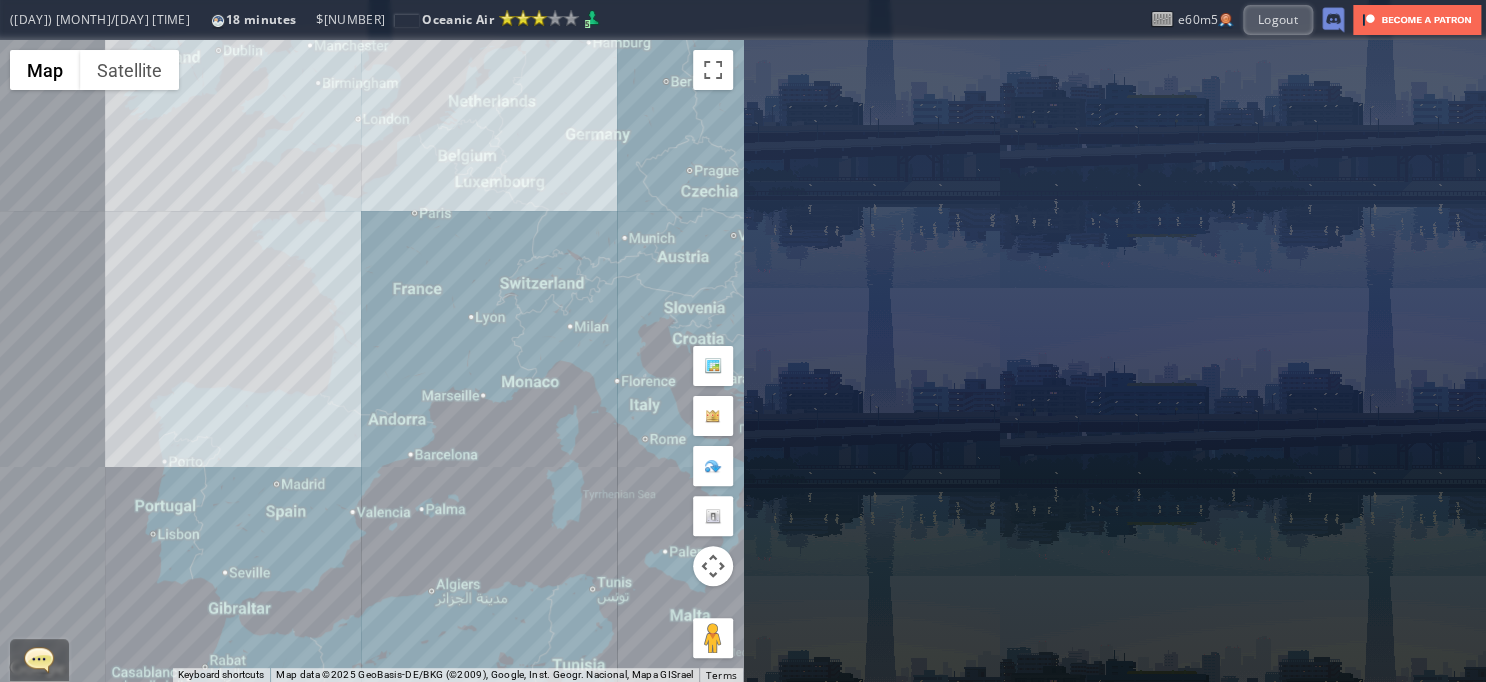 click on "To navigate, press the arrow keys." at bounding box center (371, 361) 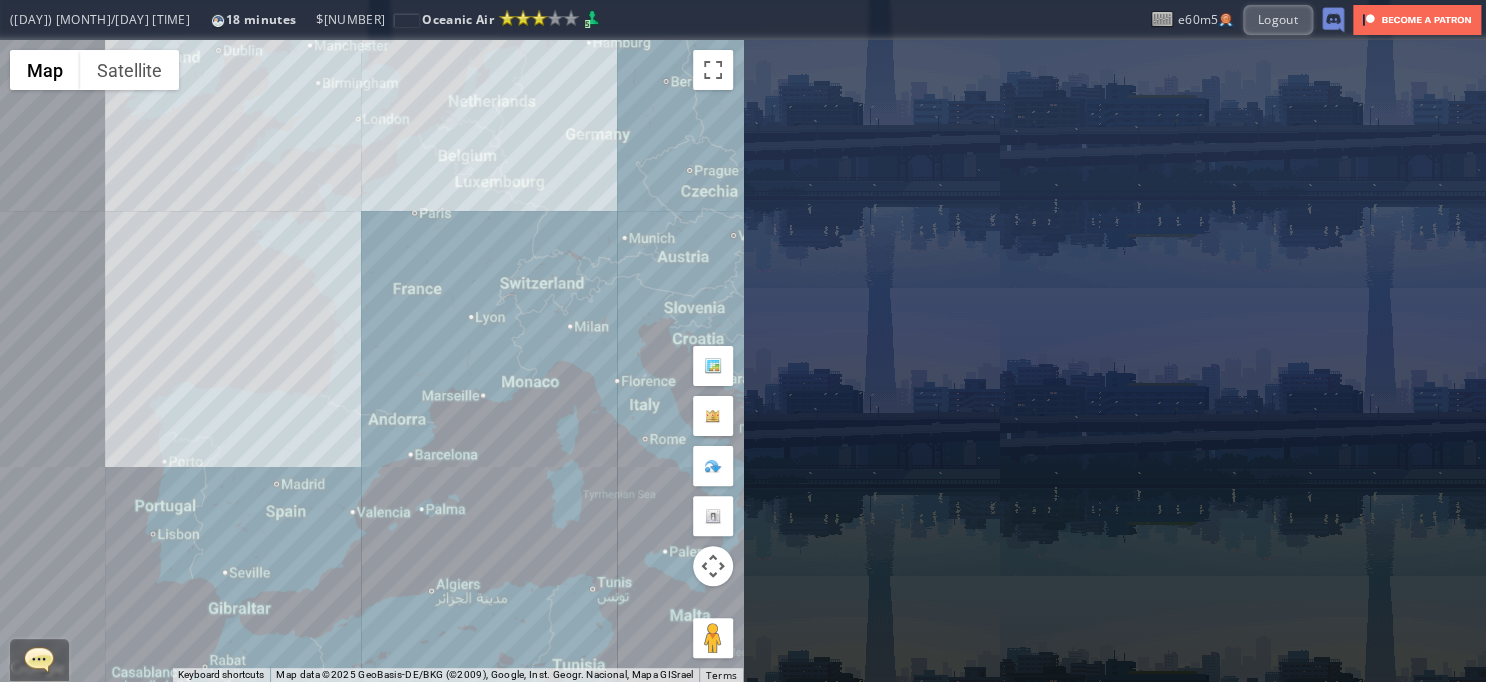click on "To navigate, press the arrow keys." at bounding box center (371, 361) 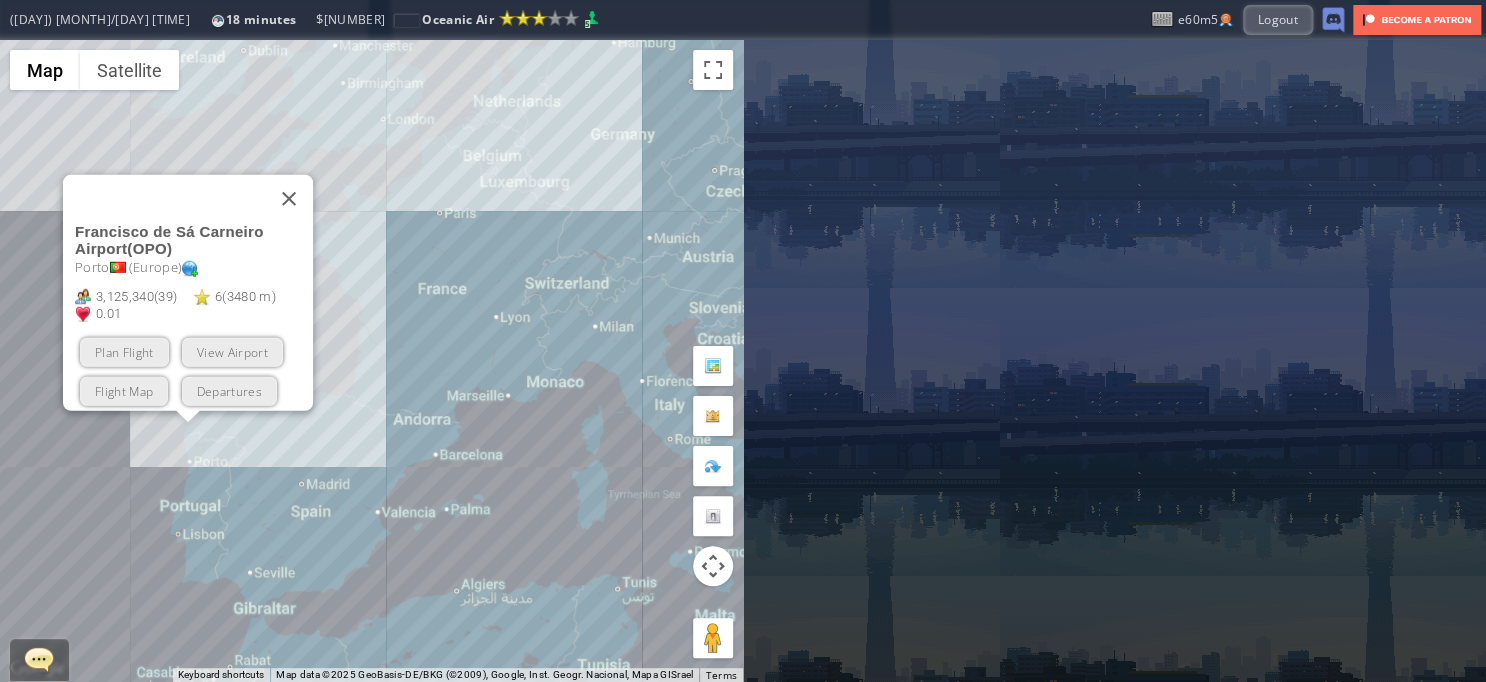 click on "Plan Flight" at bounding box center (124, 352) 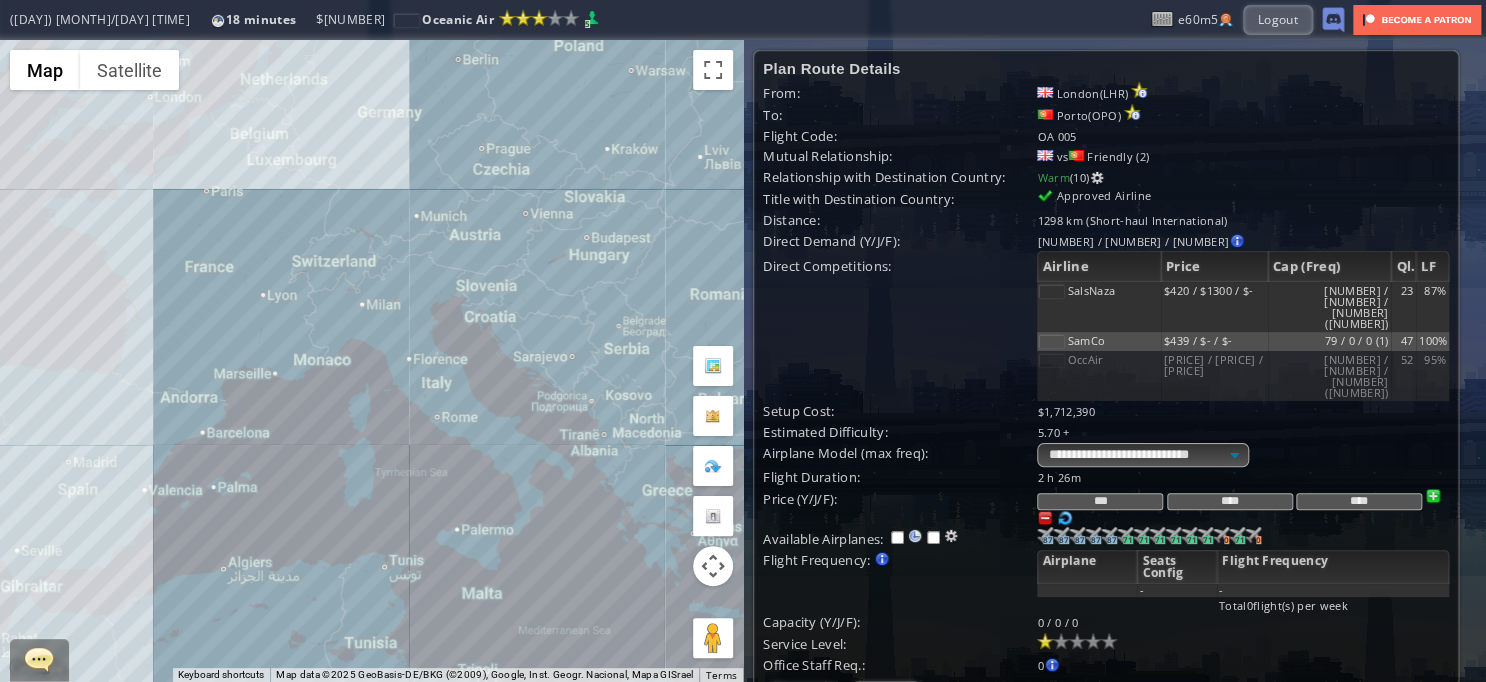 drag, startPoint x: 466, startPoint y: 380, endPoint x: 195, endPoint y: 343, distance: 273.51416 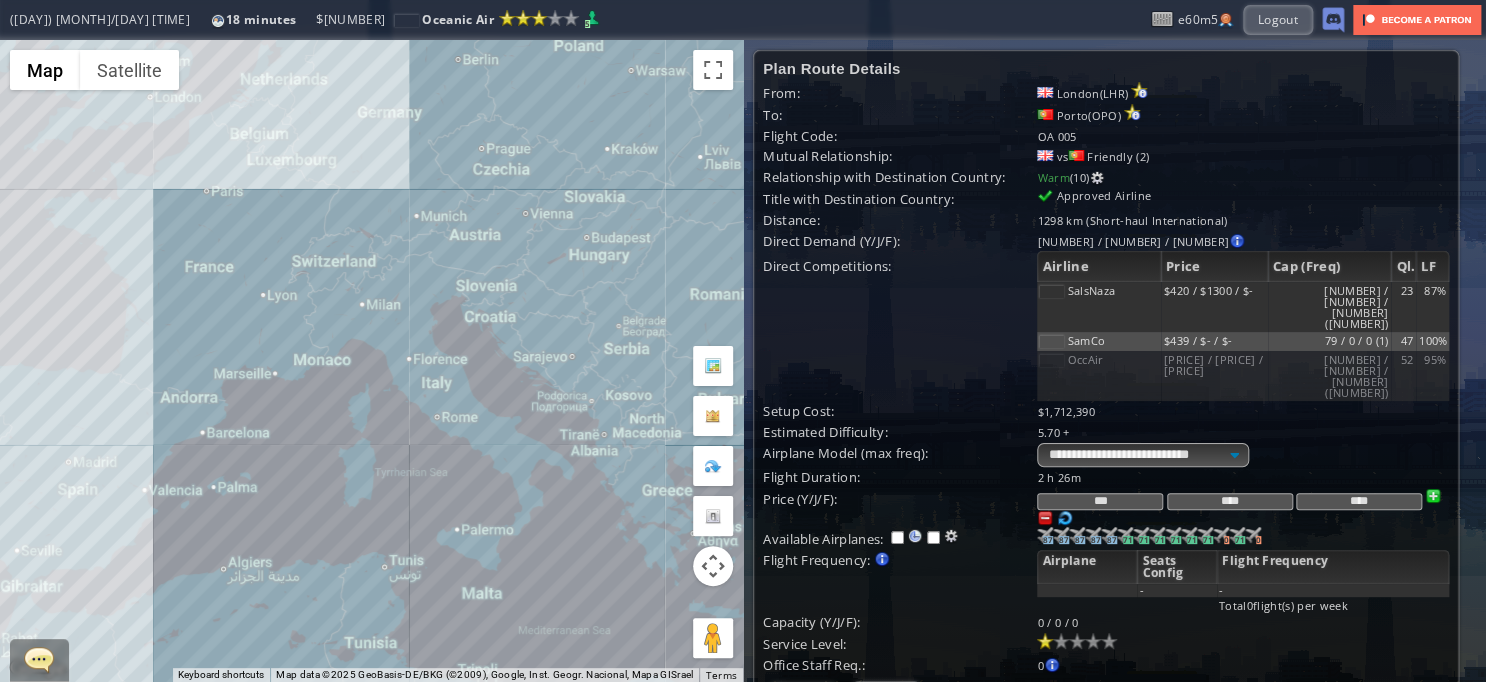 click on "To navigate, press the arrow keys." at bounding box center [371, 361] 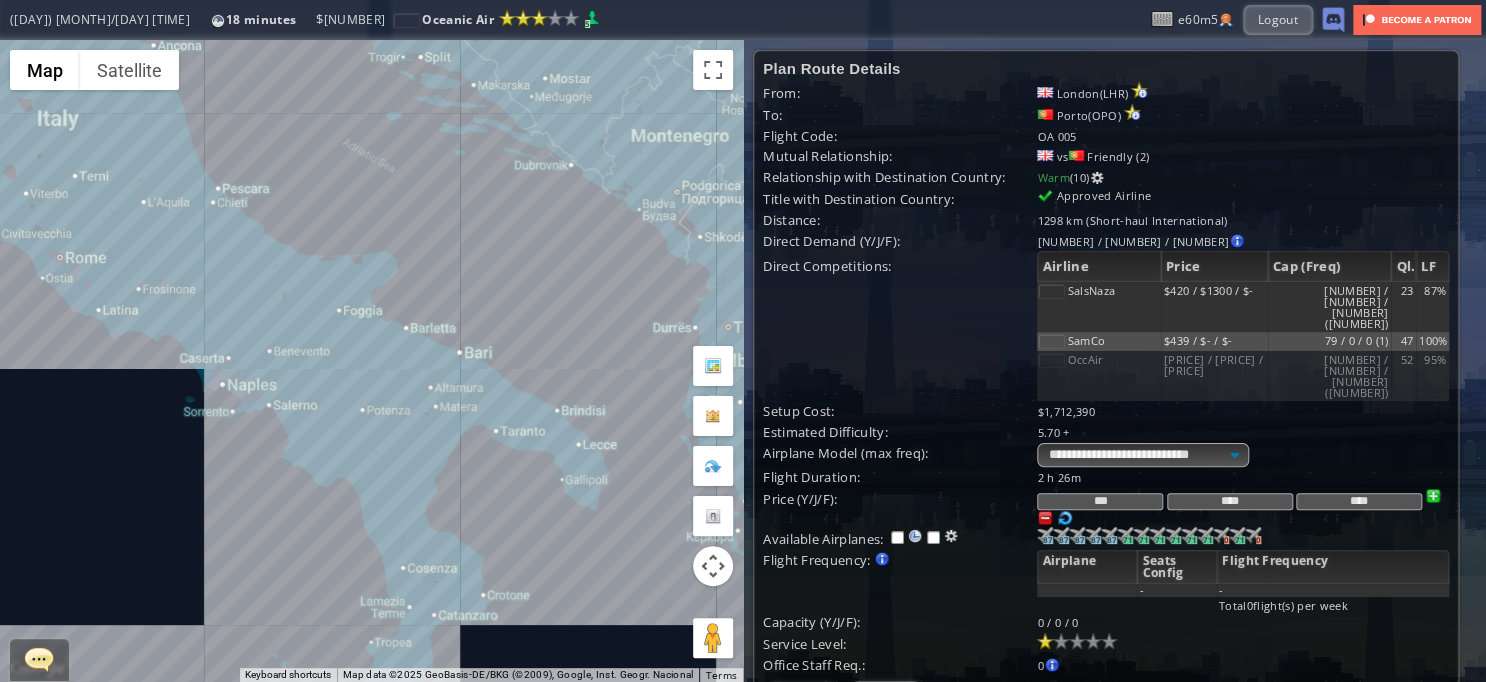 click on "To navigate, press the arrow keys." at bounding box center (371, 361) 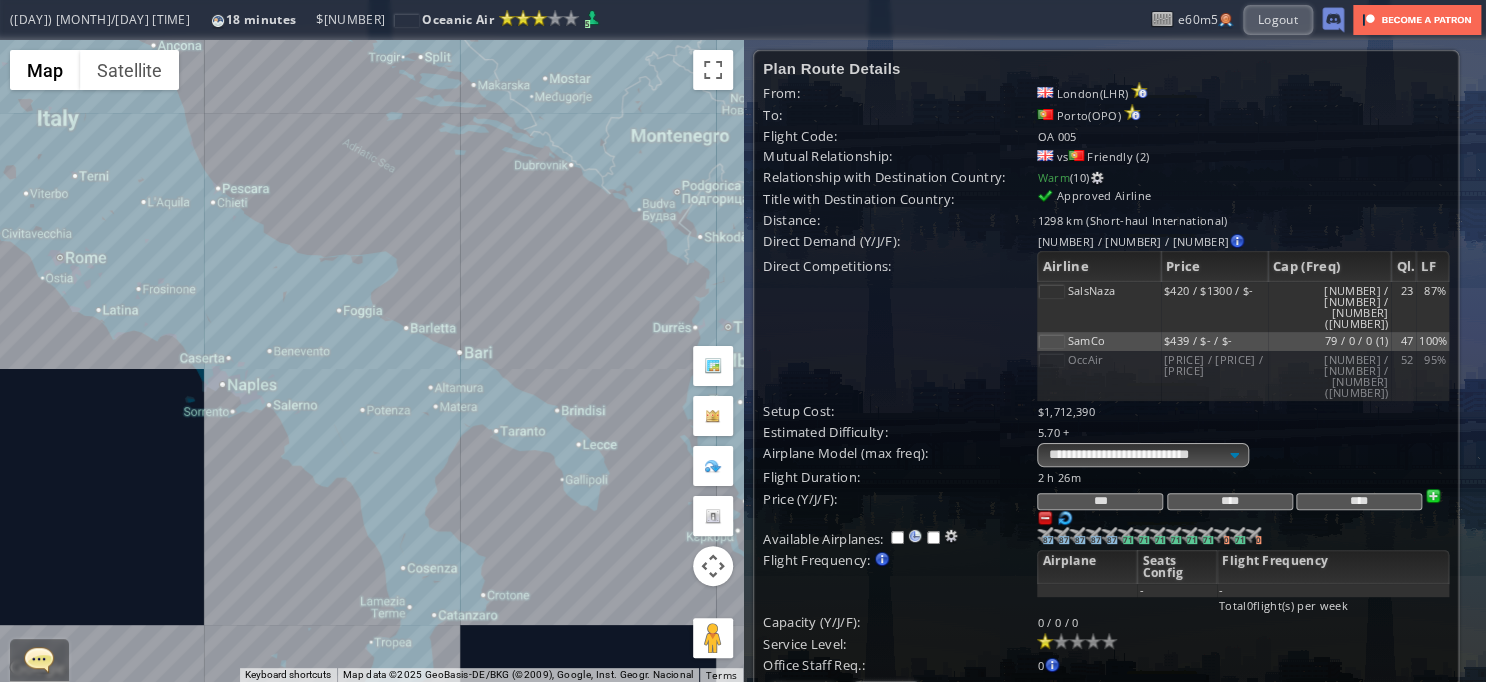 click on "To navigate, press the arrow keys." at bounding box center [371, 361] 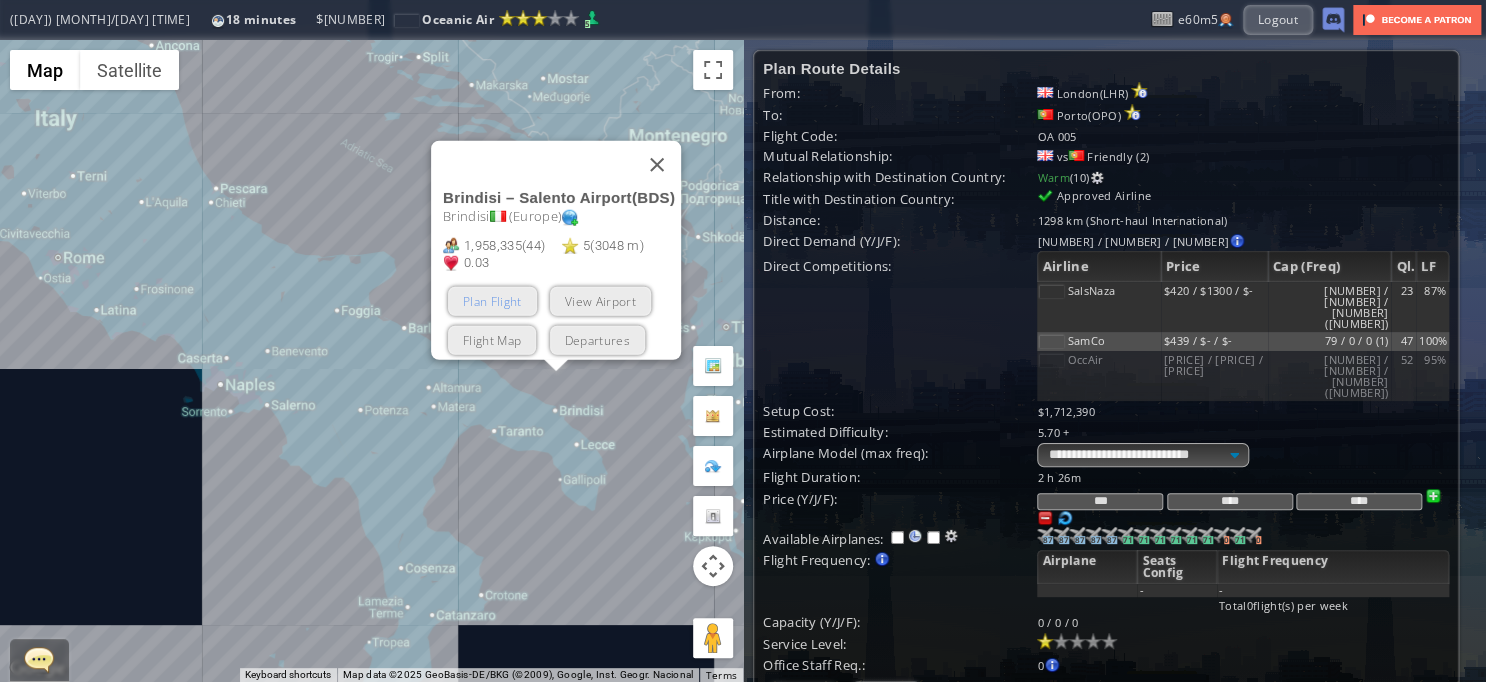 click on "Plan Flight" at bounding box center [492, 301] 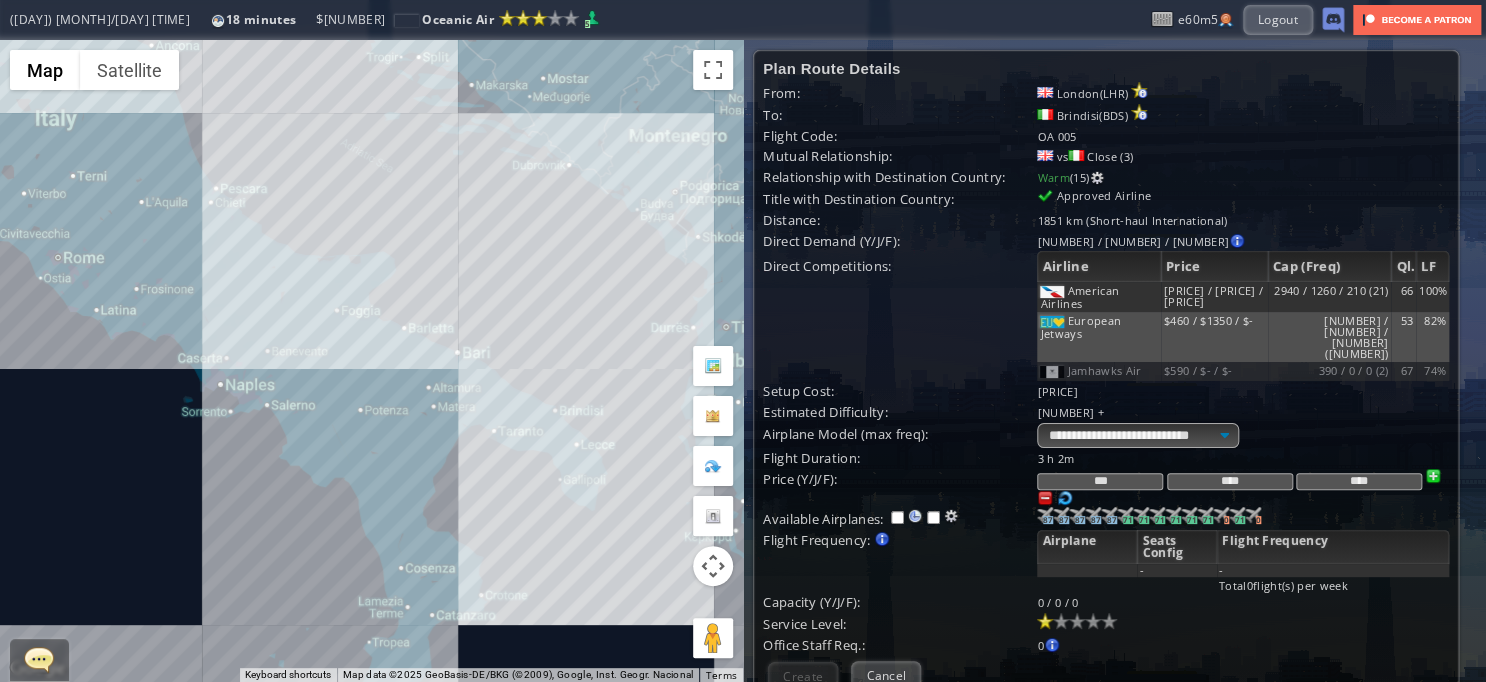 click on "To navigate, press the arrow keys." at bounding box center (371, 361) 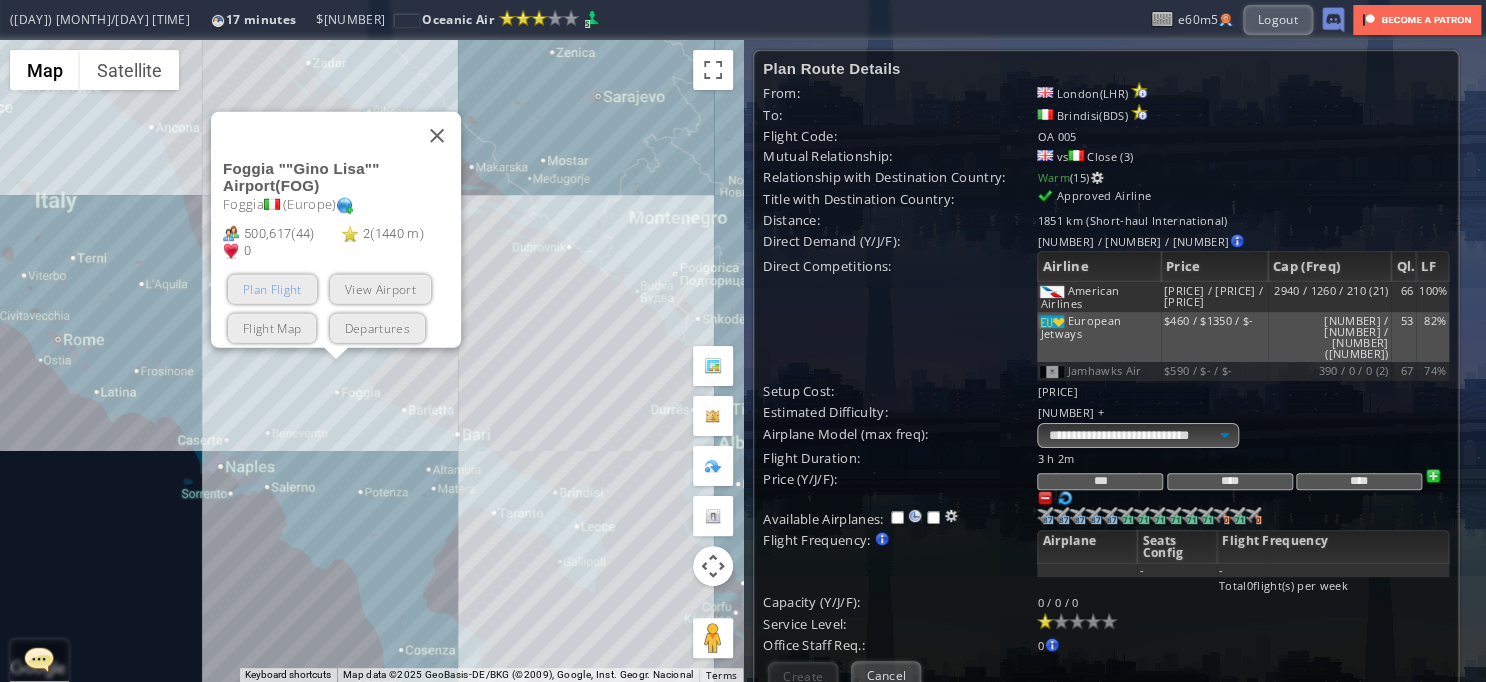 click on "Plan Flight" at bounding box center [272, 289] 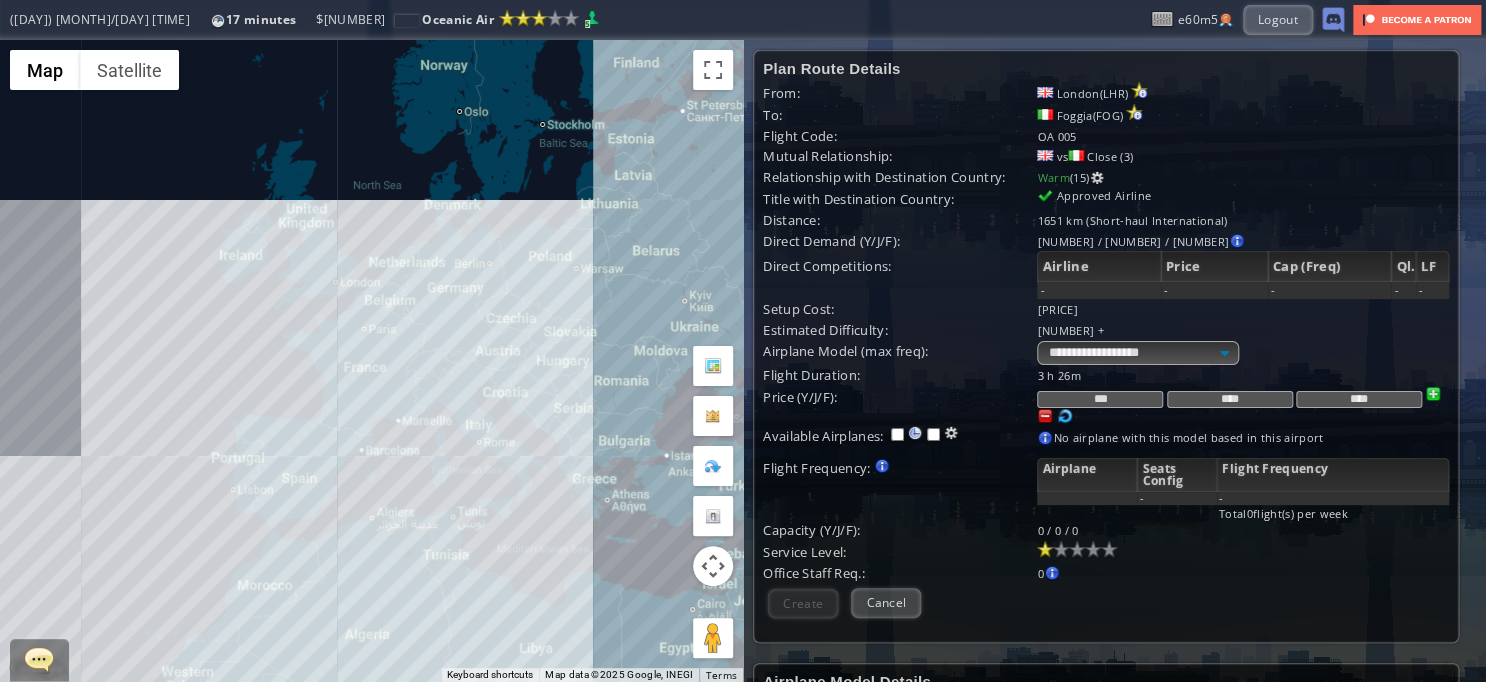 drag, startPoint x: 358, startPoint y: 281, endPoint x: 496, endPoint y: 427, distance: 200.89798 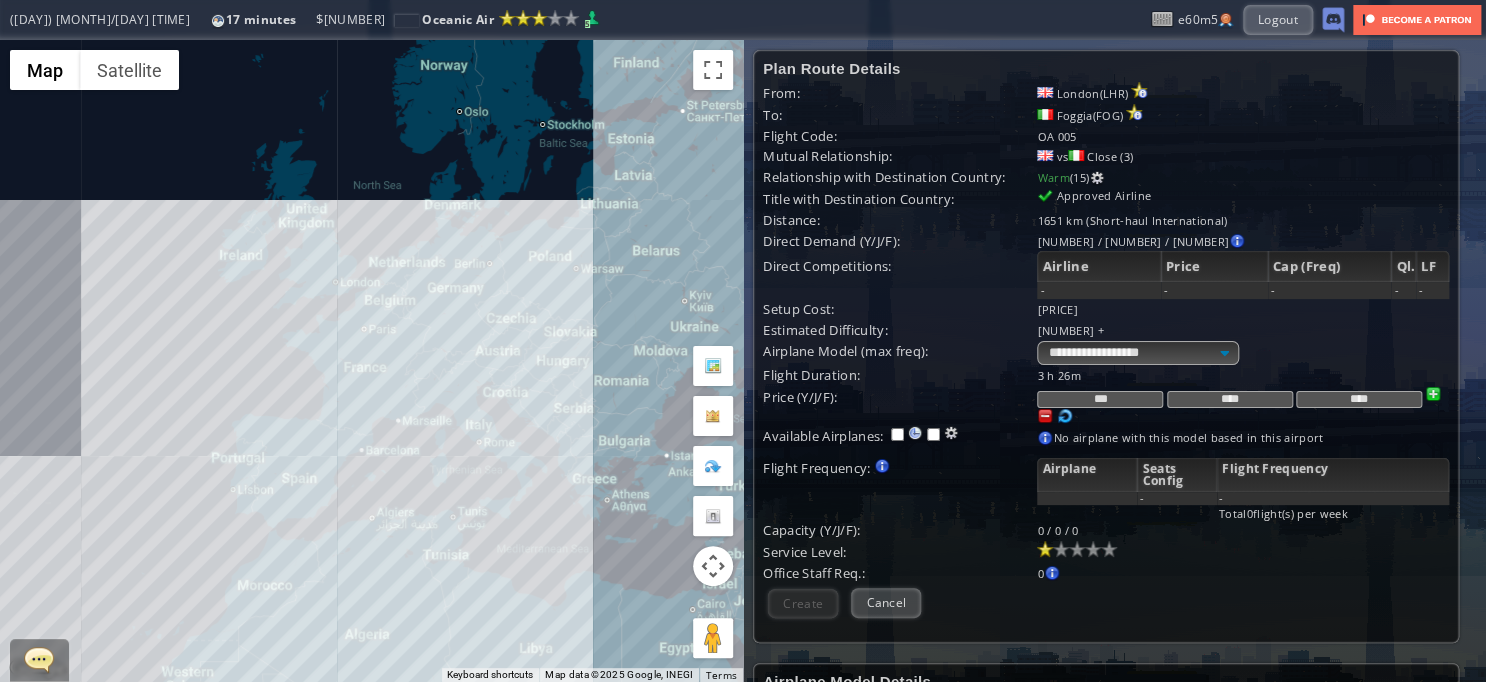 click on "To navigate, press the arrow keys." at bounding box center (371, 361) 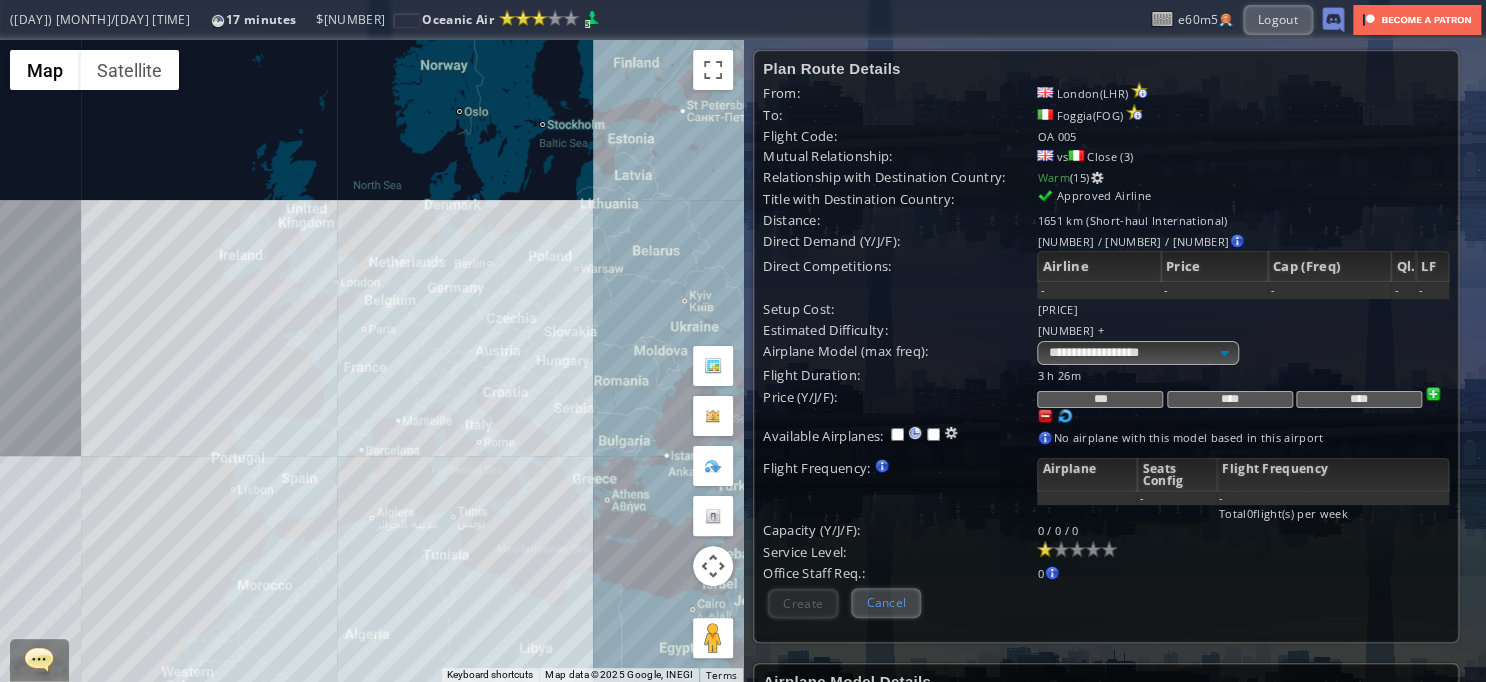 click on "Cancel" at bounding box center [886, 602] 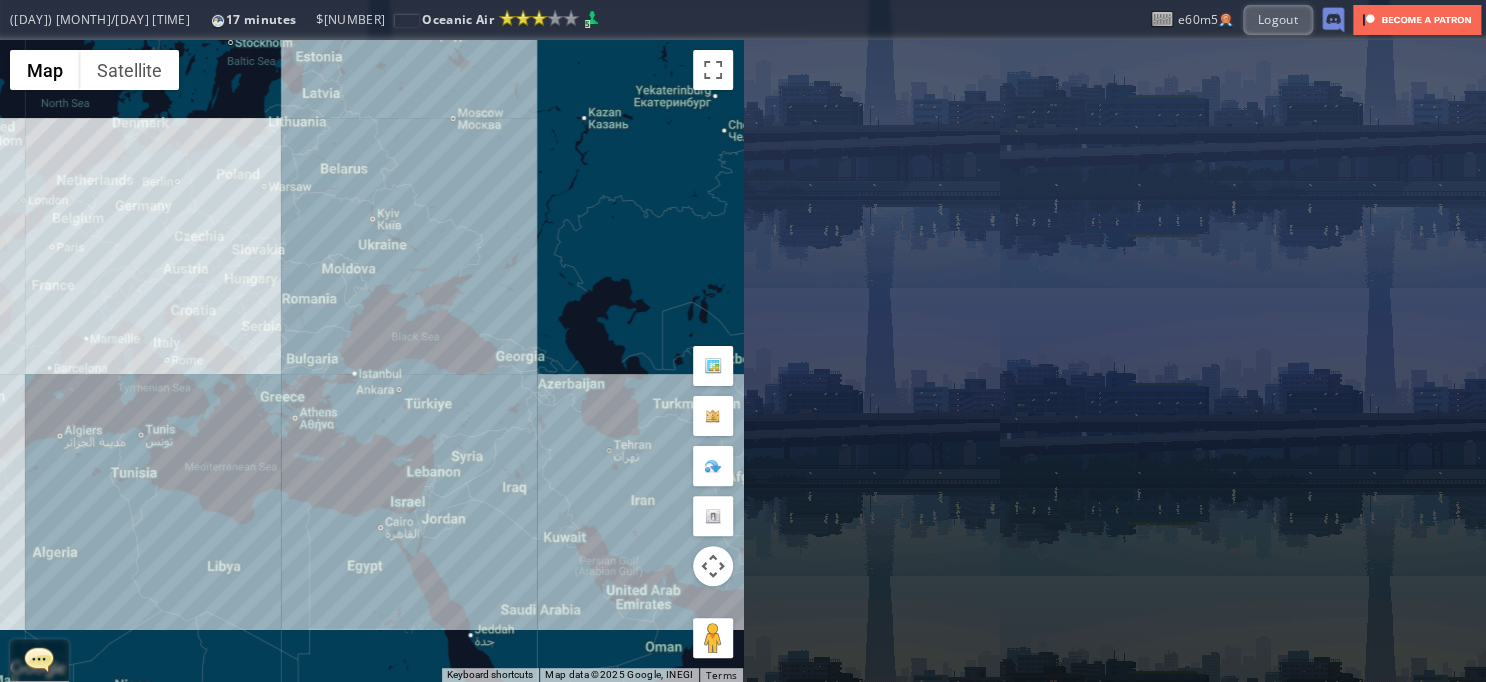 drag, startPoint x: 592, startPoint y: 455, endPoint x: 313, endPoint y: 382, distance: 288.3921 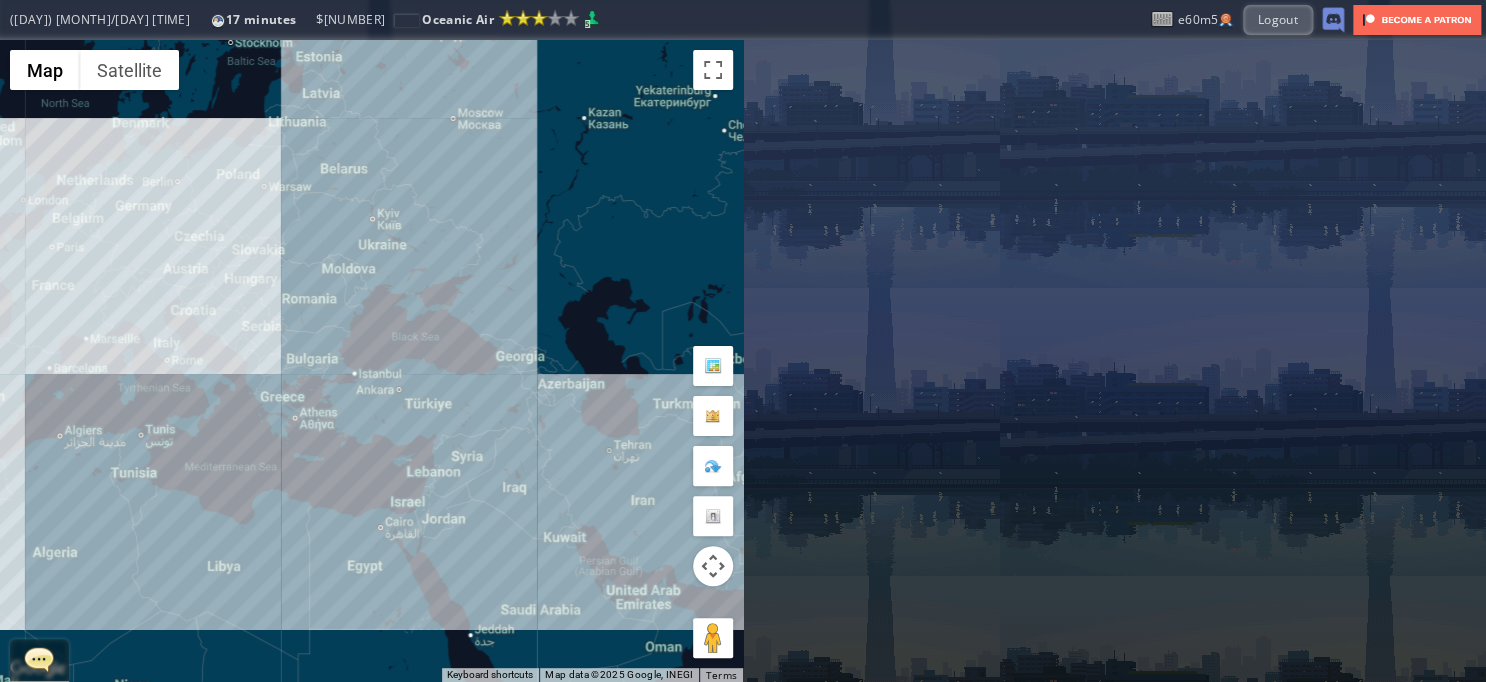 click on "To navigate, press the arrow keys." at bounding box center (371, 361) 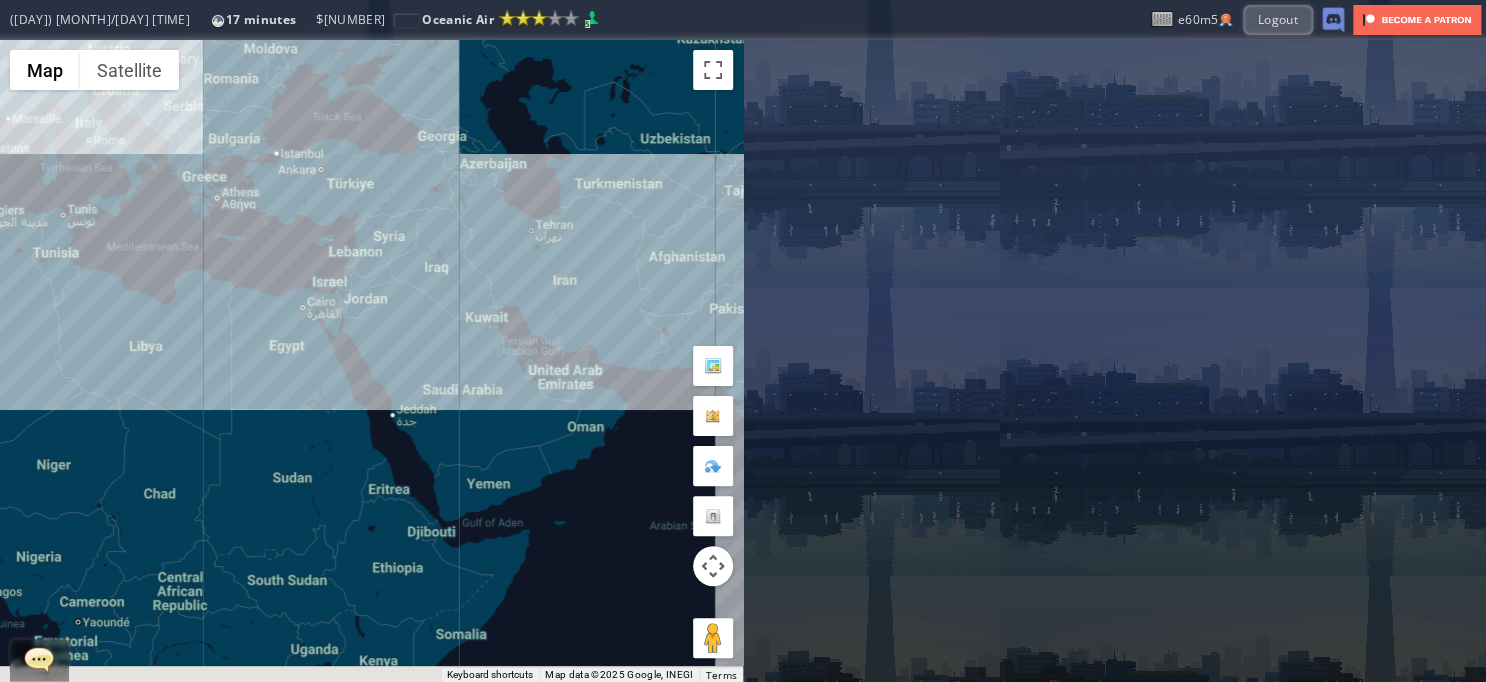 drag, startPoint x: 446, startPoint y: 478, endPoint x: 388, endPoint y: 255, distance: 230.41919 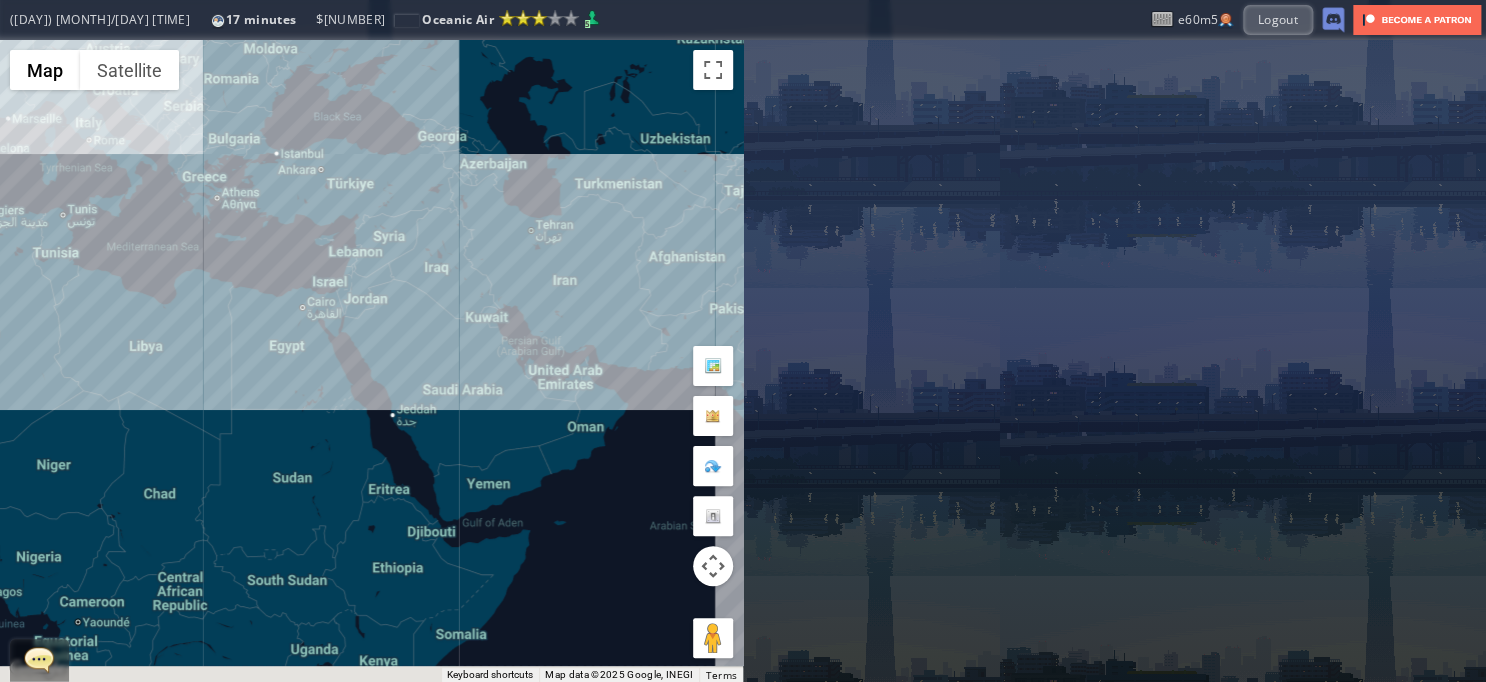 click on "To navigate, press the arrow keys." at bounding box center (371, 361) 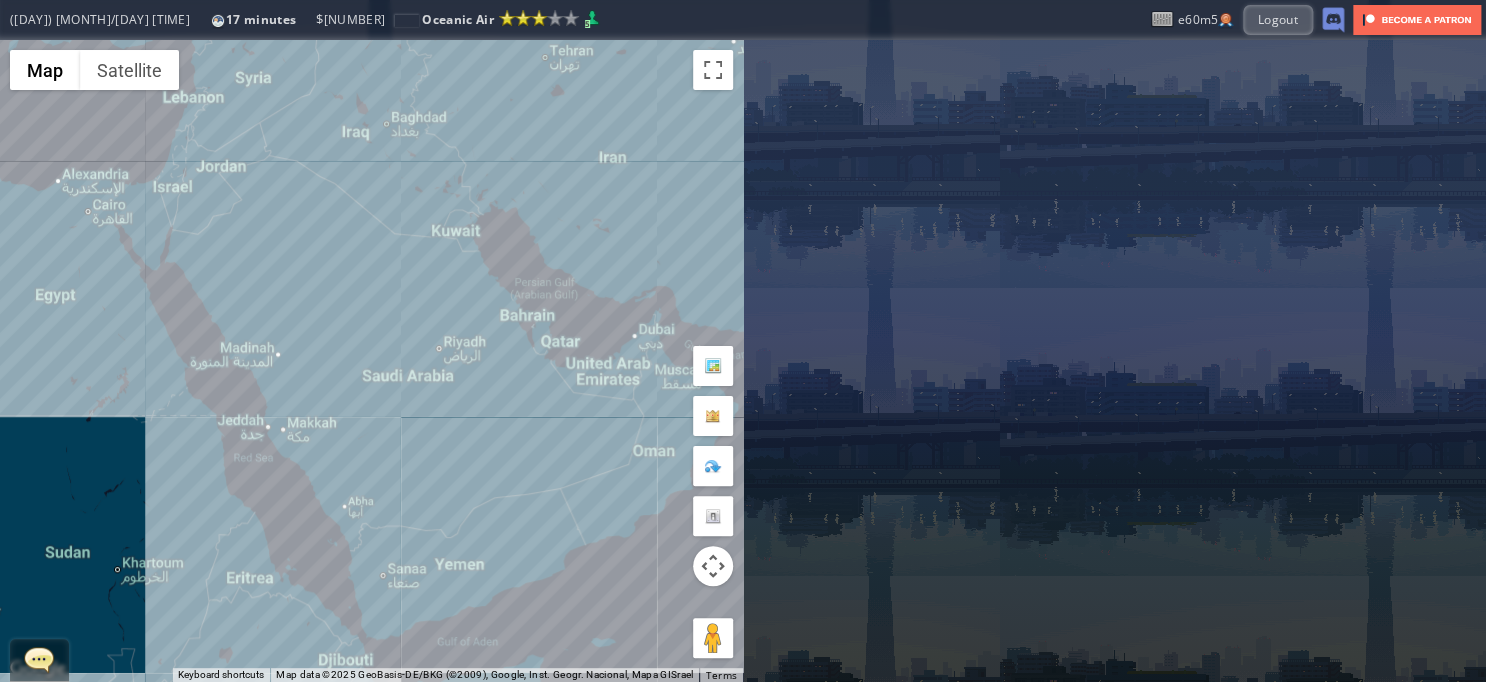 click on "To navigate, press the arrow keys." at bounding box center [371, 361] 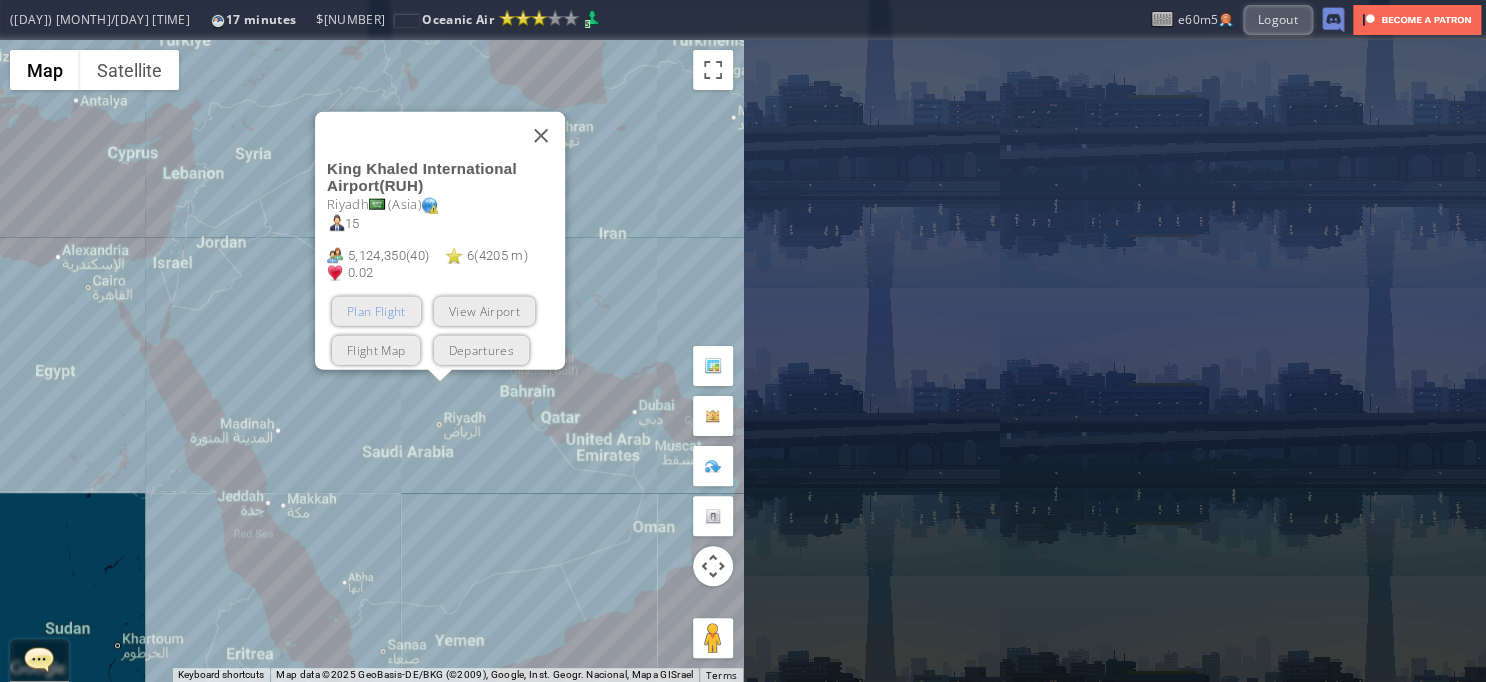 click on "Plan Flight" at bounding box center (376, 311) 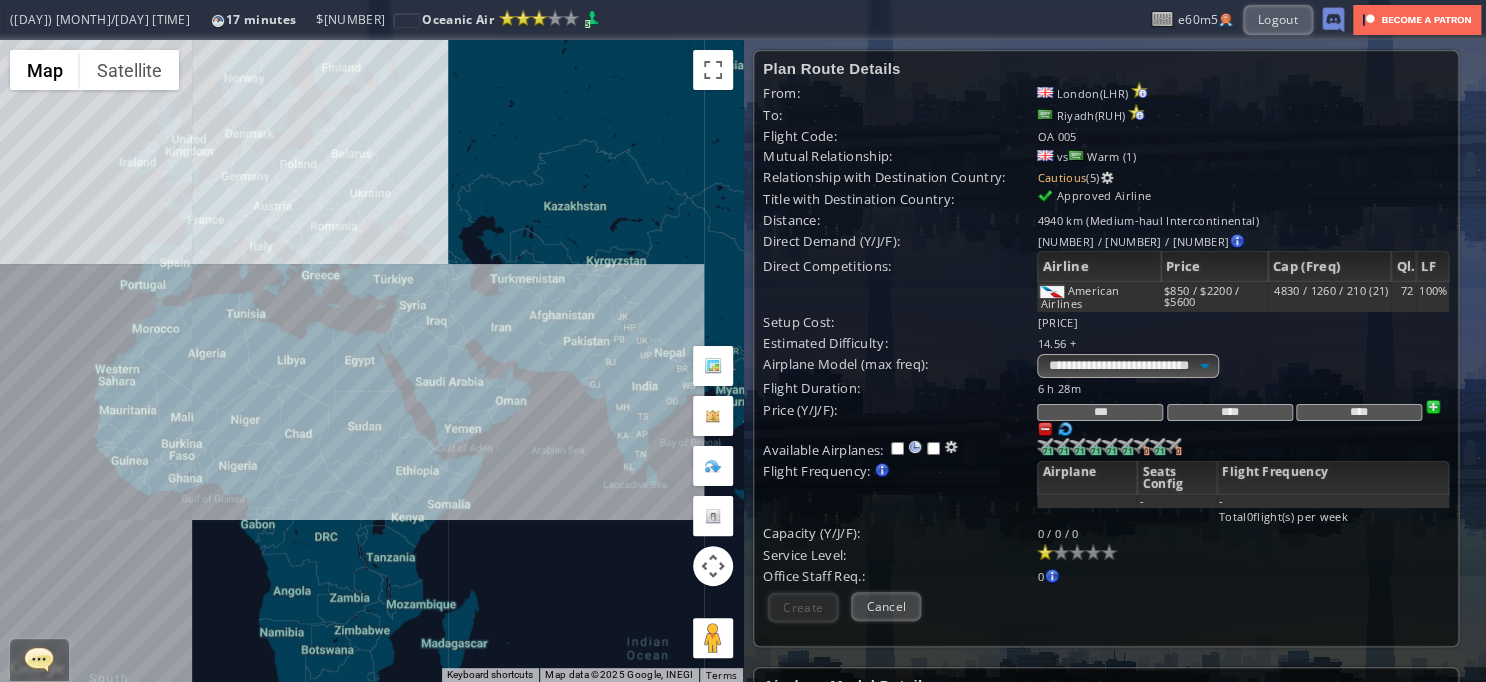 drag, startPoint x: 202, startPoint y: 193, endPoint x: 246, endPoint y: 192, distance: 44.011364 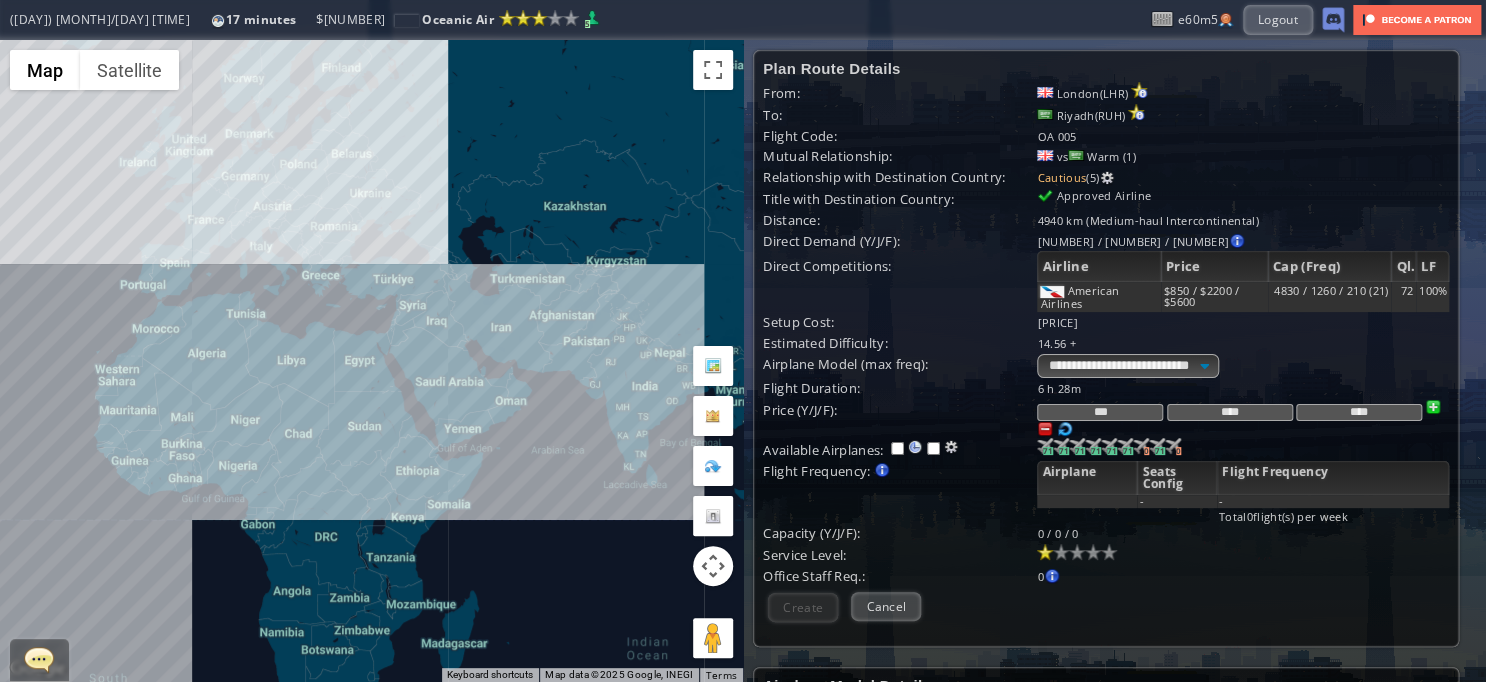 click on "To navigate, press the arrow keys." at bounding box center [371, 361] 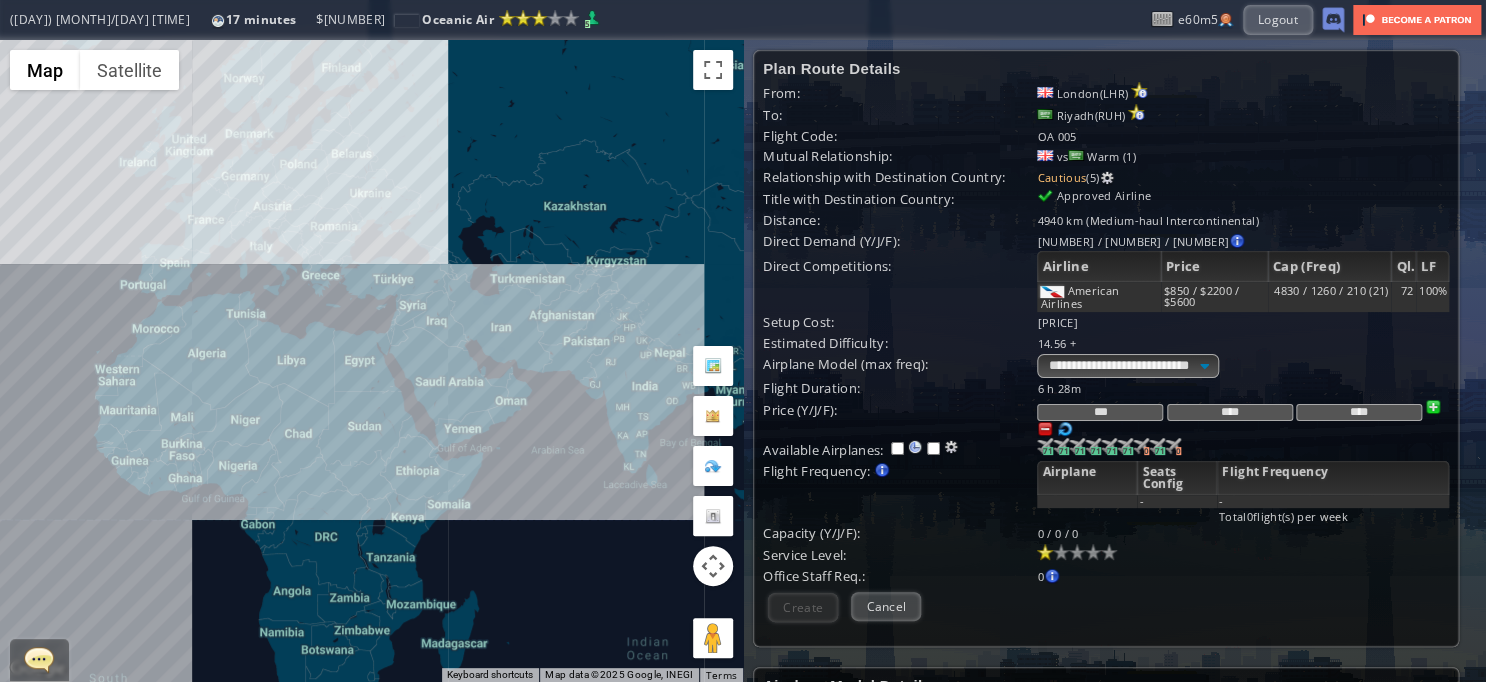 drag, startPoint x: 252, startPoint y: 301, endPoint x: 350, endPoint y: 223, distance: 125.25175 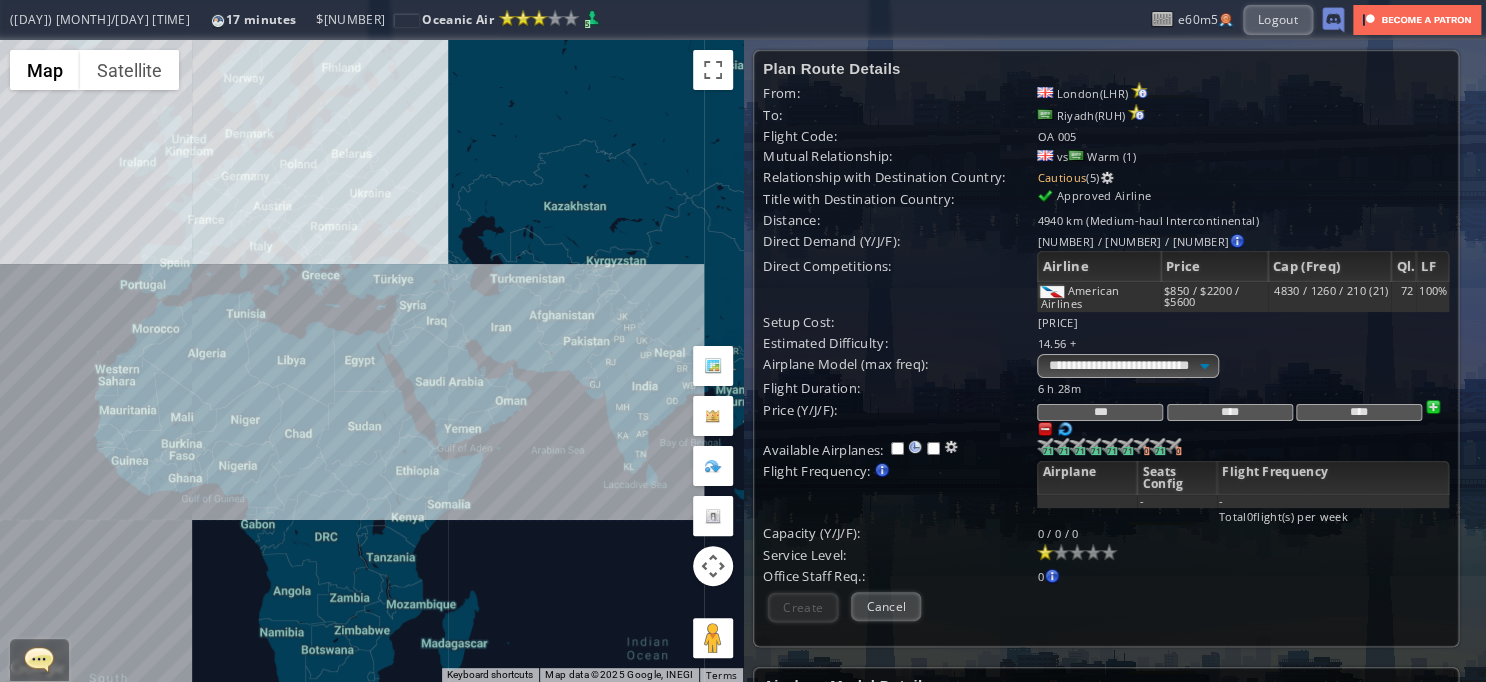 click on "To navigate, press the arrow keys." at bounding box center [371, 361] 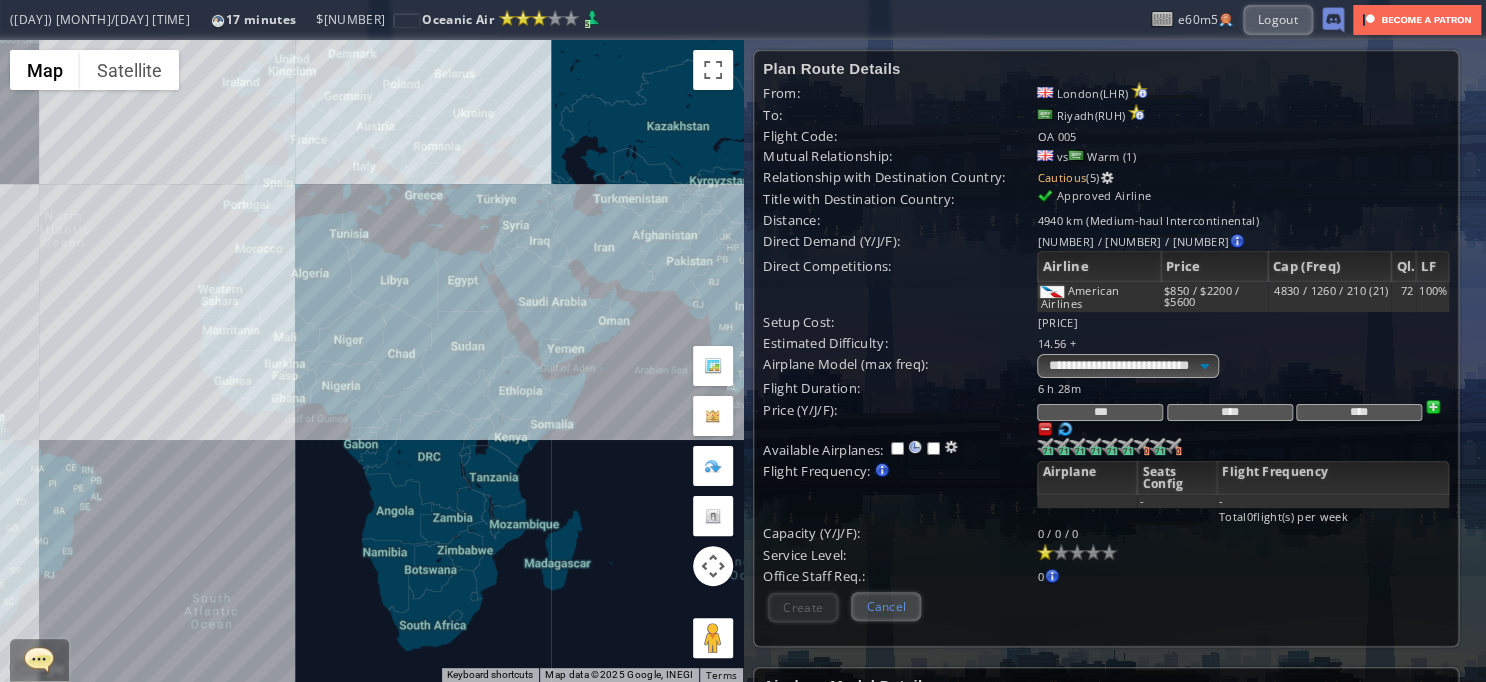 drag, startPoint x: 878, startPoint y: 595, endPoint x: 760, endPoint y: 538, distance: 131.04579 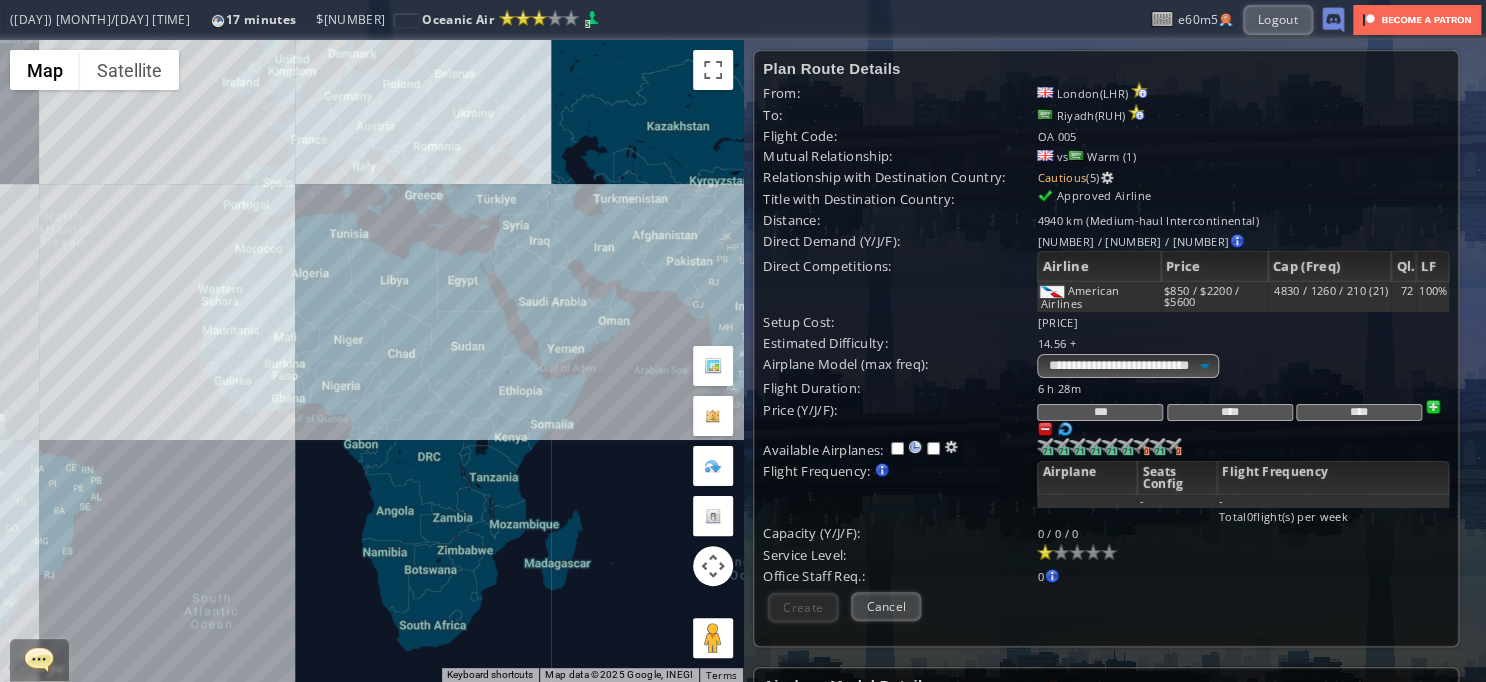click on "Cancel" at bounding box center (886, 606) 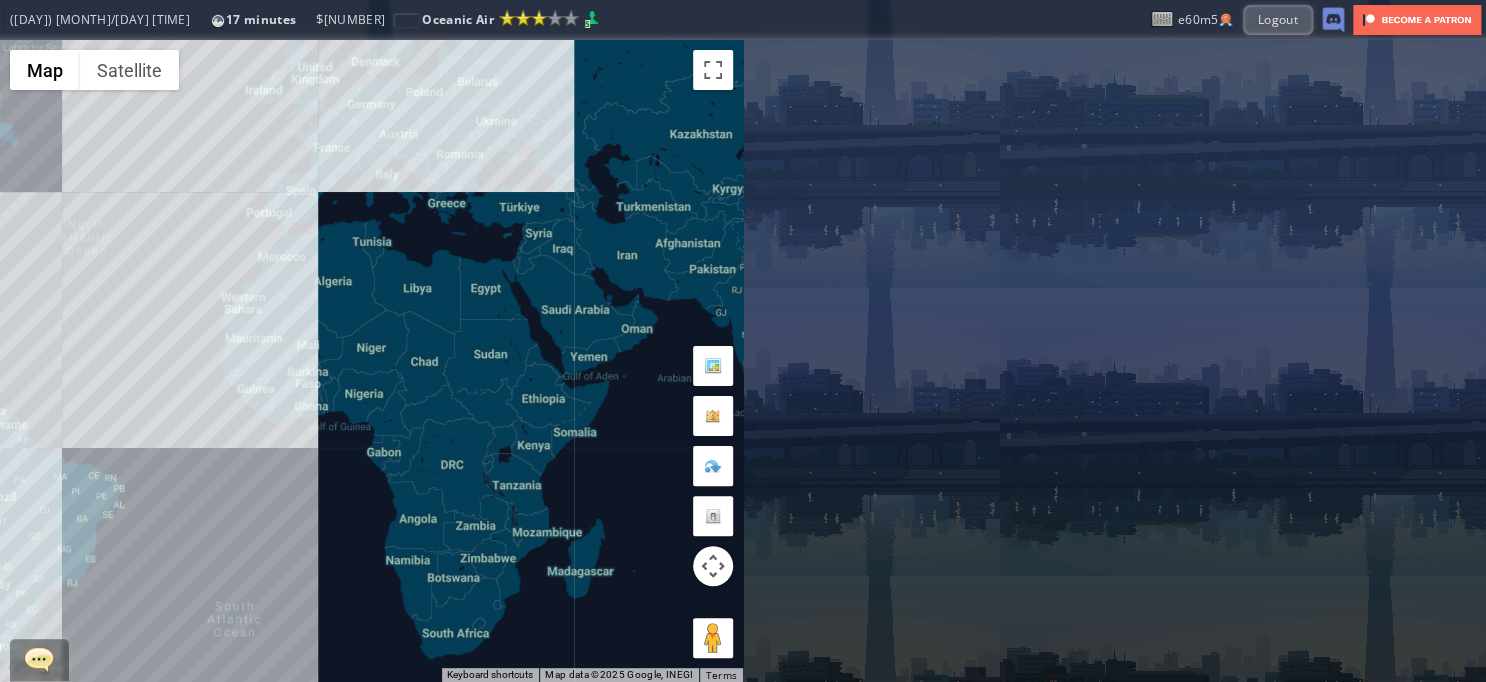 drag, startPoint x: 321, startPoint y: 347, endPoint x: 523, endPoint y: 387, distance: 205.92232 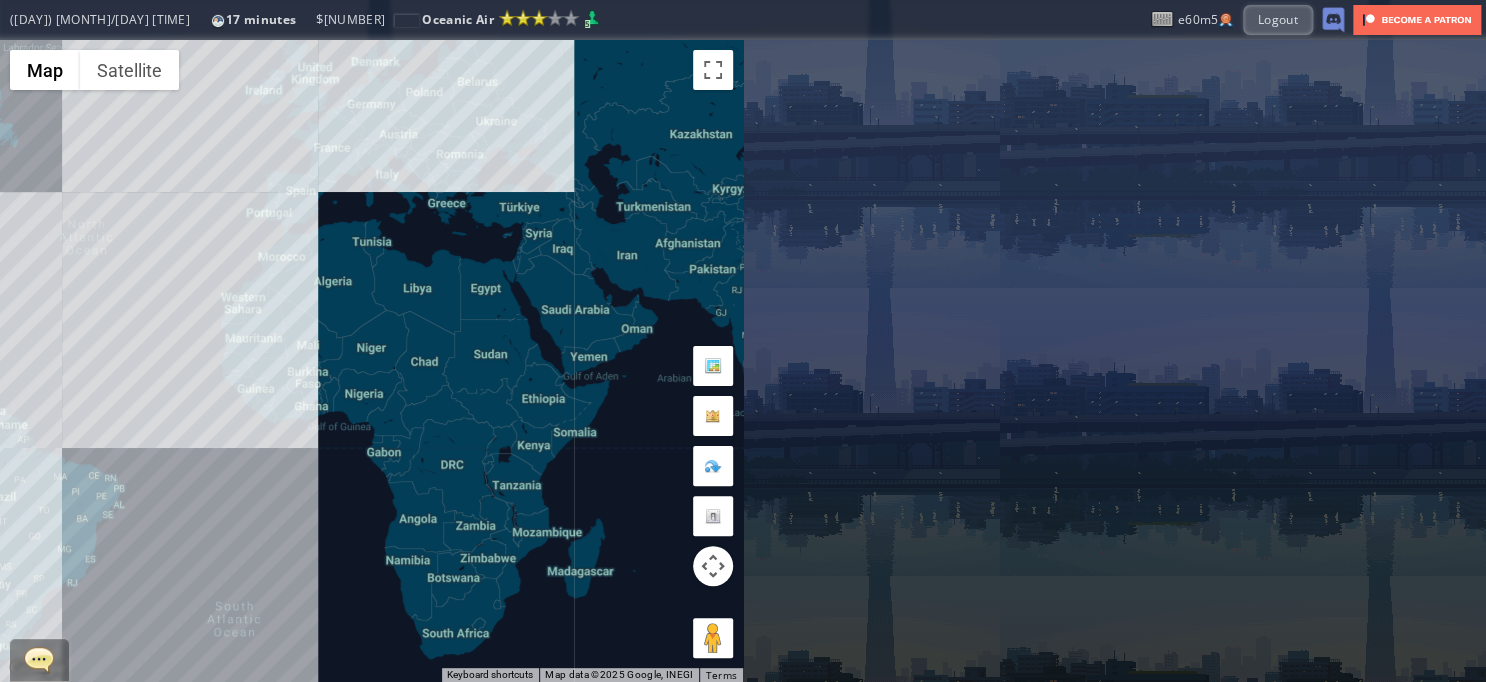 click on "To navigate, press the arrow keys." at bounding box center [371, 361] 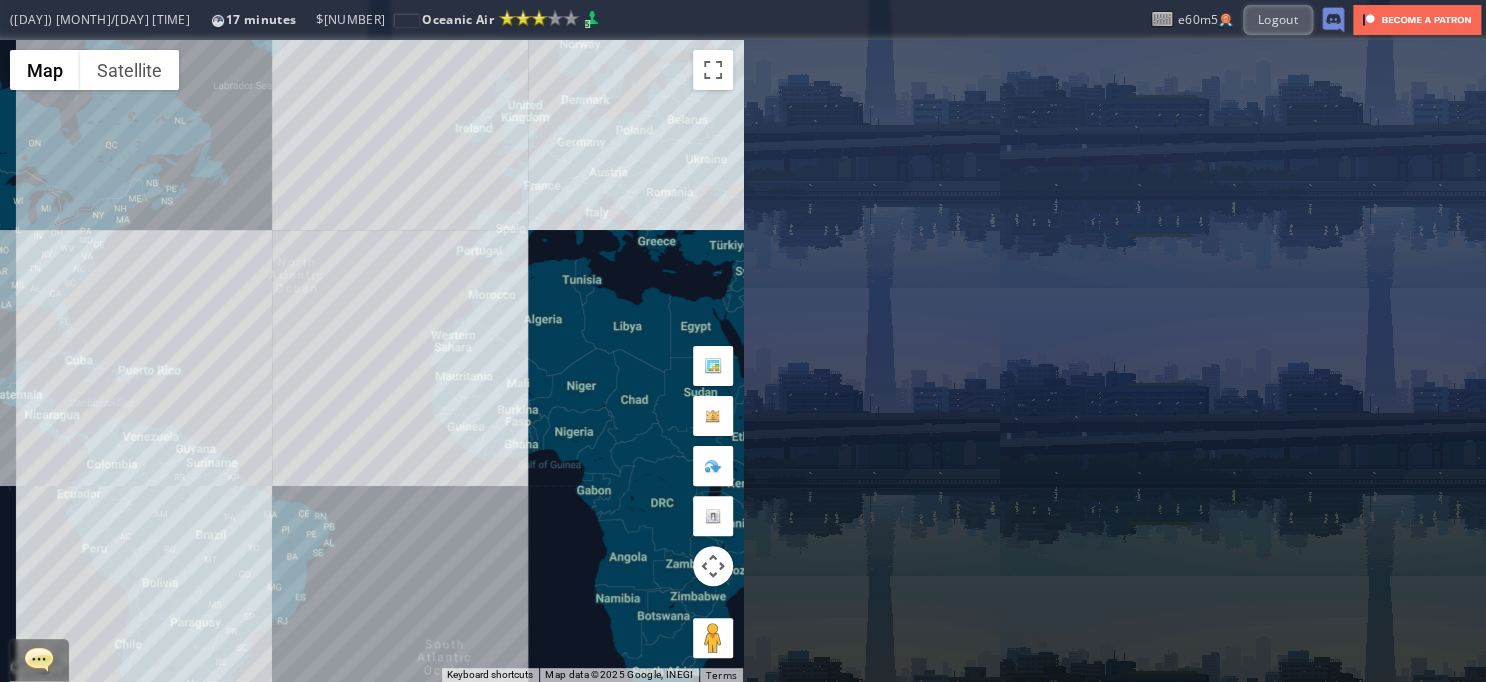 click on "To navigate, press the arrow keys." at bounding box center (371, 361) 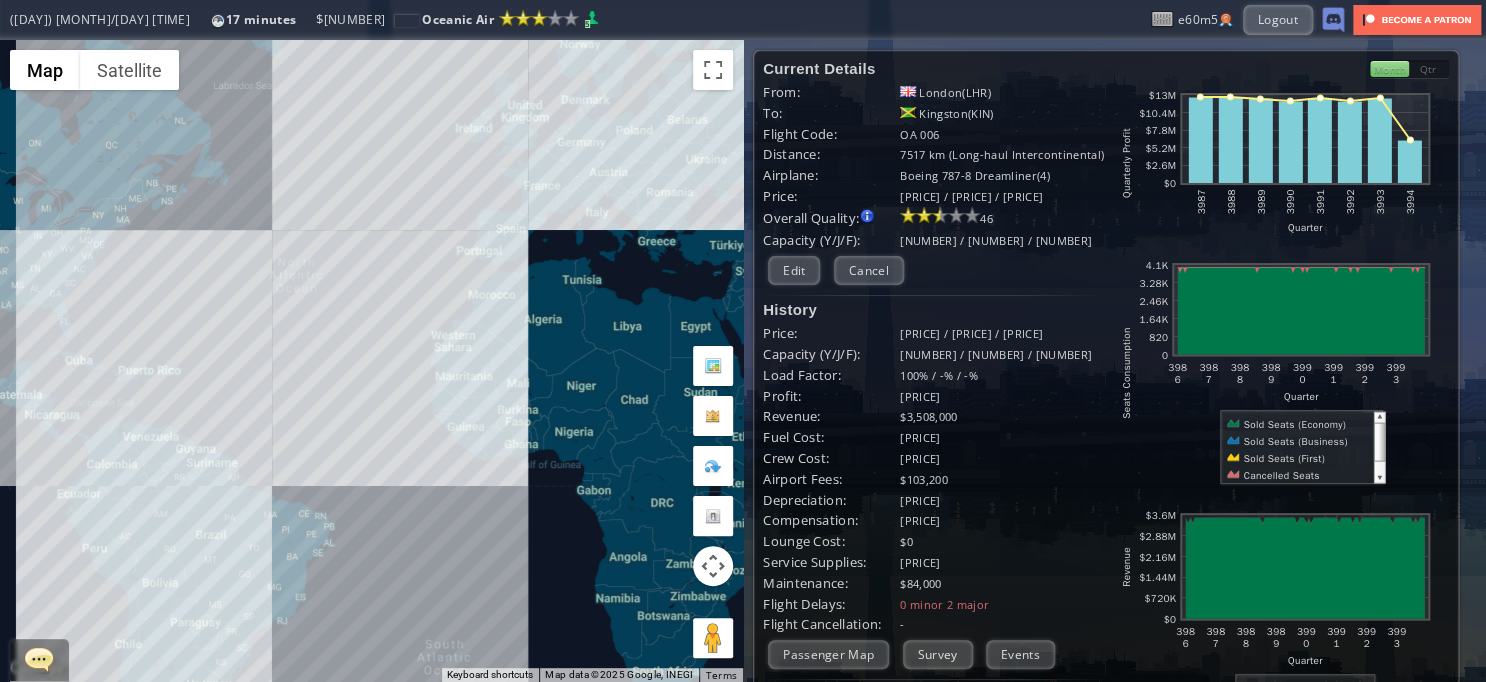 click on "To navigate, press the arrow keys." at bounding box center [371, 361] 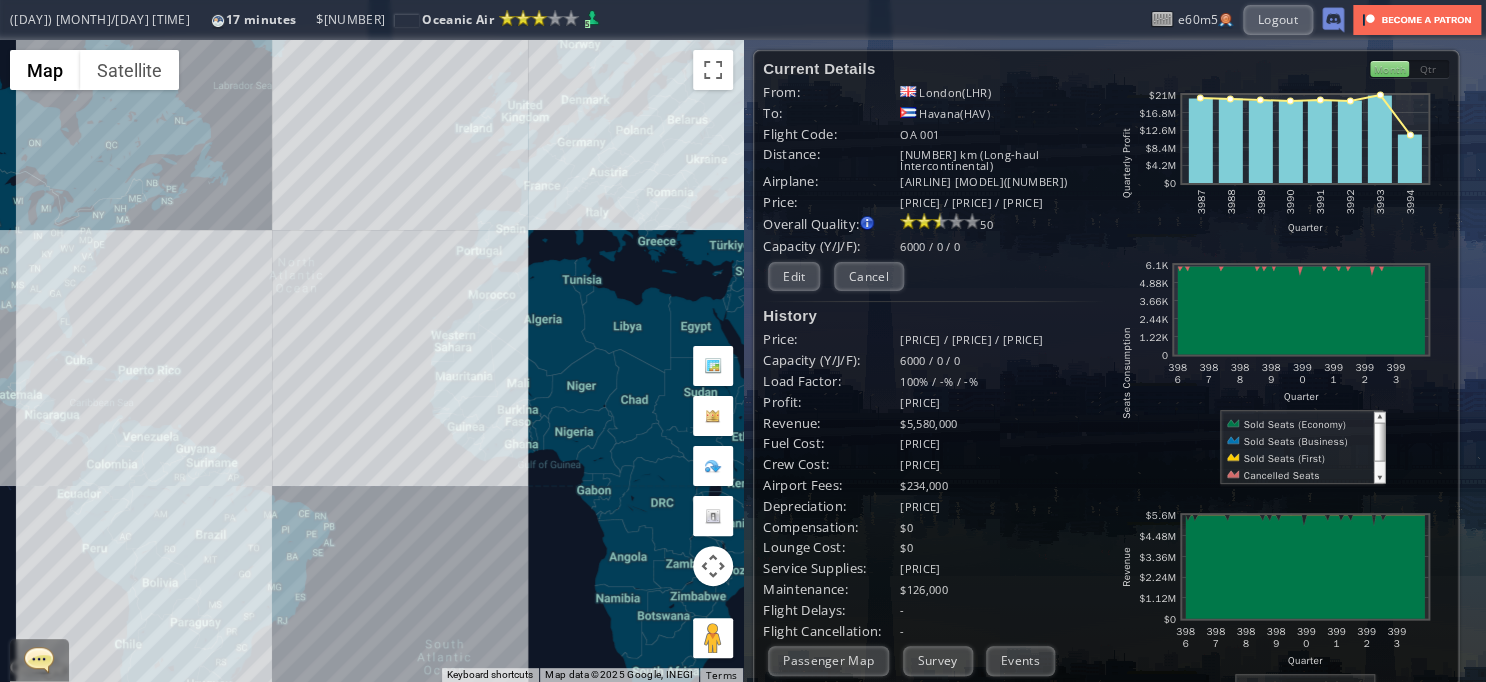click on "To navigate, press the arrow keys." at bounding box center [371, 361] 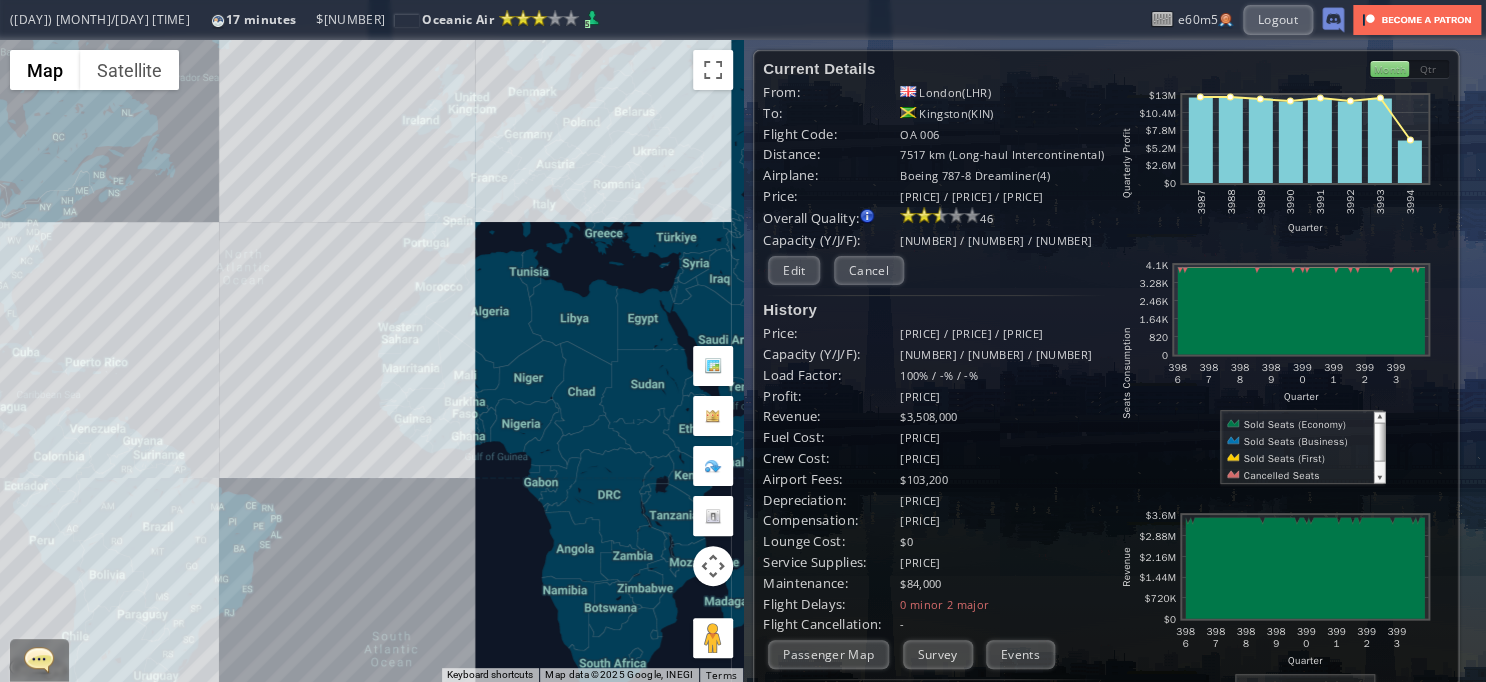 drag, startPoint x: 335, startPoint y: 359, endPoint x: 279, endPoint y: 349, distance: 56.88585 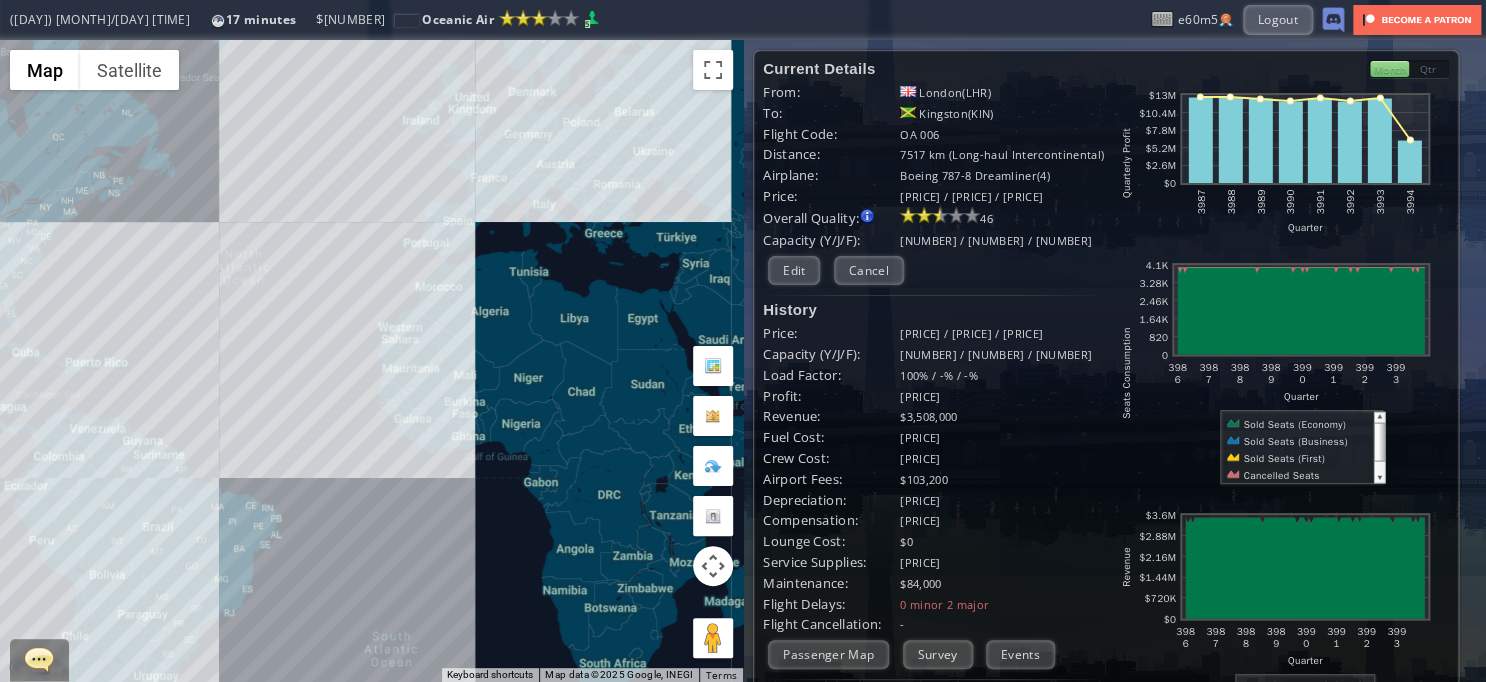 click on "To navigate, press the arrow keys." at bounding box center [371, 361] 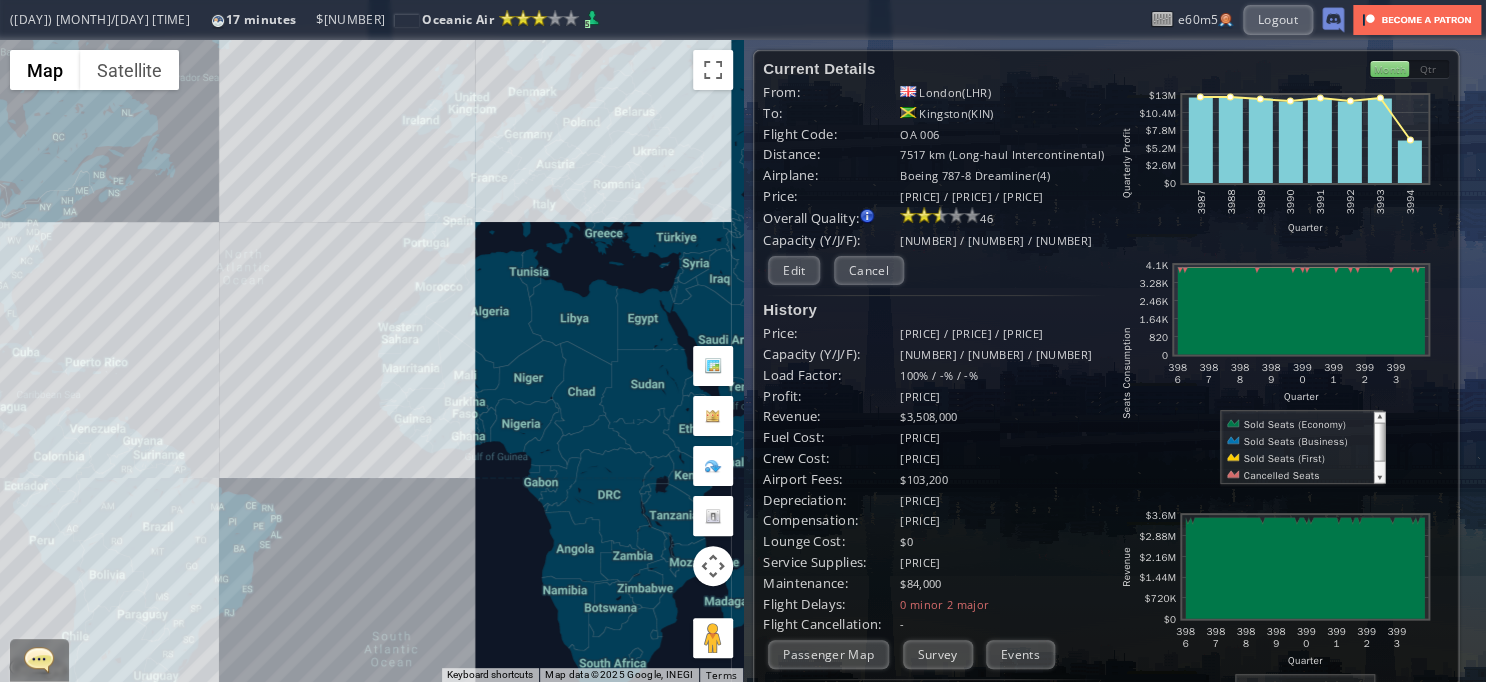 click on "To navigate, press the arrow keys." at bounding box center (371, 361) 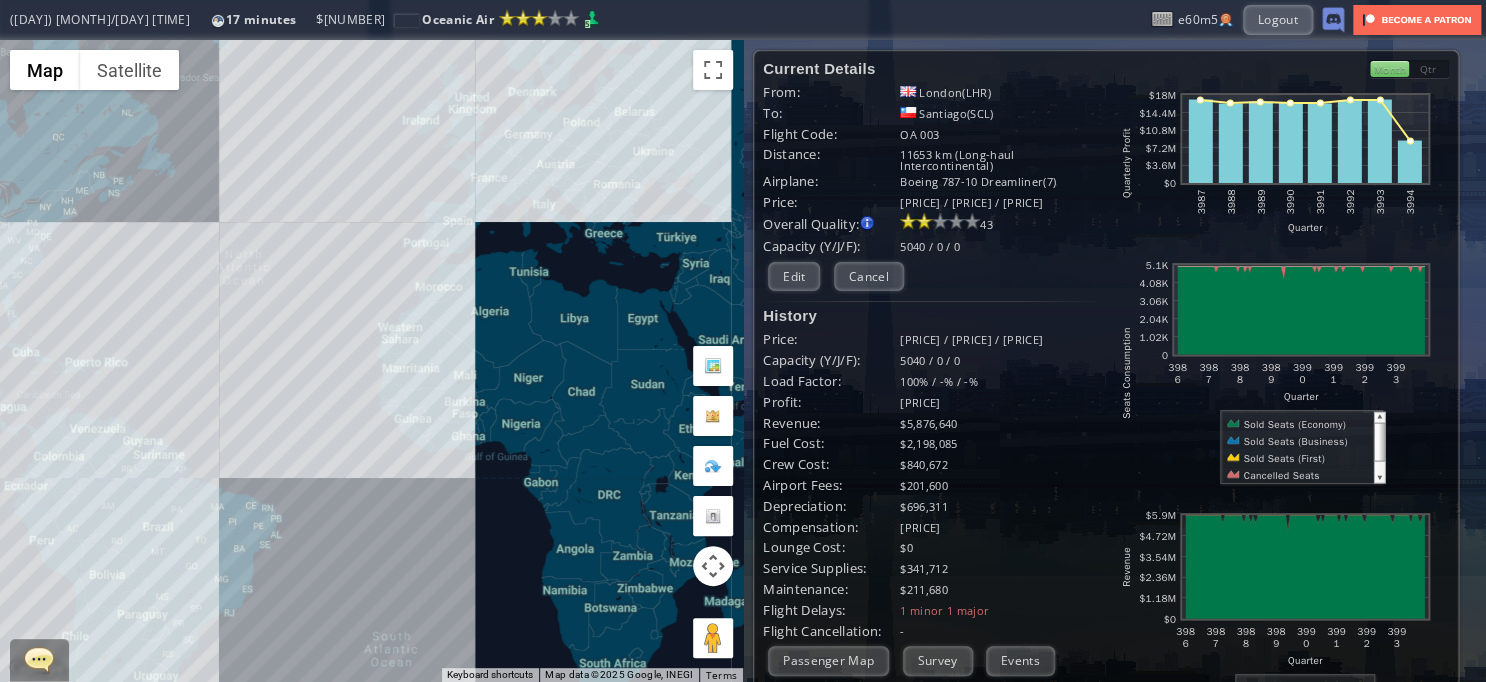 click on "To navigate, press the arrow keys." at bounding box center (371, 361) 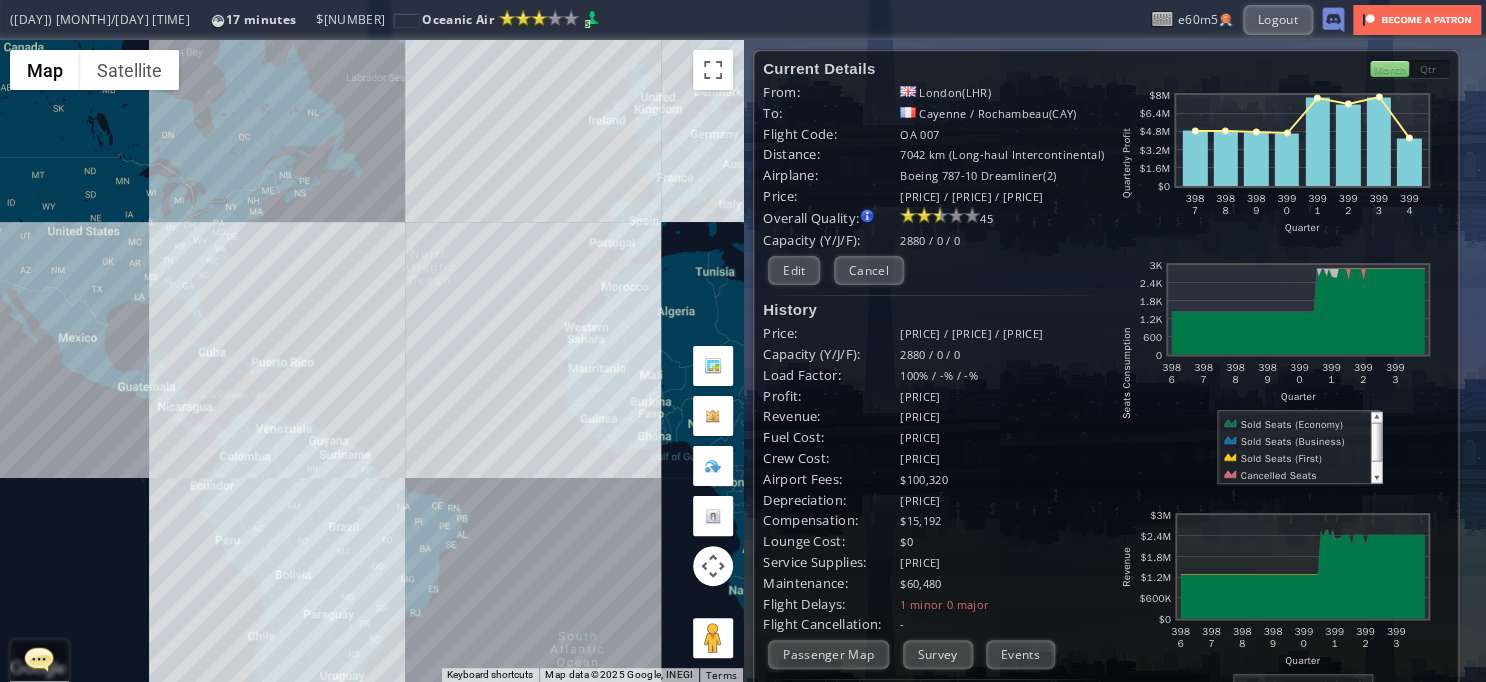 drag, startPoint x: 227, startPoint y: 373, endPoint x: 418, endPoint y: 373, distance: 191 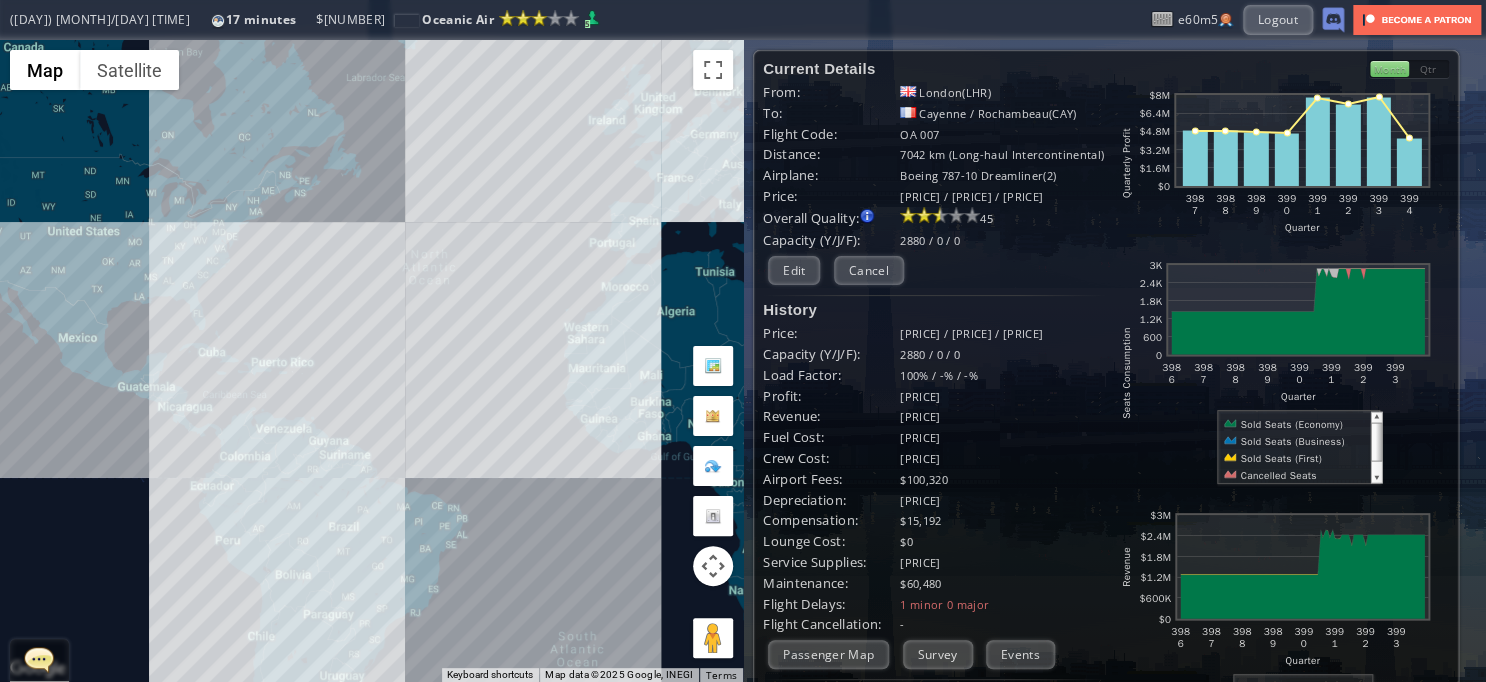 click on "To navigate, press the arrow keys." at bounding box center (371, 361) 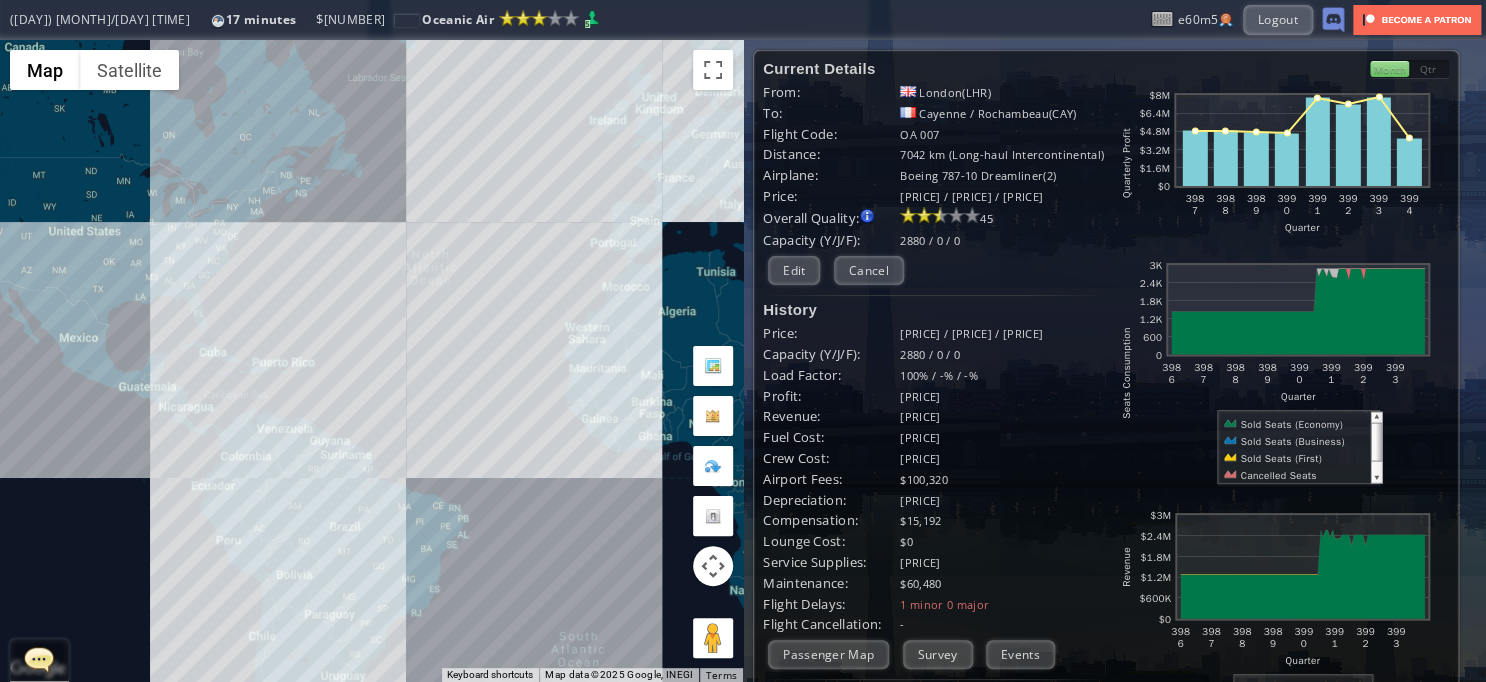 click on "To navigate, press the arrow keys." at bounding box center [371, 361] 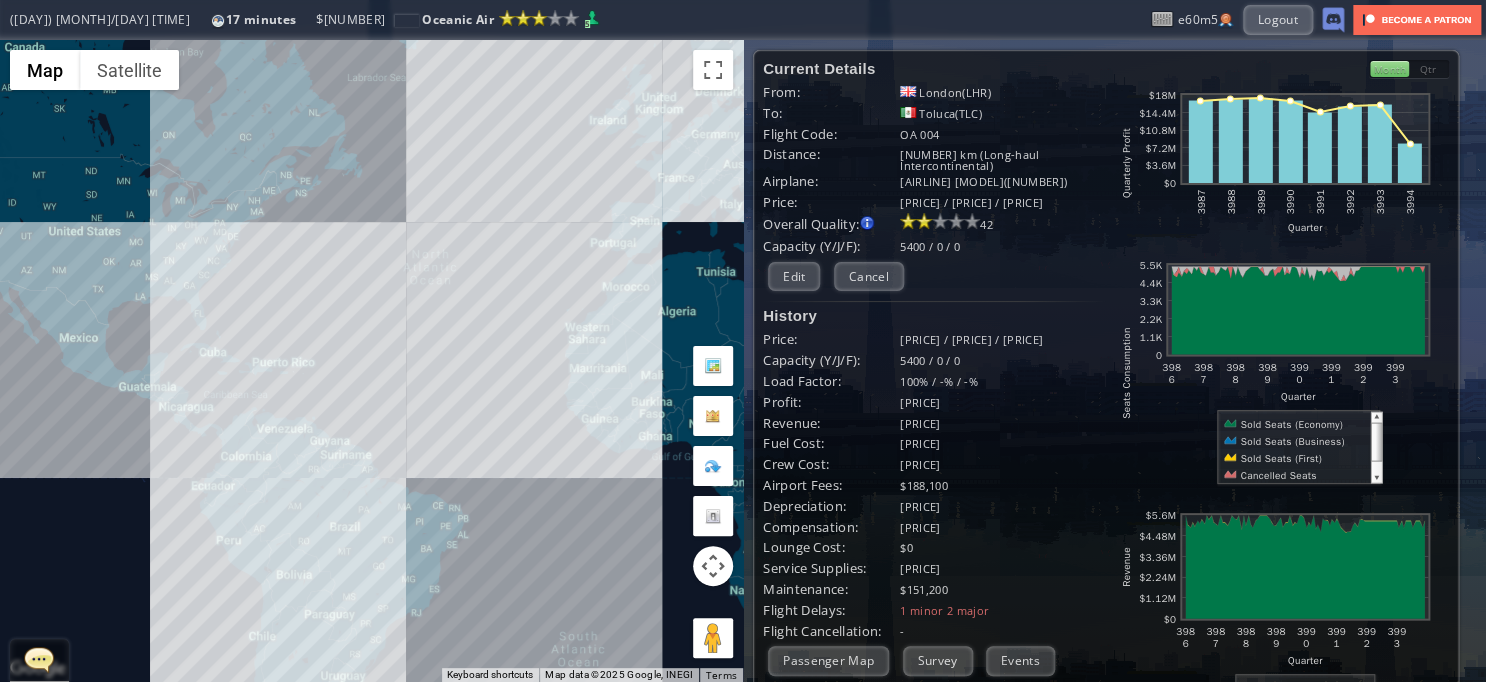 click on "To navigate, press the arrow keys." at bounding box center [371, 361] 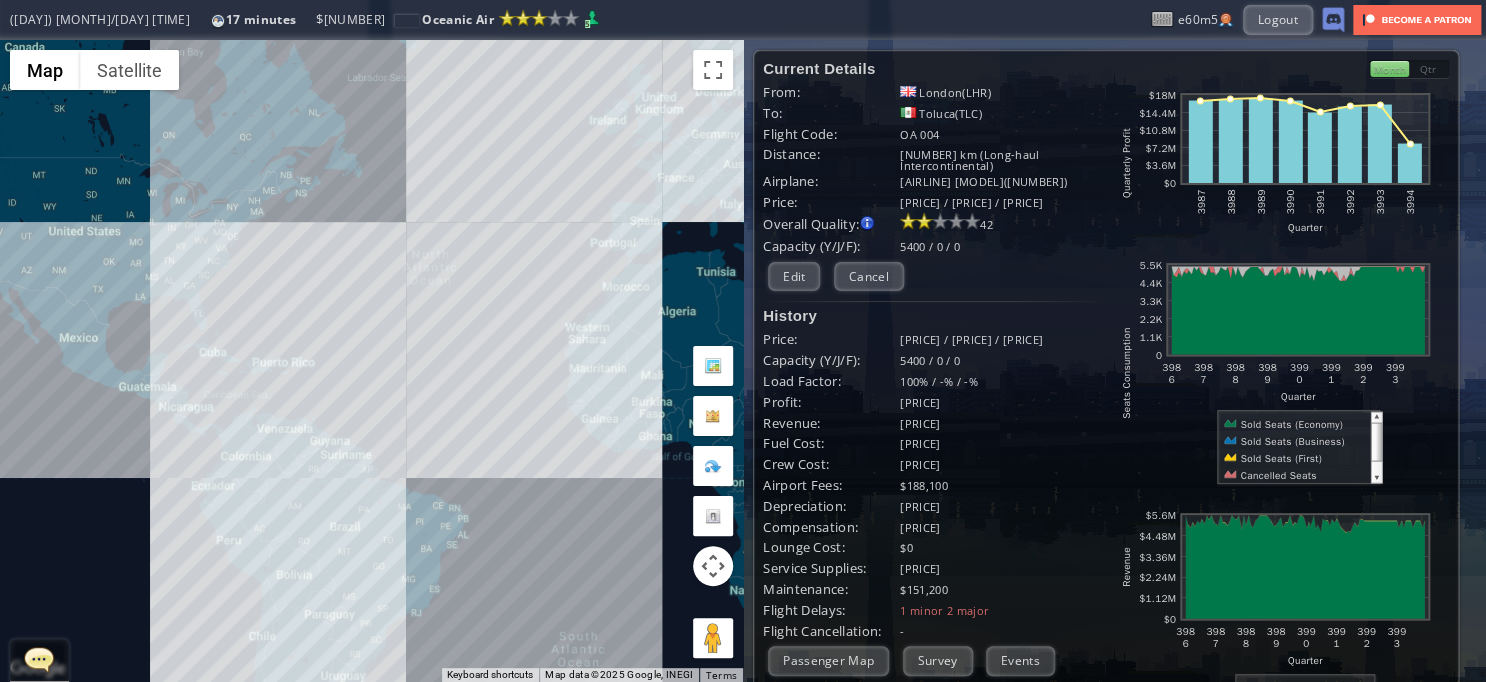 click on "To navigate, press the arrow keys." at bounding box center [371, 361] 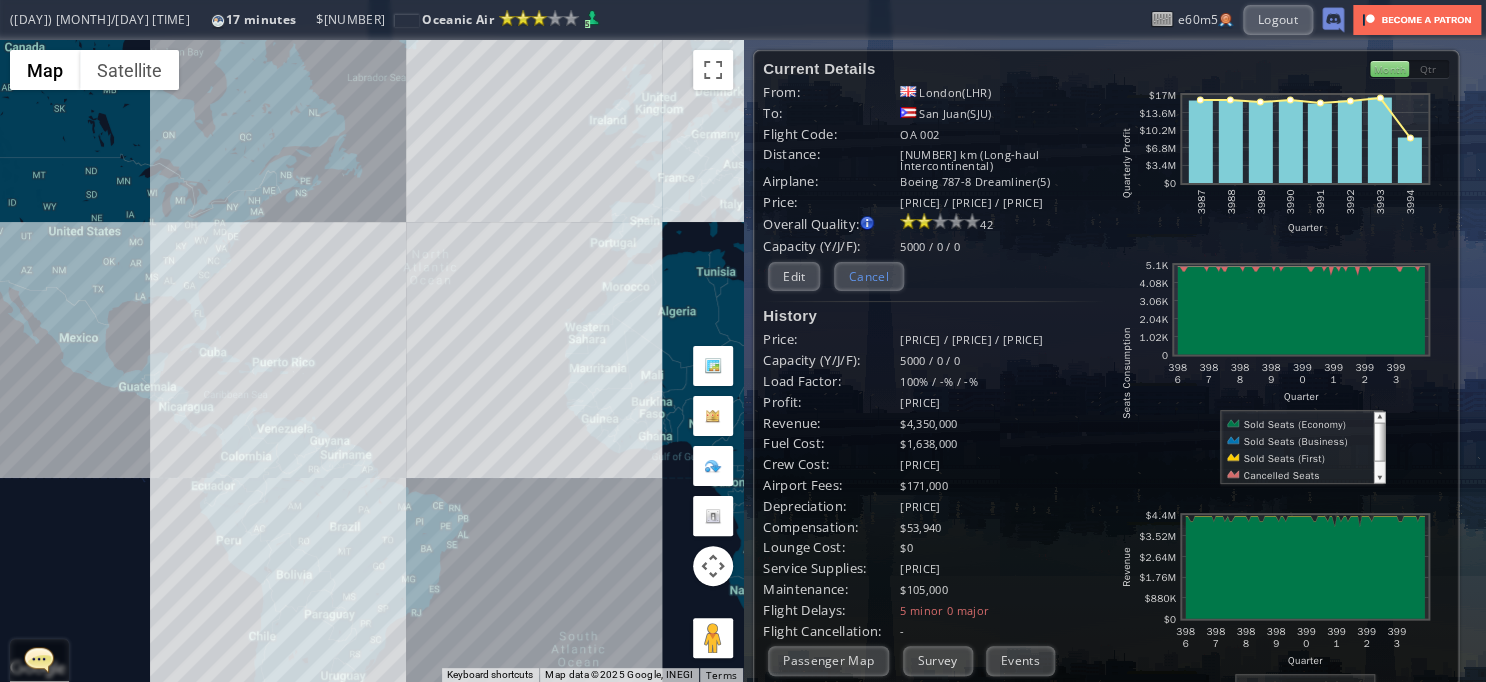 click on "Cancel" at bounding box center [869, 276] 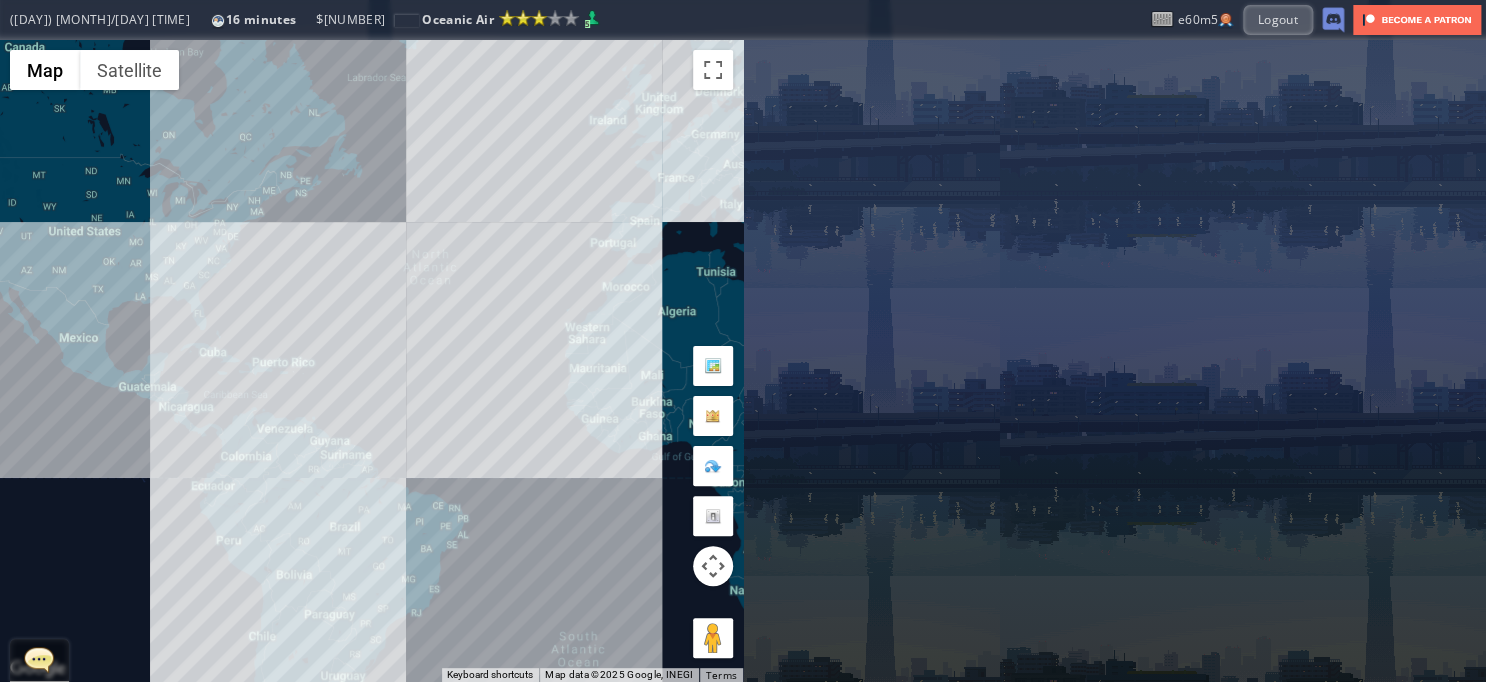 drag, startPoint x: 659, startPoint y: 110, endPoint x: 573, endPoint y: 166, distance: 102.625534 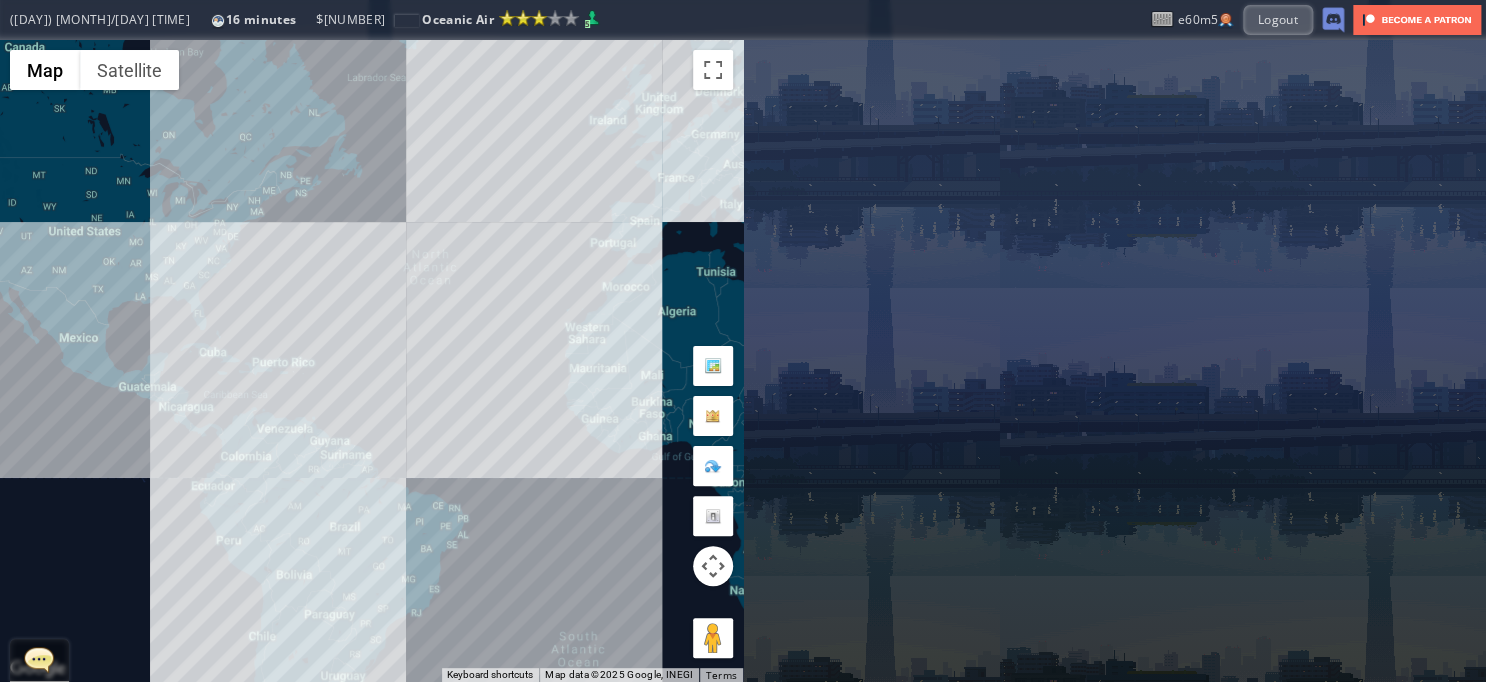 click on "To navigate, press the arrow keys." at bounding box center (371, 361) 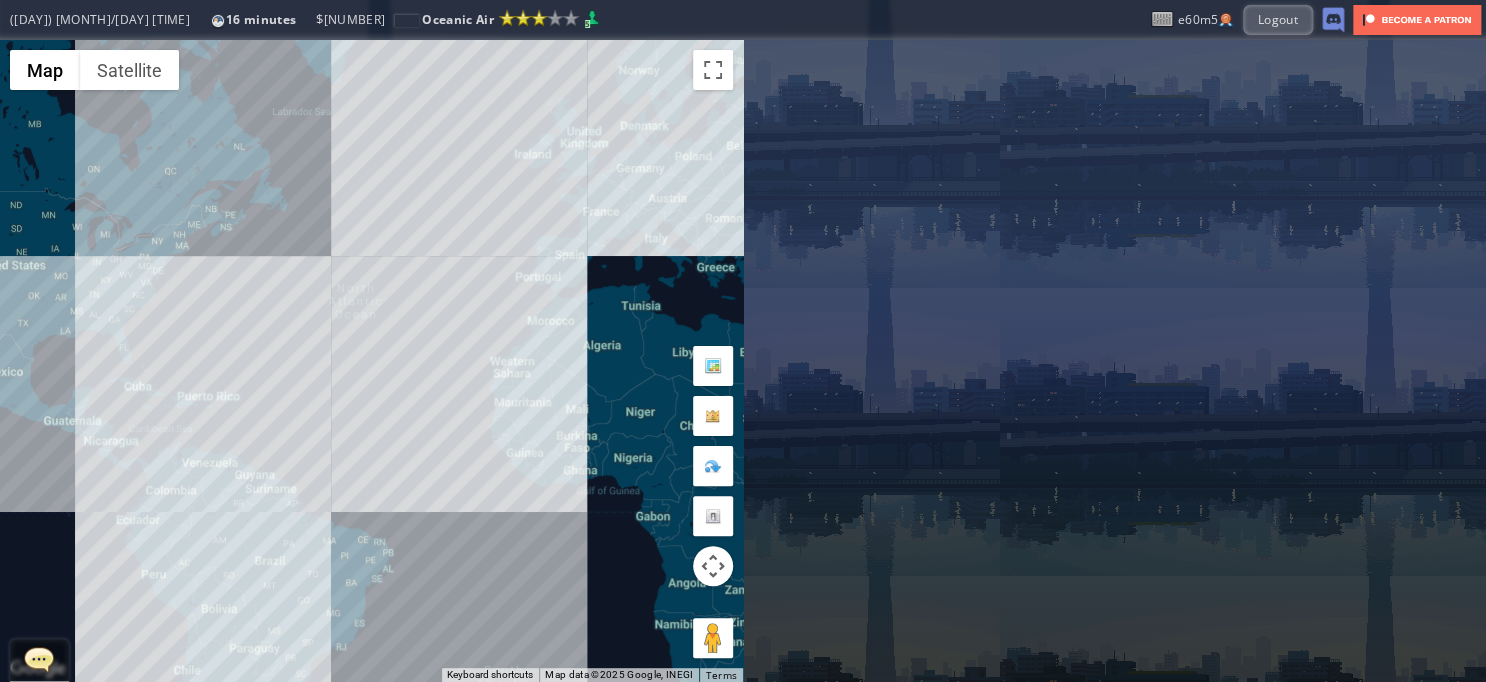 drag, startPoint x: 634, startPoint y: 132, endPoint x: 572, endPoint y: 166, distance: 70.71068 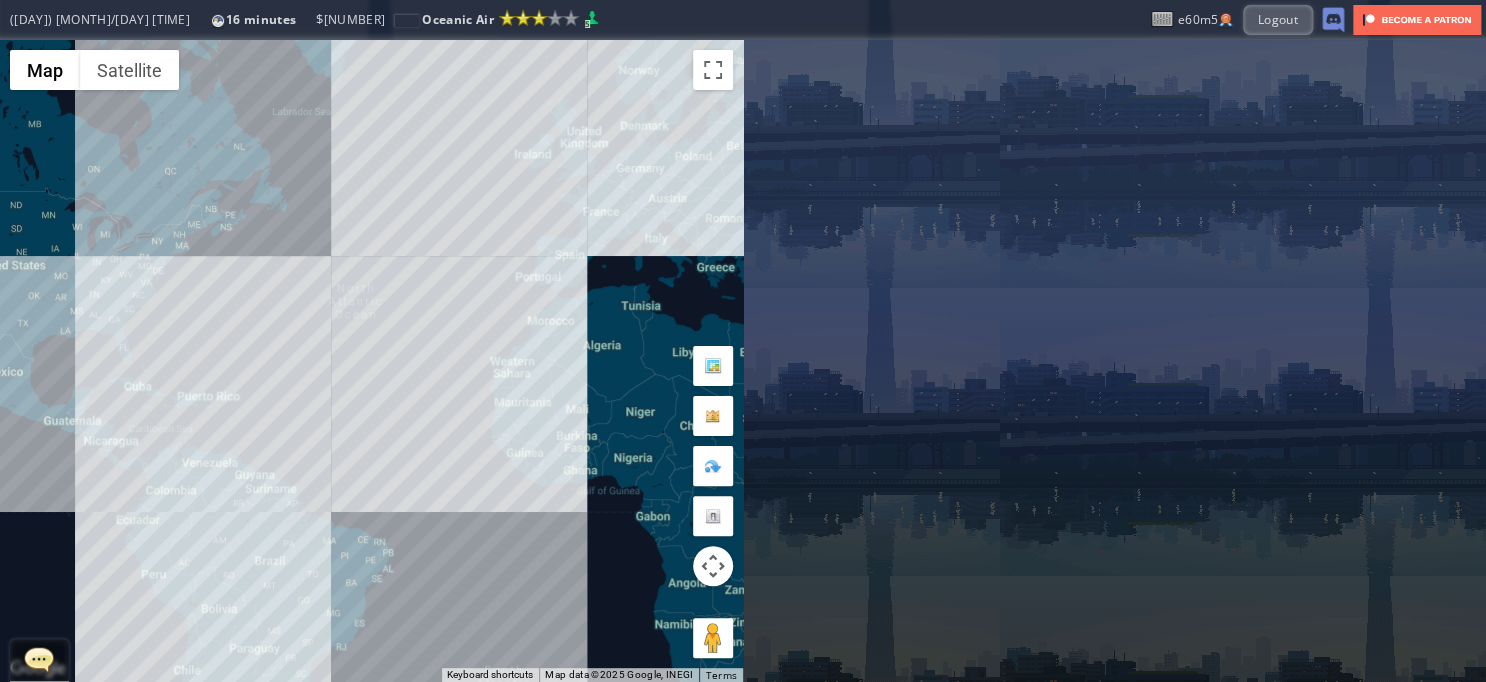 click on "To navigate, press the arrow keys." at bounding box center (371, 361) 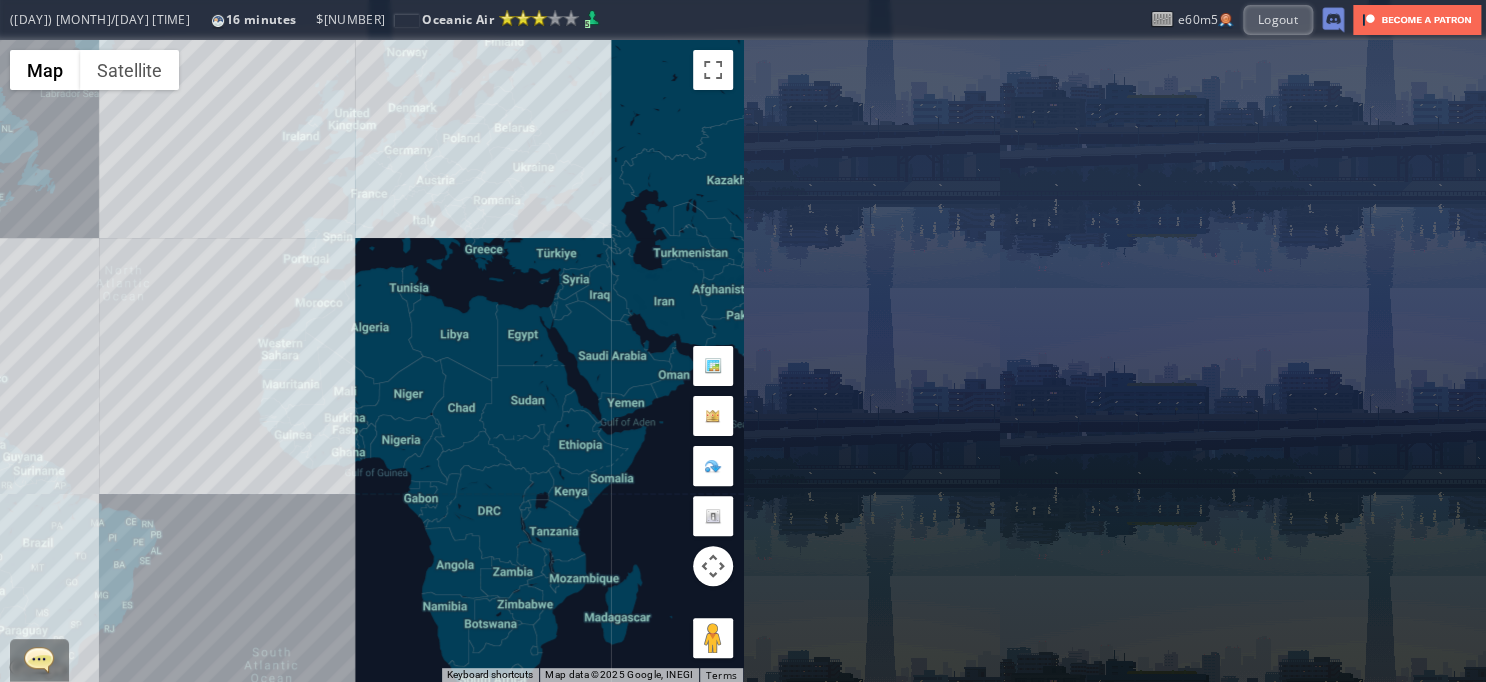 drag, startPoint x: 631, startPoint y: 212, endPoint x: 388, endPoint y: 181, distance: 244.96939 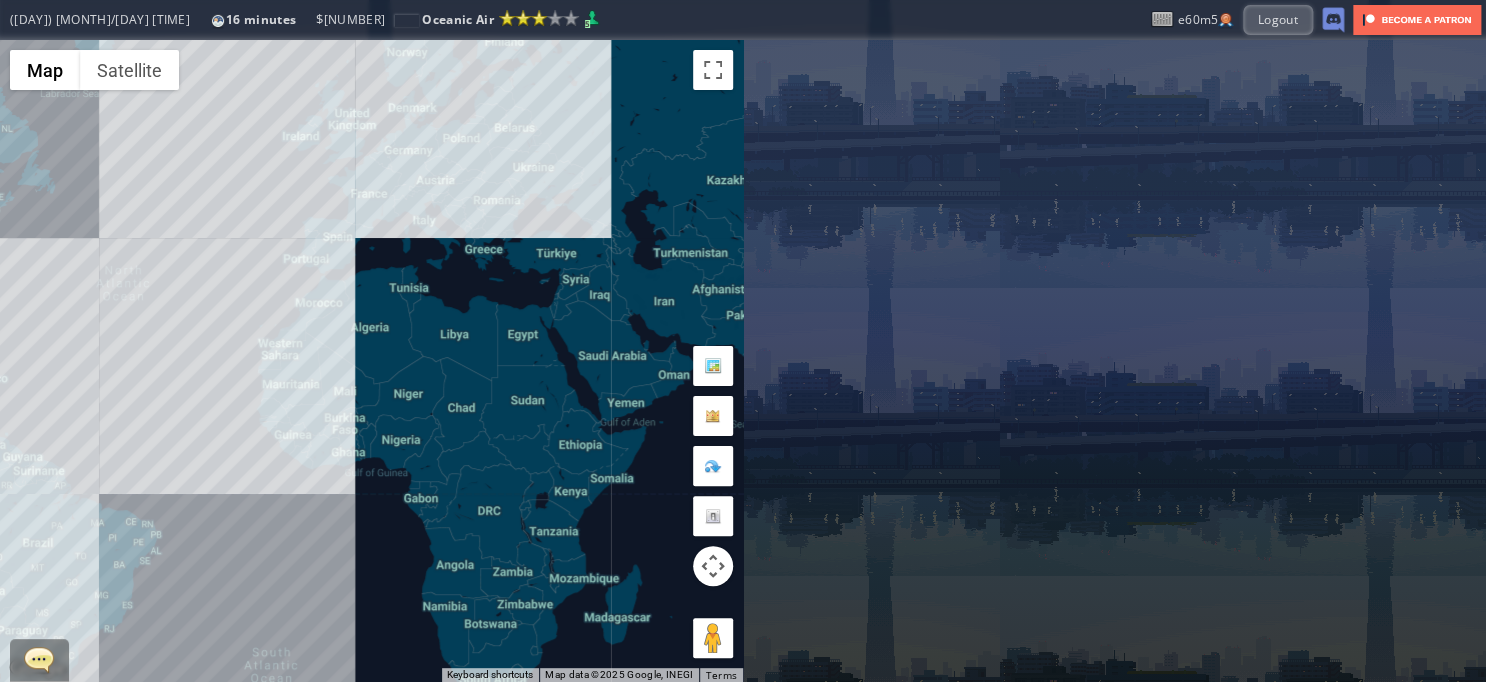 click on "To navigate, press the arrow keys." at bounding box center (371, 361) 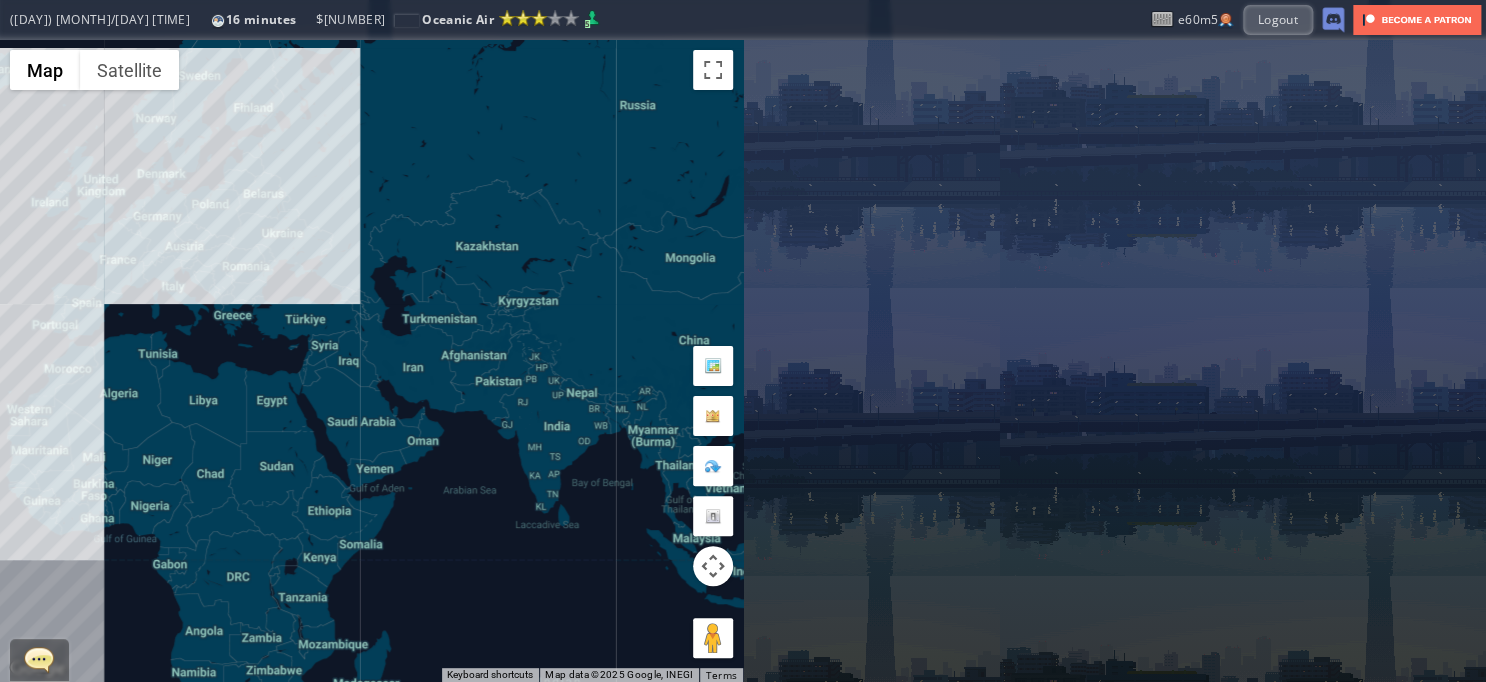 drag, startPoint x: 643, startPoint y: 280, endPoint x: 426, endPoint y: 353, distance: 228.94978 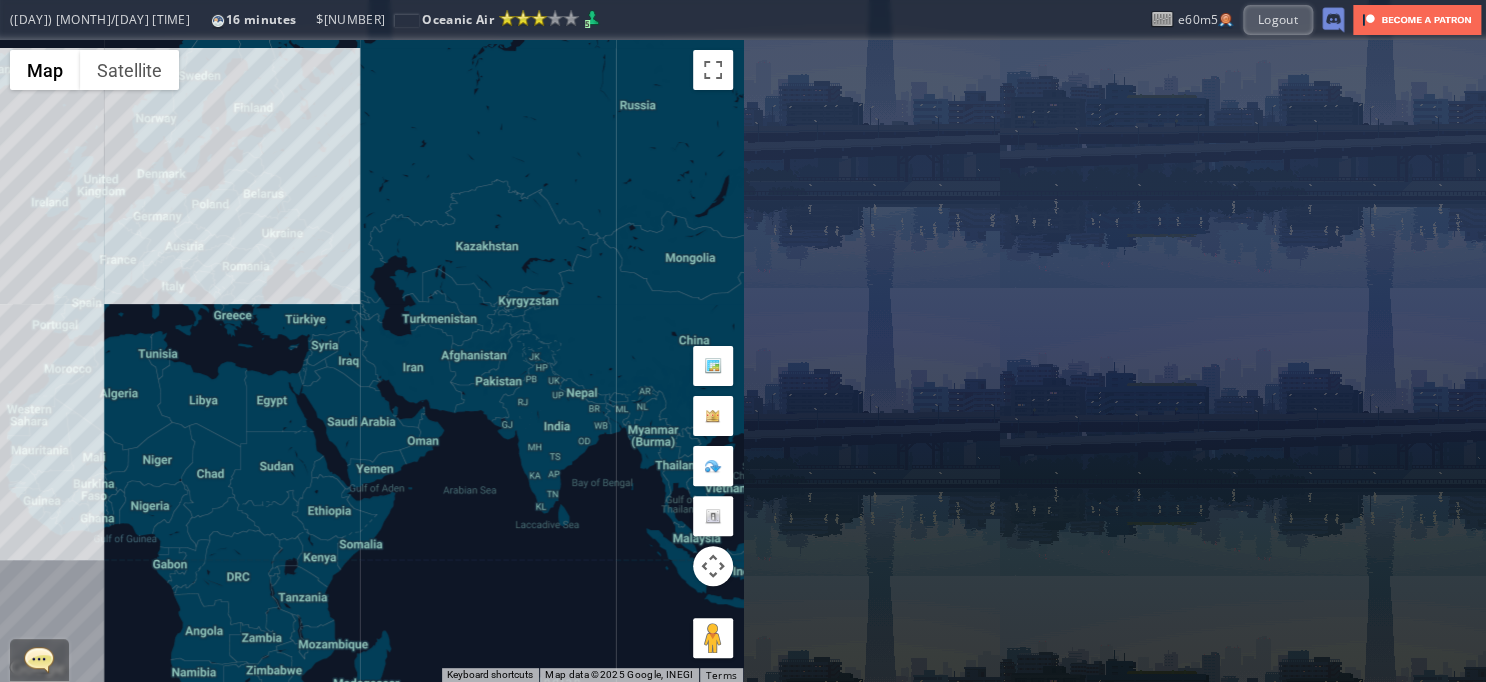 click on "To navigate, press the arrow keys." at bounding box center (371, 361) 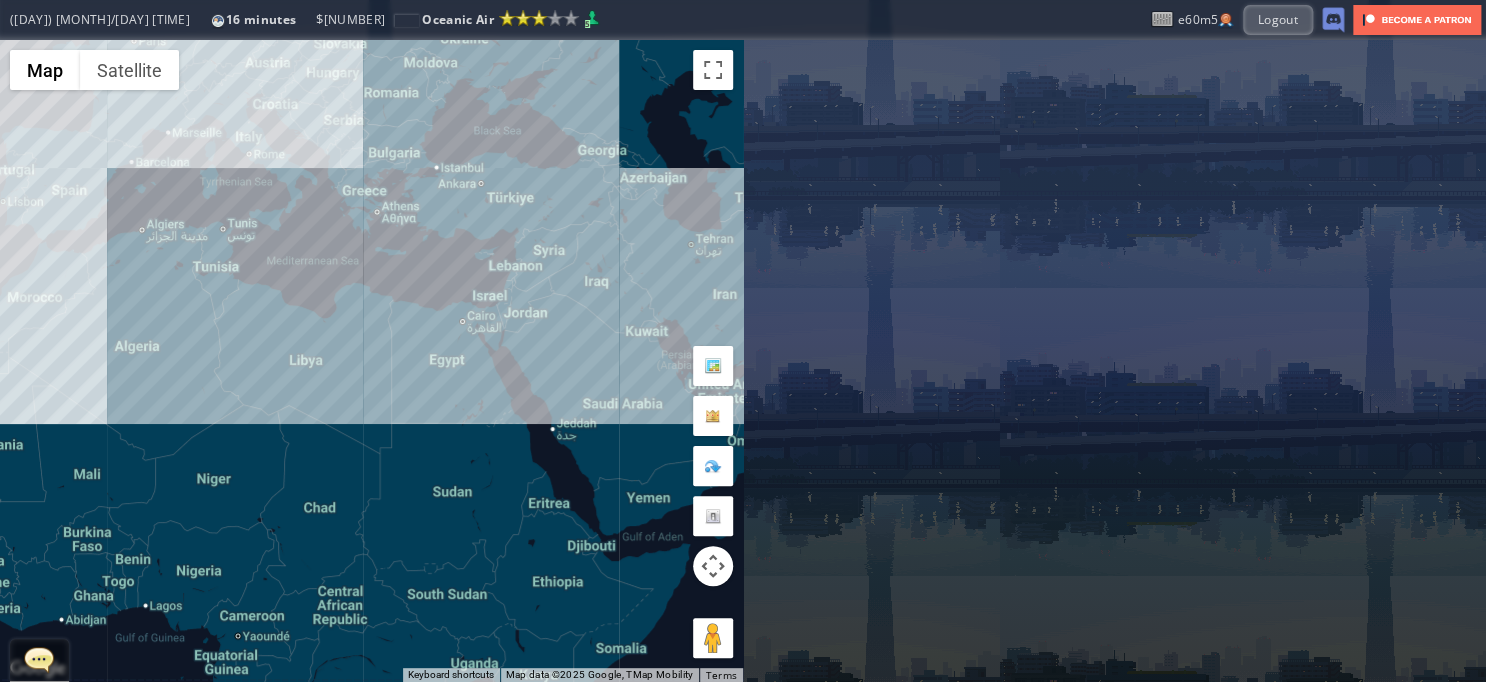 drag, startPoint x: 304, startPoint y: 369, endPoint x: 633, endPoint y: 357, distance: 329.21878 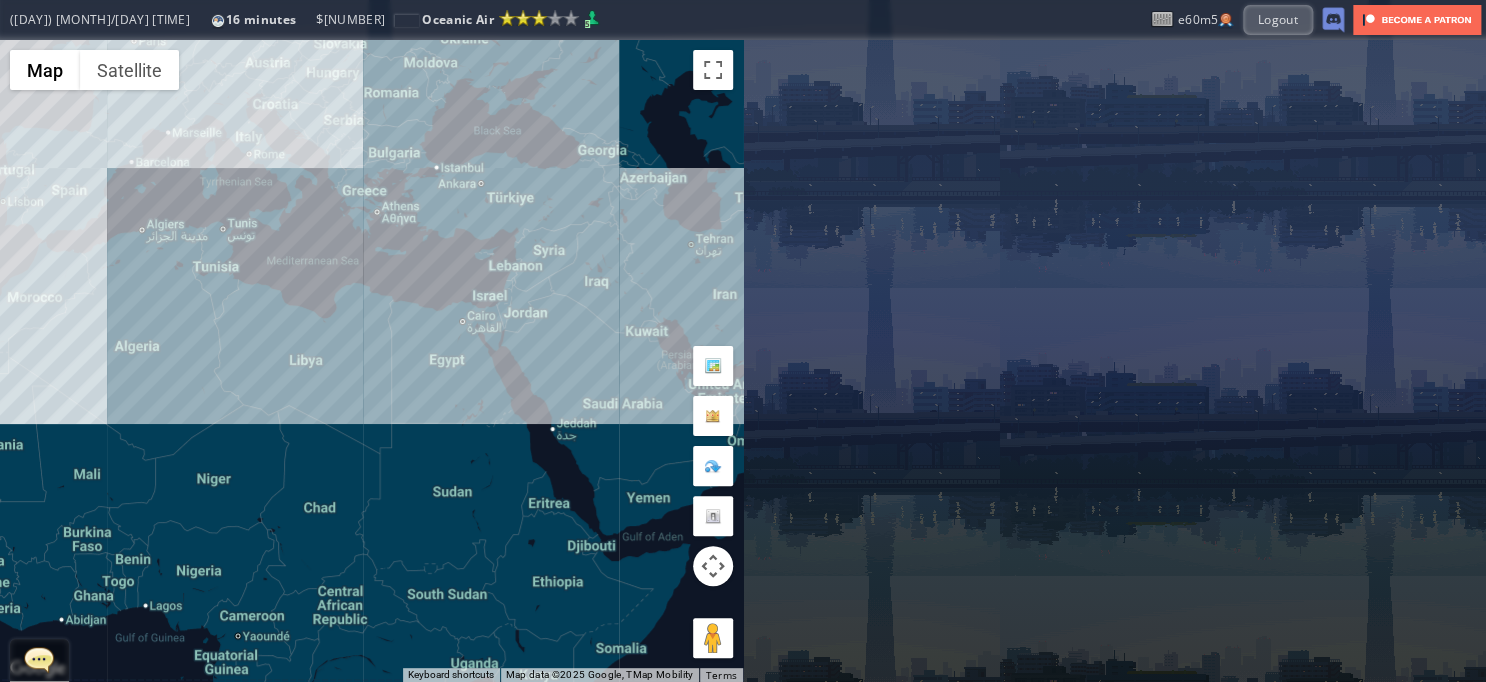 click on "To navigate, press the arrow keys." at bounding box center (371, 361) 